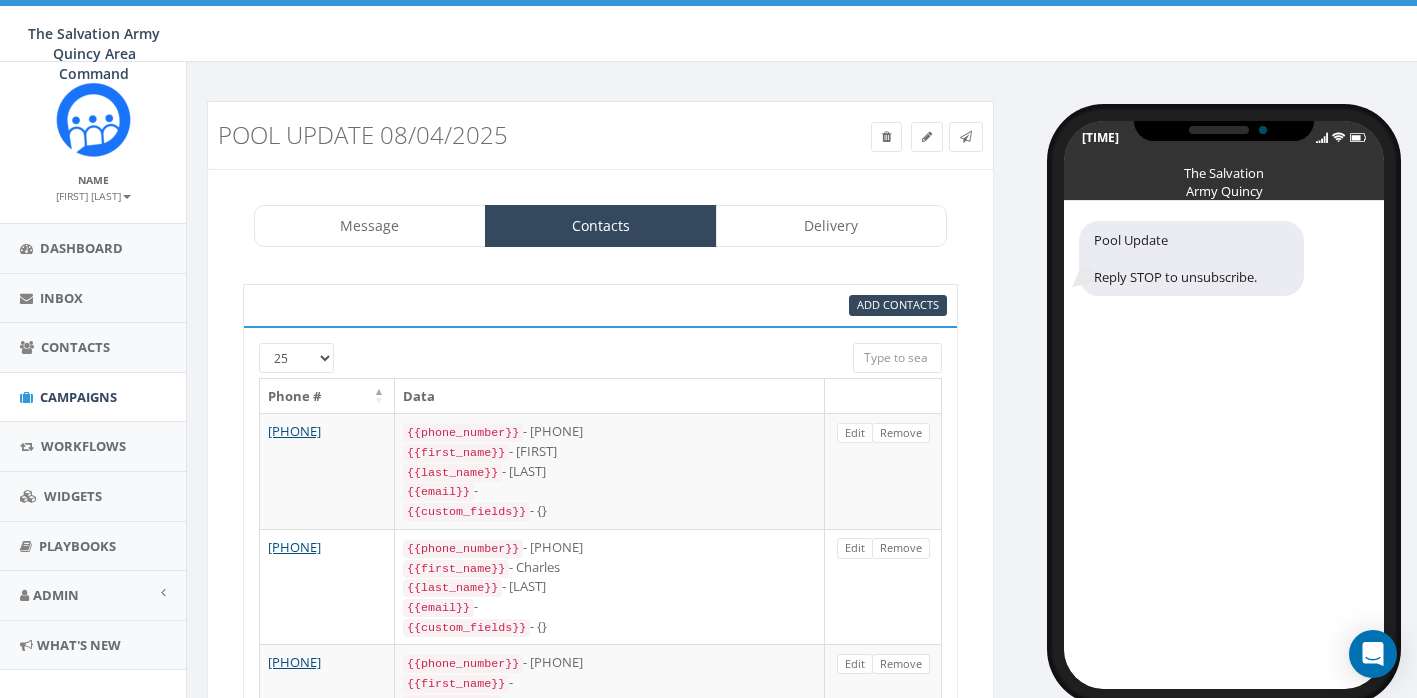 scroll, scrollTop: 10, scrollLeft: 0, axis: vertical 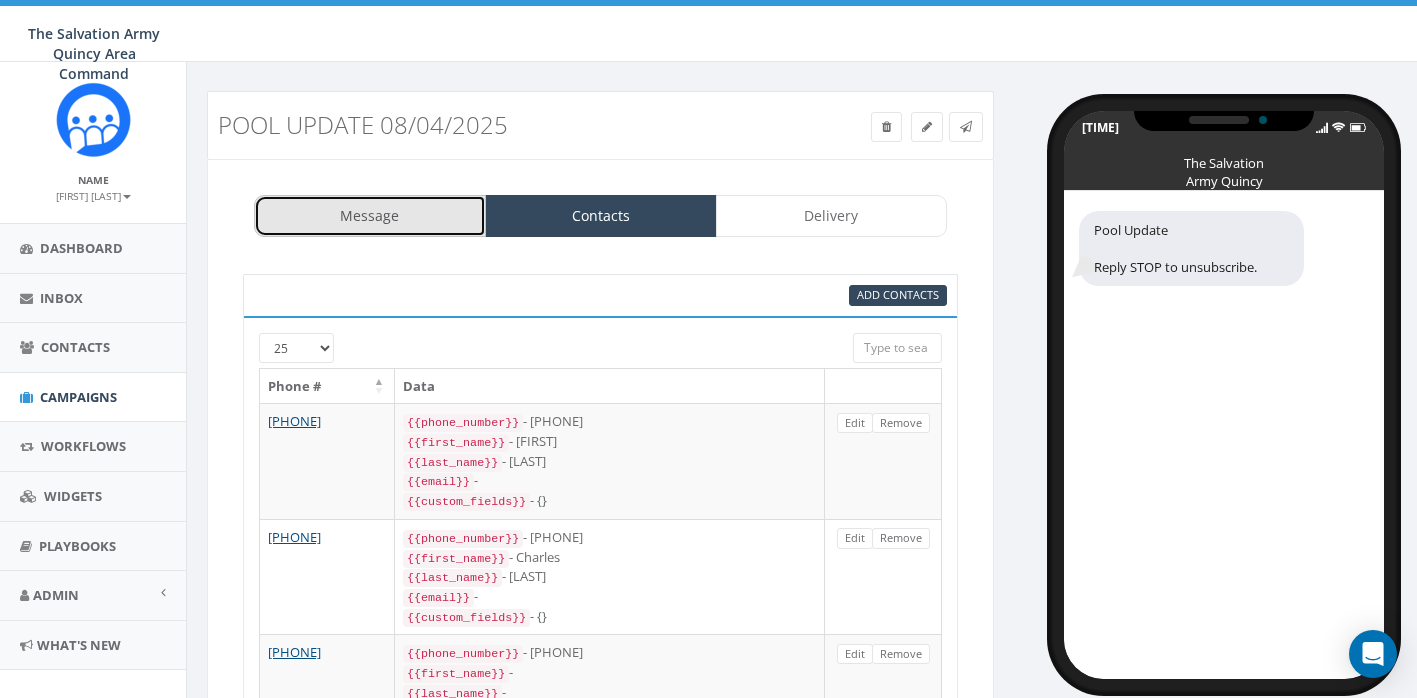 click on "Message" at bounding box center (370, 216) 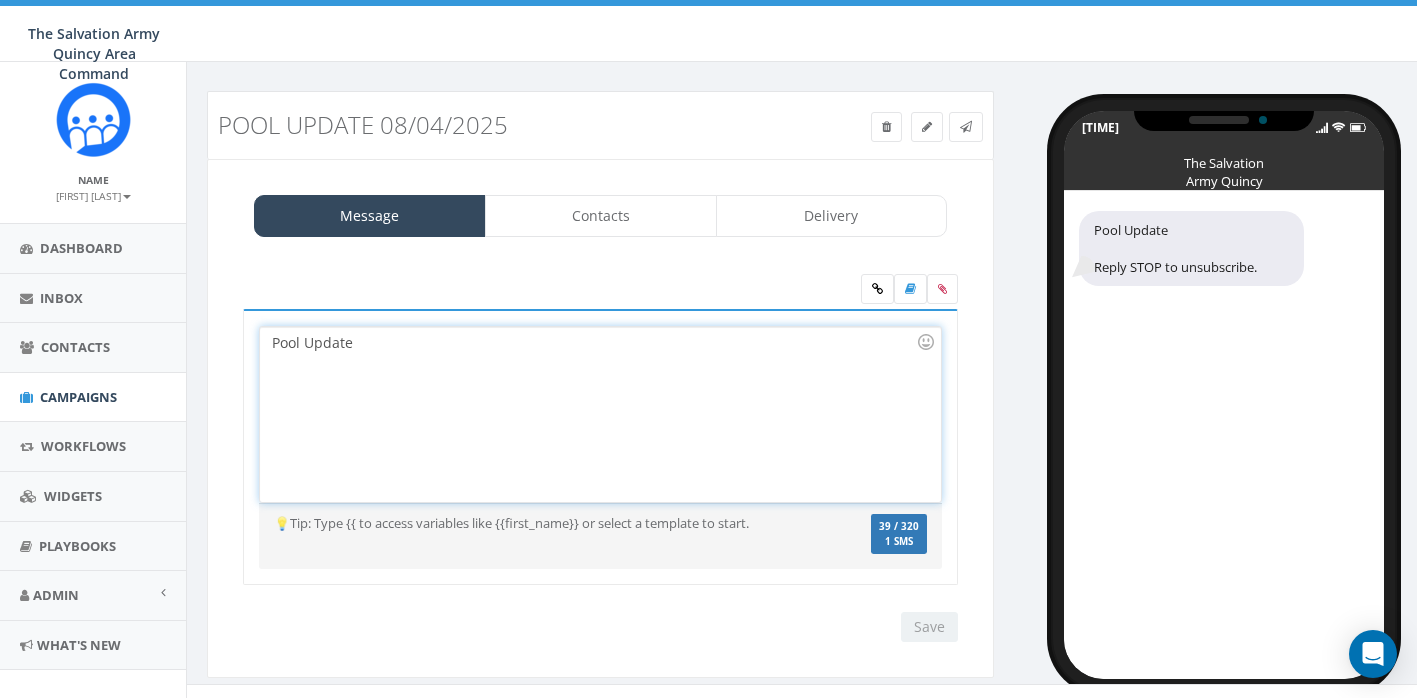 click on "Pool Update" at bounding box center [600, 414] 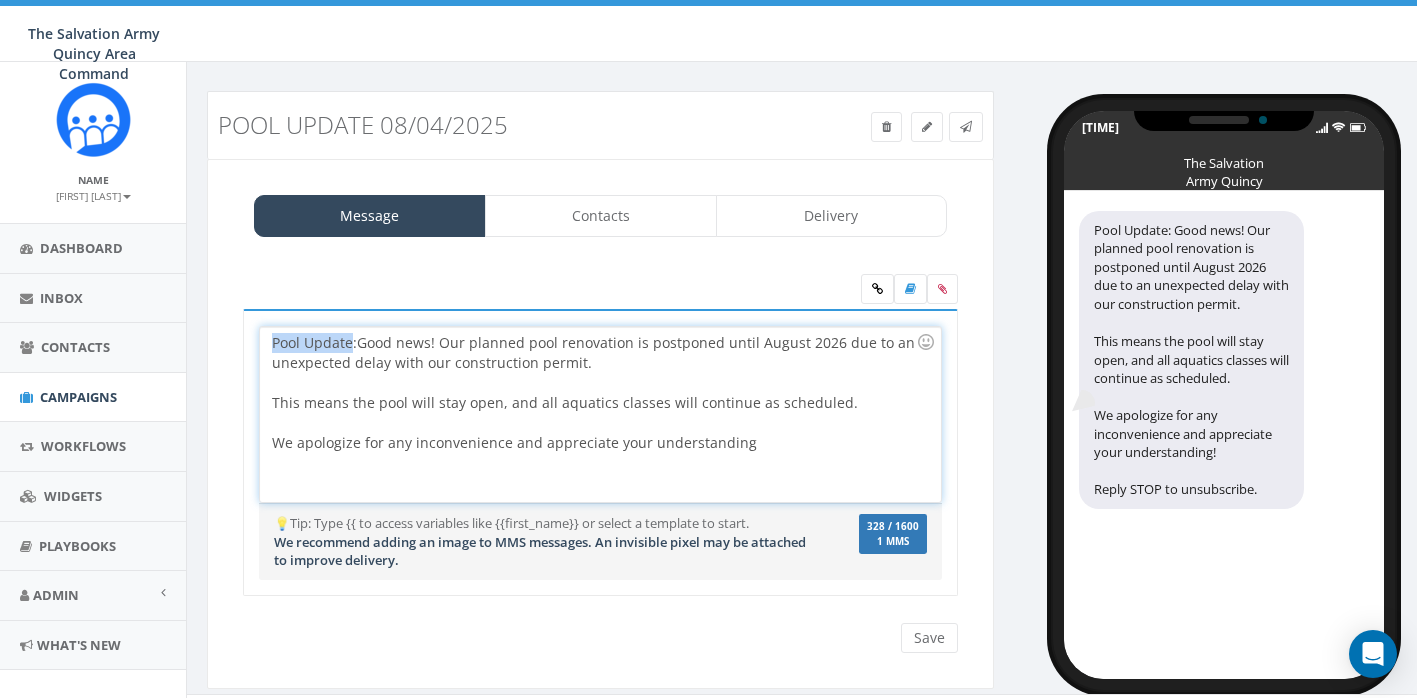 drag, startPoint x: 353, startPoint y: 340, endPoint x: 239, endPoint y: 338, distance: 114.01754 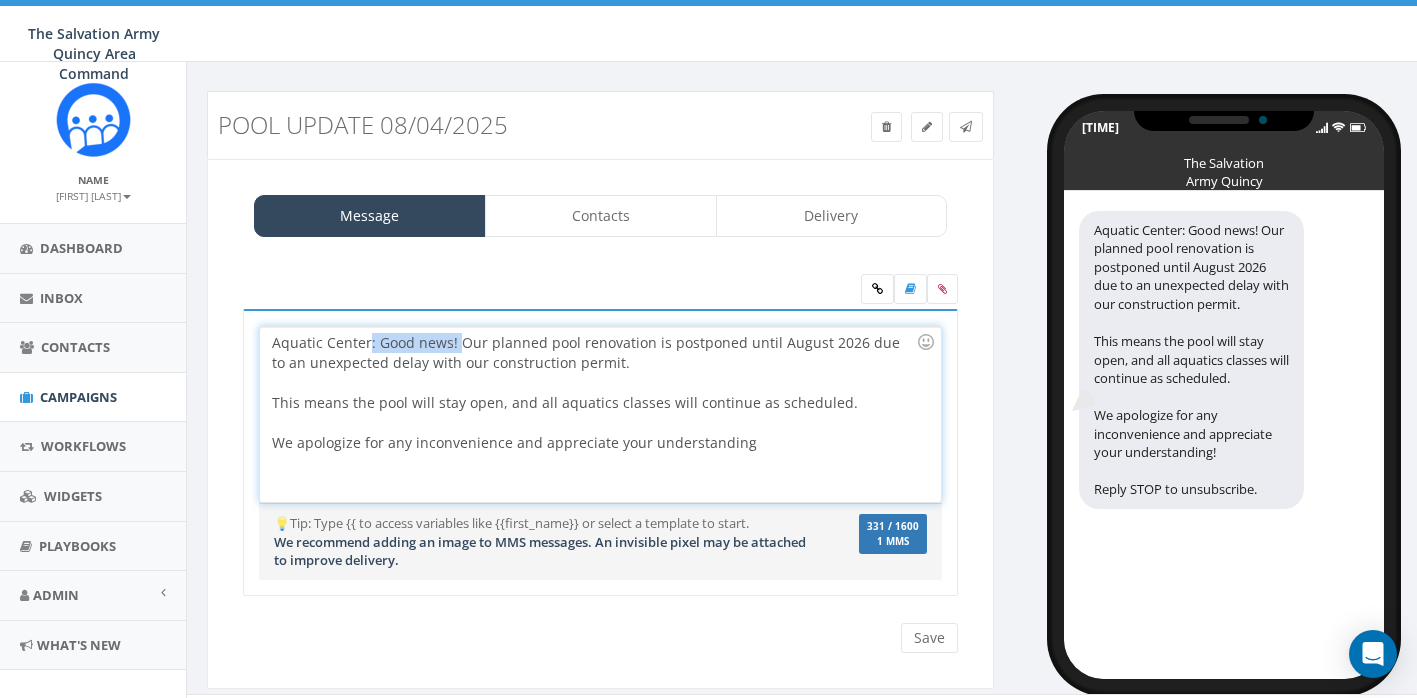 drag, startPoint x: 455, startPoint y: 341, endPoint x: 370, endPoint y: 344, distance: 85.052925 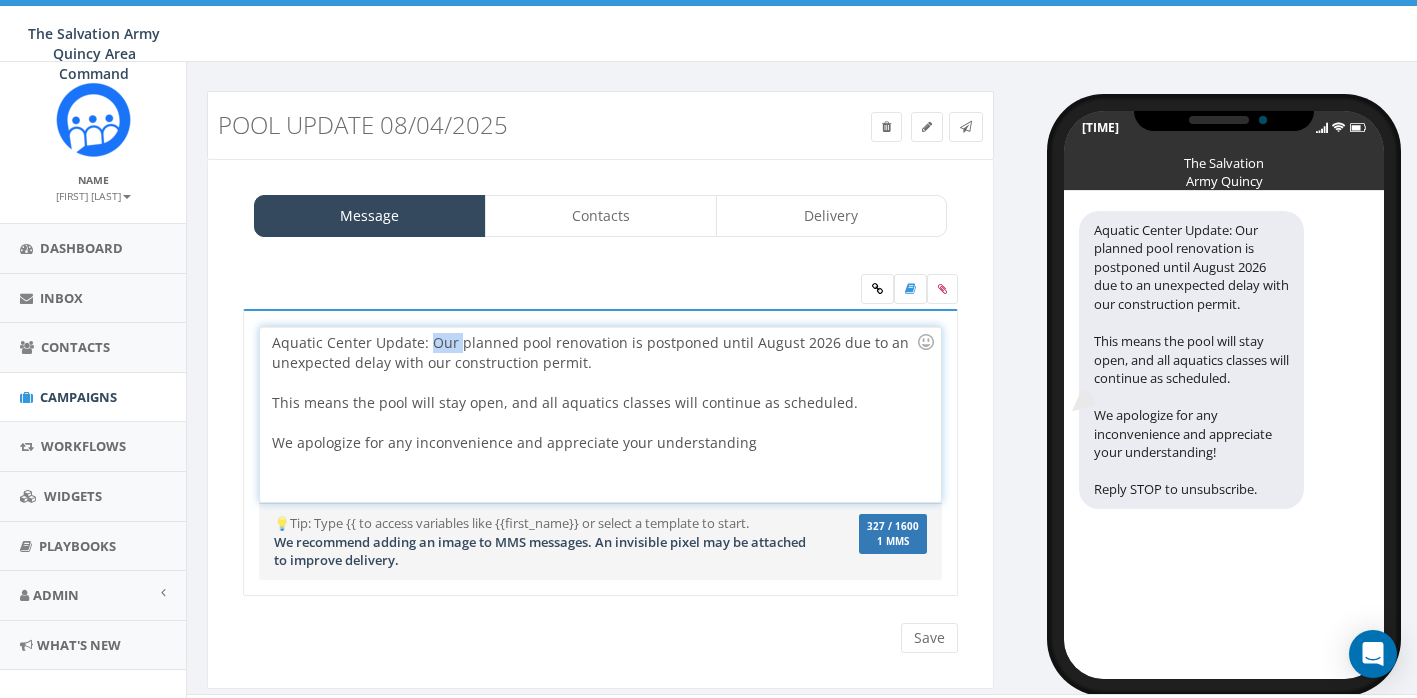 drag, startPoint x: 456, startPoint y: 344, endPoint x: 432, endPoint y: 344, distance: 24 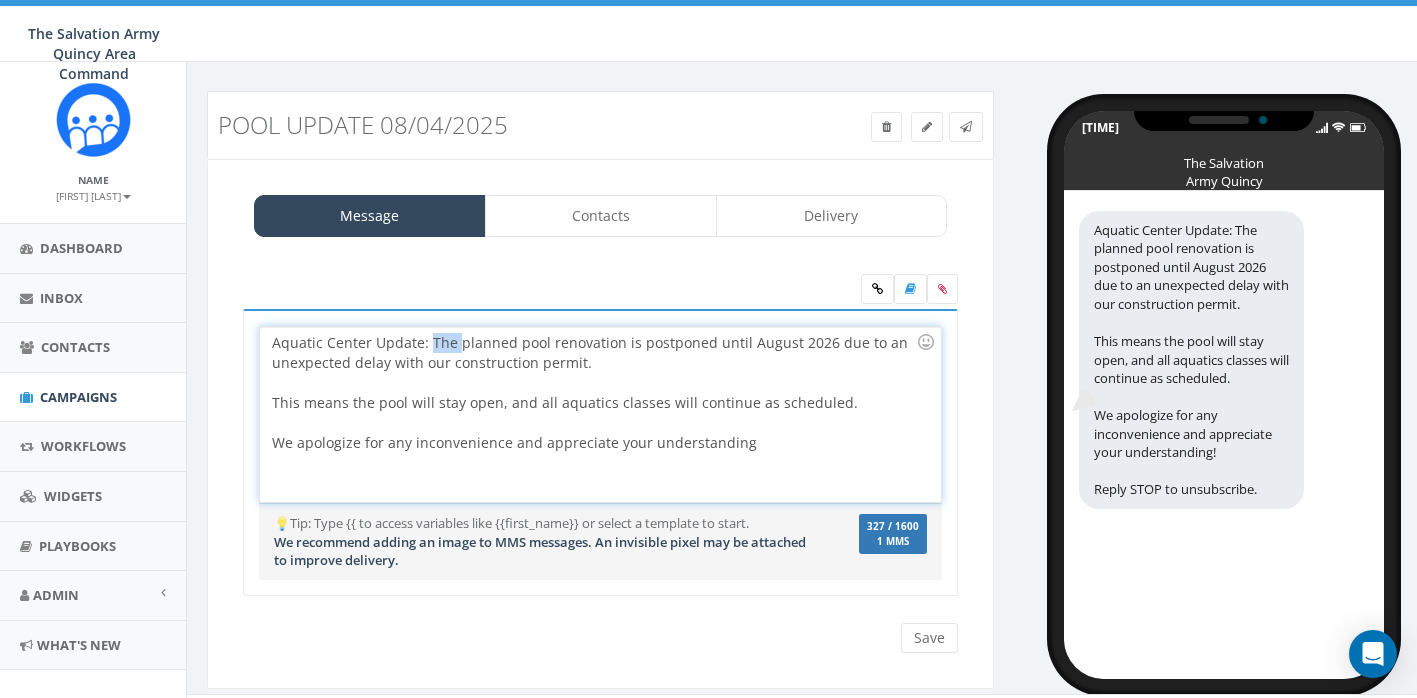 drag, startPoint x: 457, startPoint y: 340, endPoint x: 427, endPoint y: 343, distance: 30.149628 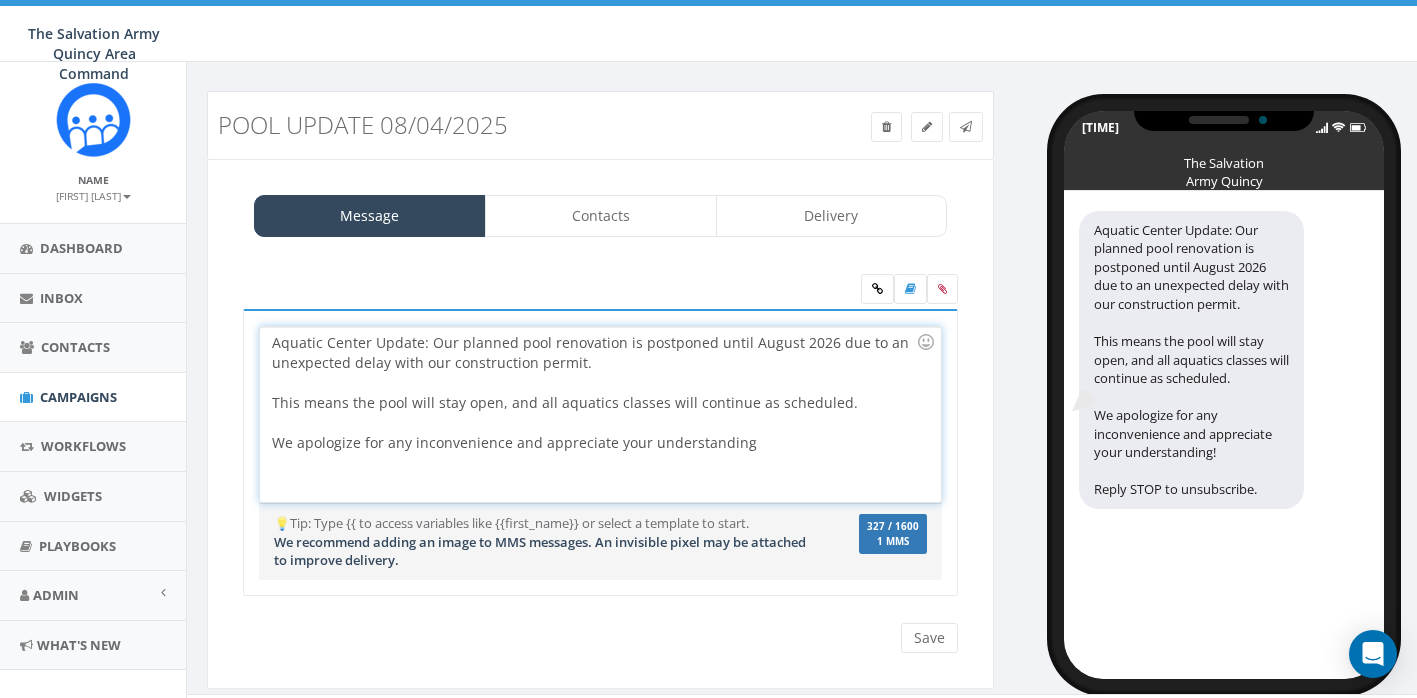 drag, startPoint x: 758, startPoint y: 444, endPoint x: 266, endPoint y: 334, distance: 504.1468 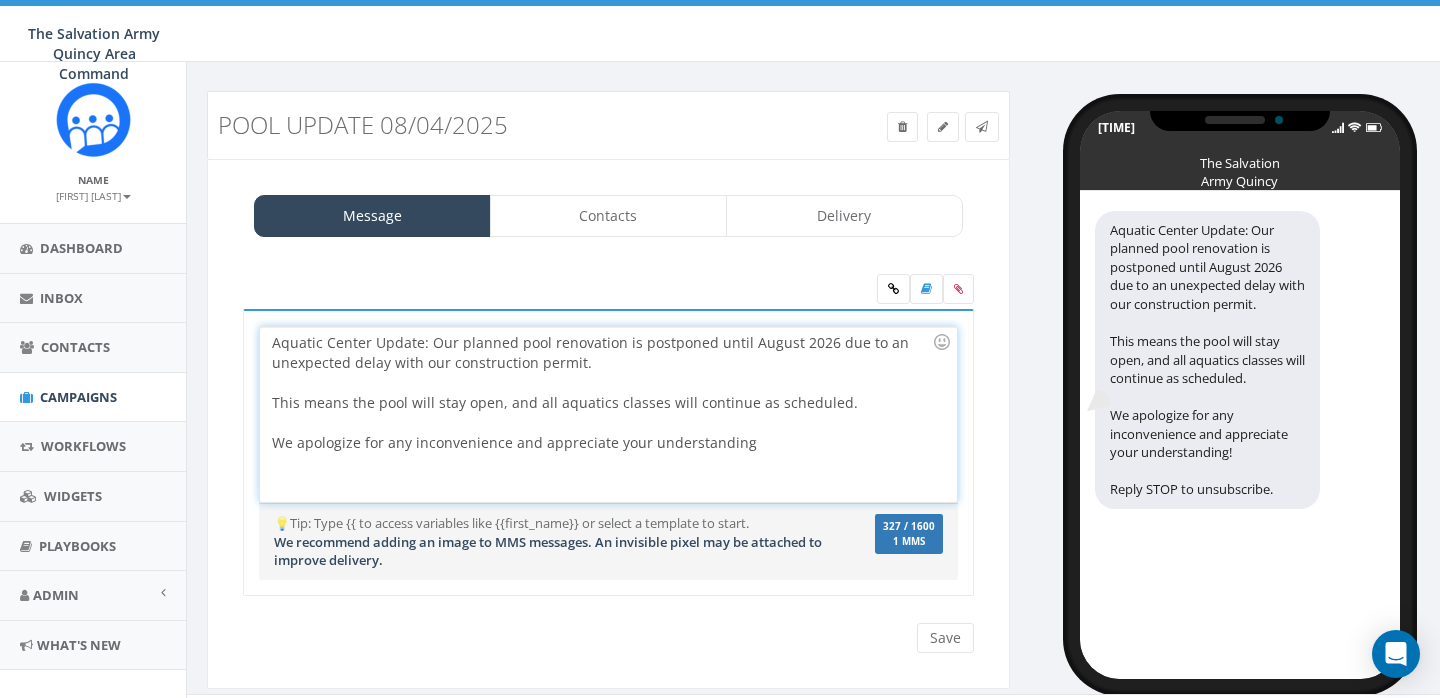click at bounding box center (602, 383) 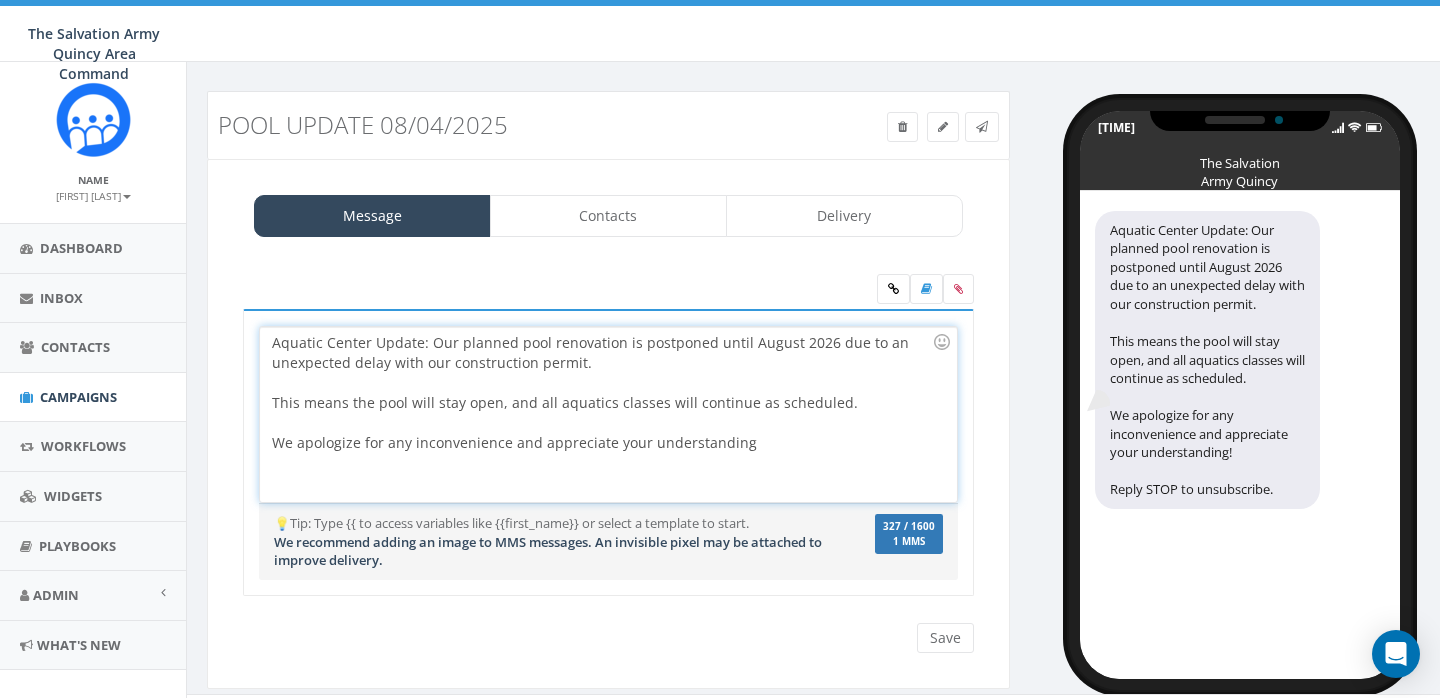 click on "Aquatic Center Update: Our planned pool renovation is postponed until August 2026 due to an unexpected delay with our construction permit. This means the pool will stay open, and all aquatics classes will continue as scheduled. We apologize for any inconvenience and appreciate your understanding!" at bounding box center (608, 414) 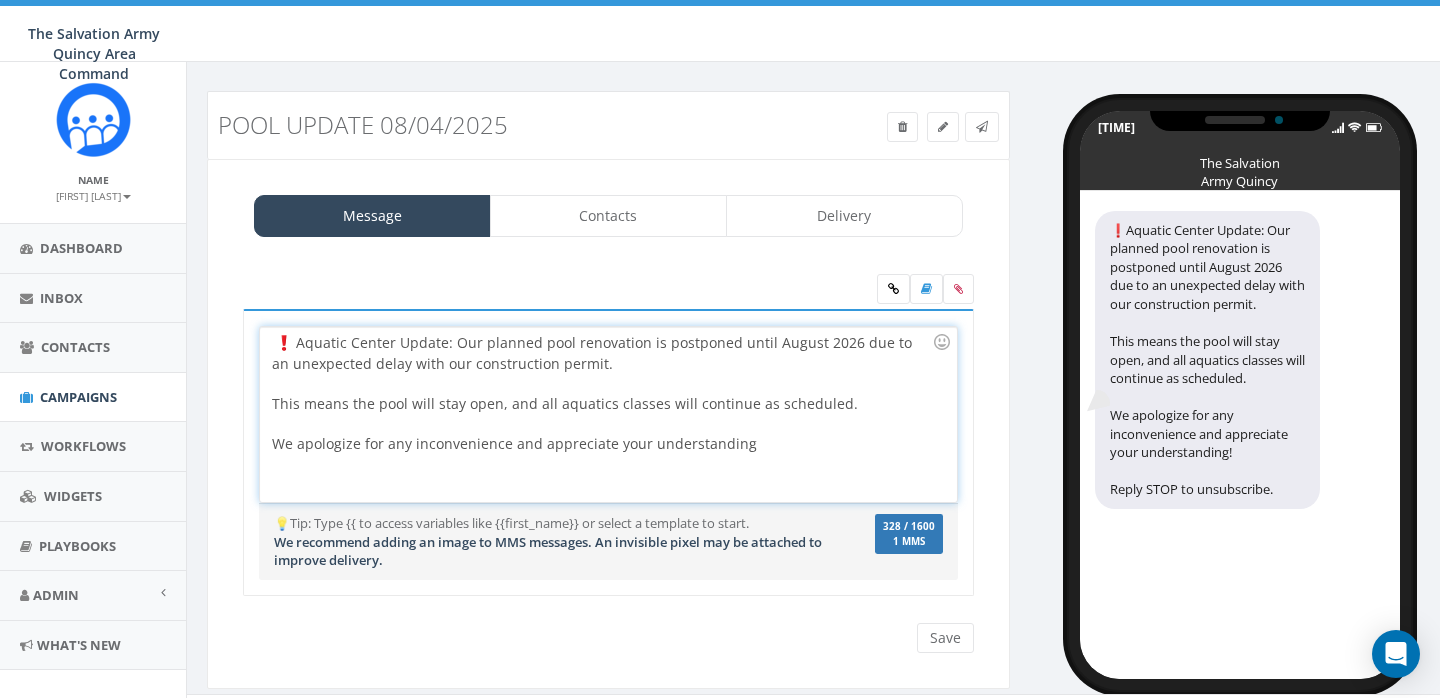 click on "Aquatic Center Update: Our planned pool renovation is postponed until August 2026 due to an unexpected delay with our construction permit. This means the pool will stay open, and all aquatics classes will continue as scheduled. We apologize for any inconvenience and appreciate your understanding!" at bounding box center (608, 414) 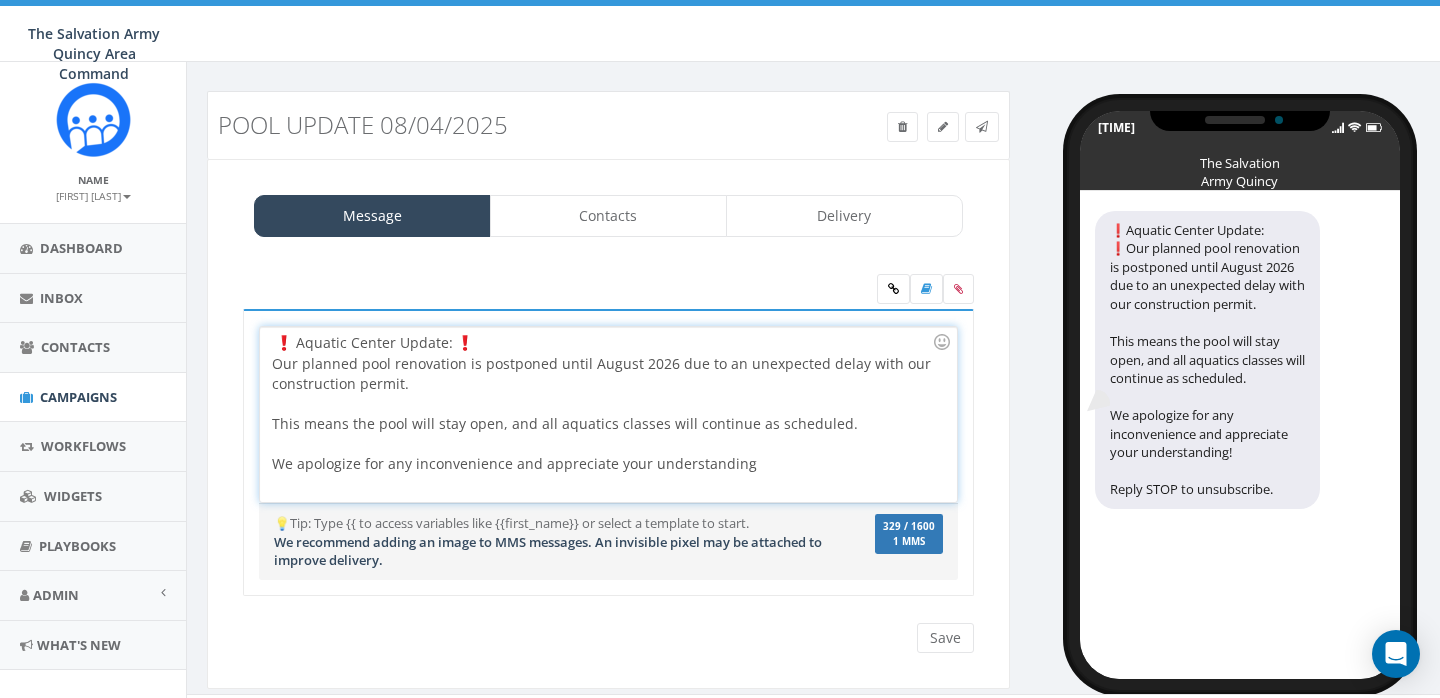click 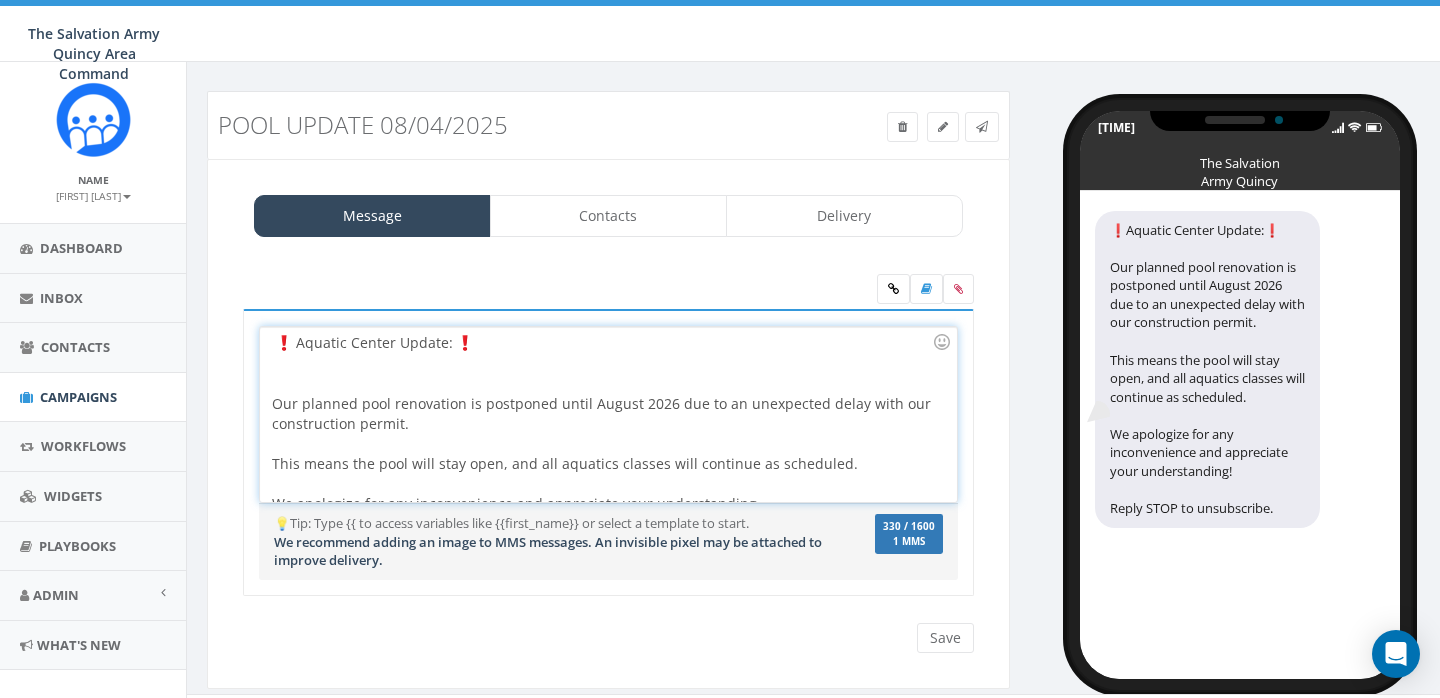 click 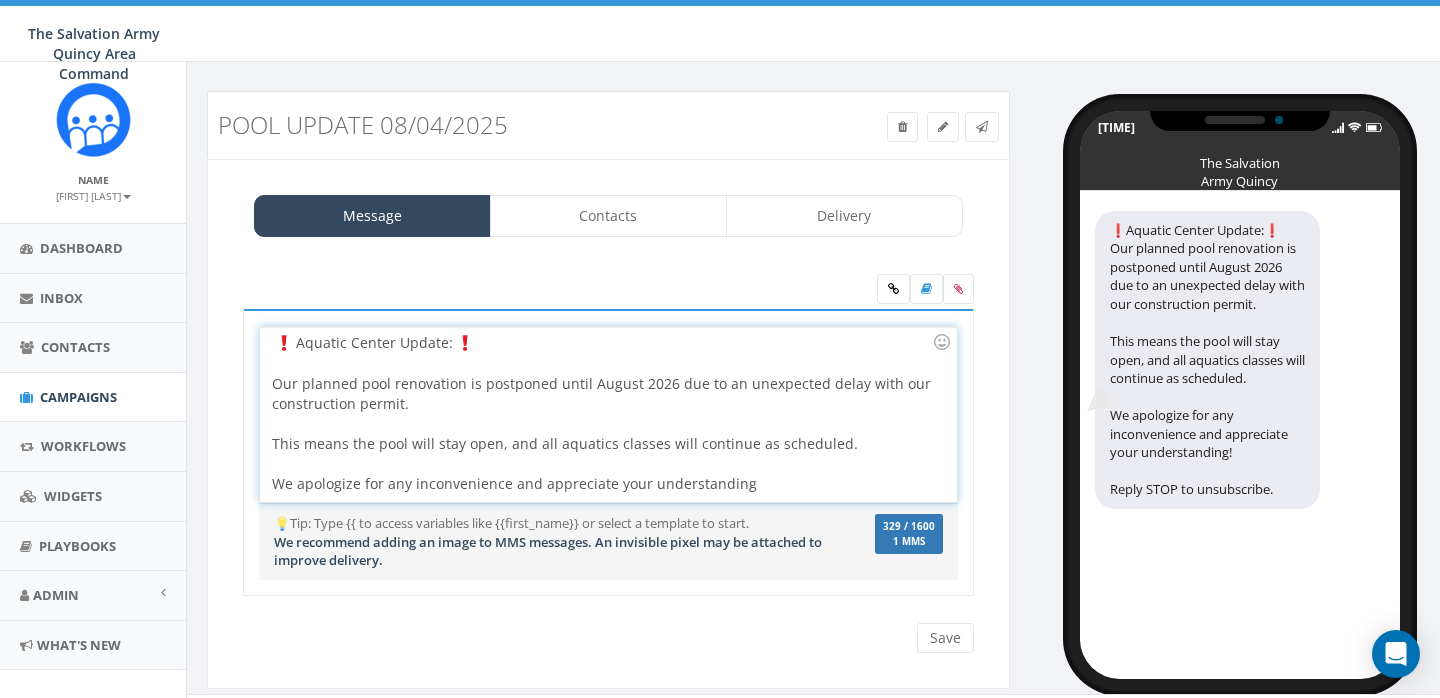 click 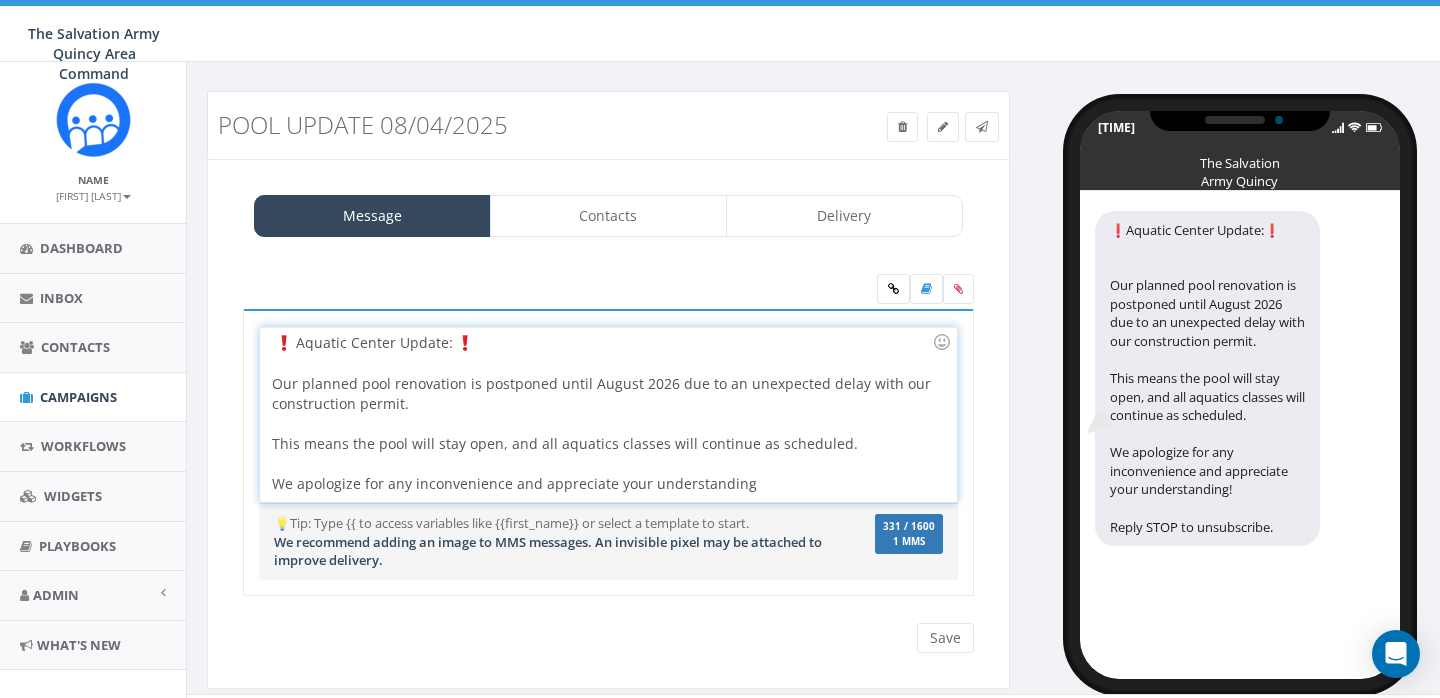 click on "Aquatic Center Update:
Our planned pool renovation is postponed until August 2026 due to an unexpected delay with our construction permit. This means the pool will stay open, and all aquatics classes will continue as scheduled. We apologize for any inconvenience and appreciate your understanding!" at bounding box center [608, 414] 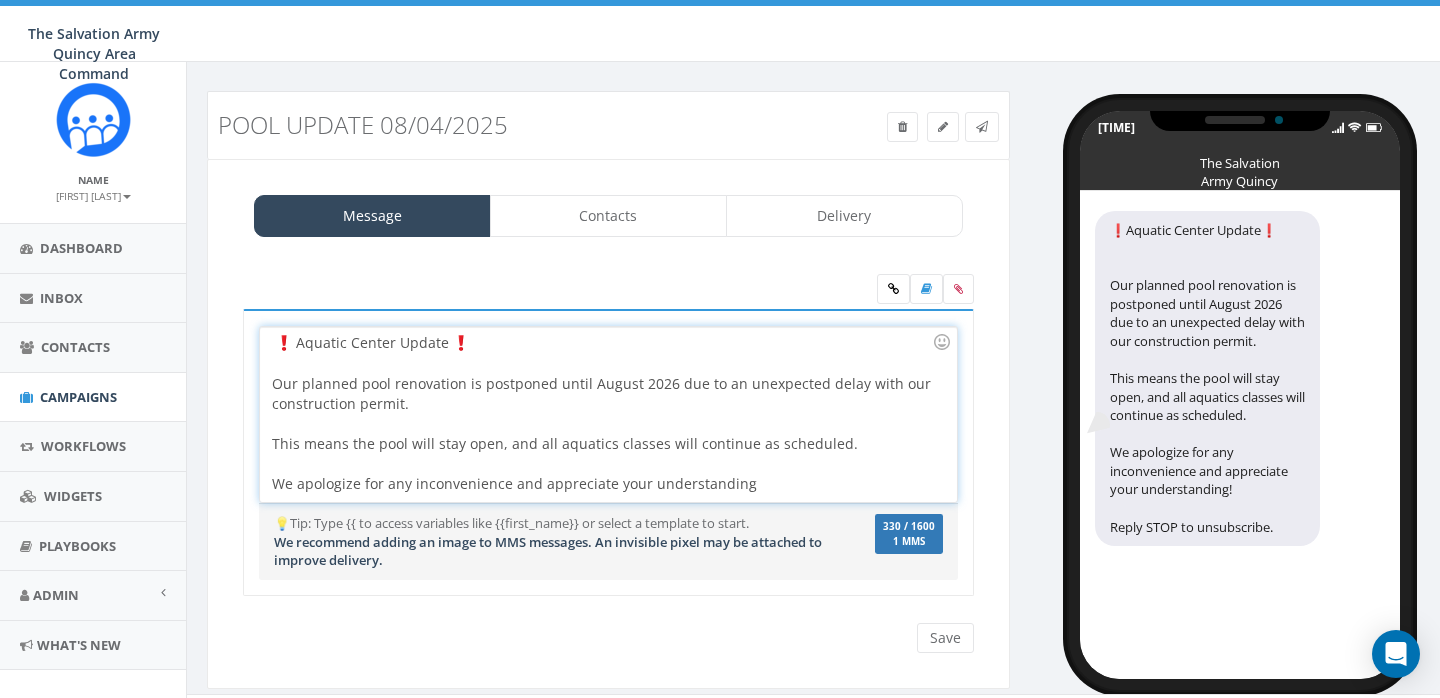 click on "Aquatic Center Update
Our planned pool renovation is postponed until August 2026 due to an unexpected delay with our construction permit. This means the pool will stay open, and all aquatics classes will continue as scheduled. We apologize for any inconvenience and appreciate your understanding!" at bounding box center [608, 414] 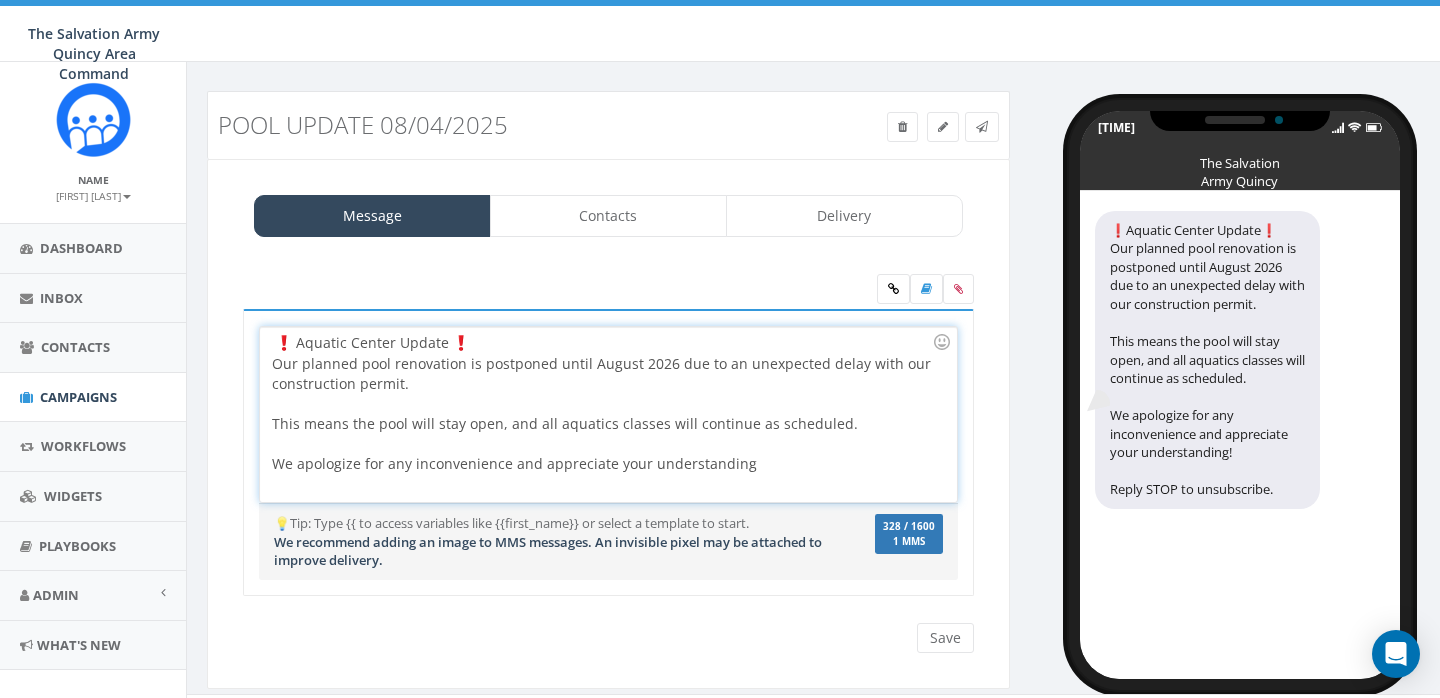 click on "This means the pool will stay open, and all aquatics classes will continue as scheduled. We apologize for any inconvenience and appreciate your understanding!" 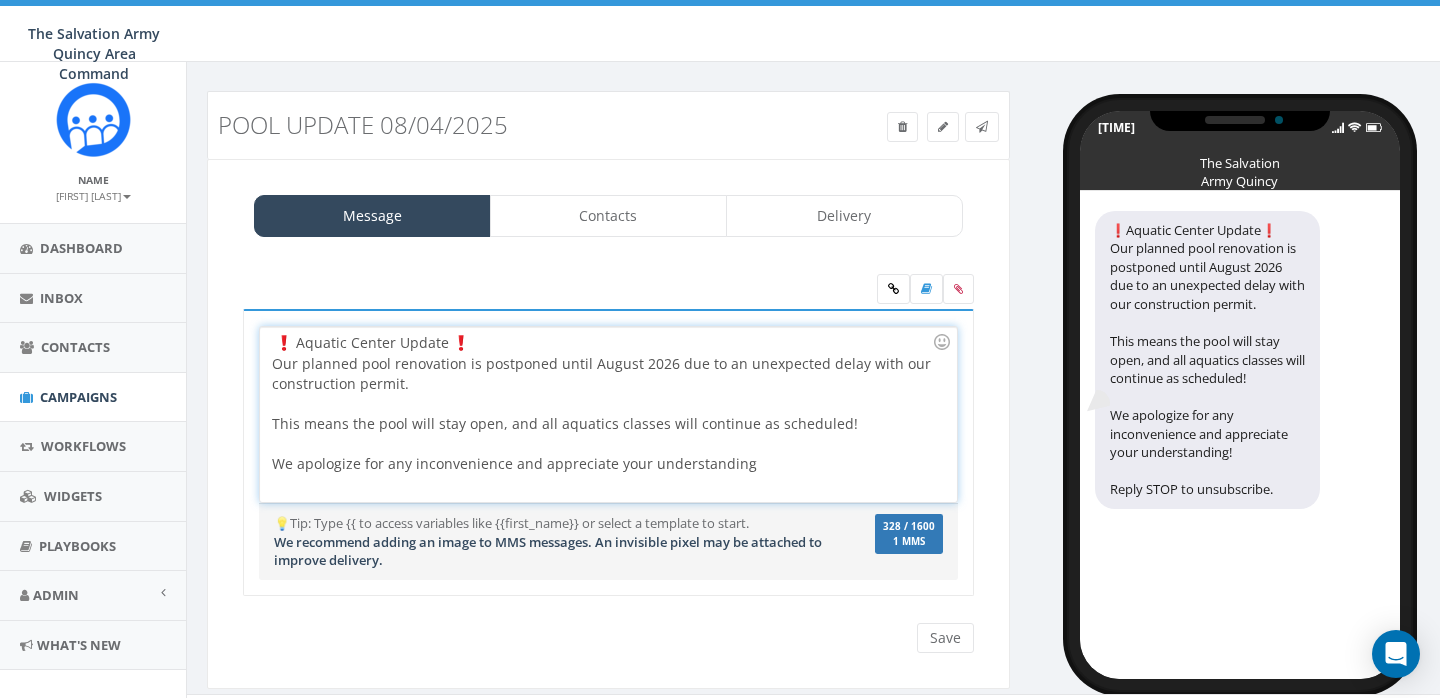 click on "This means the pool will stay open, and all aquatics classes will continue as scheduled! We apologize for any inconvenience and appreciate your understanding!" 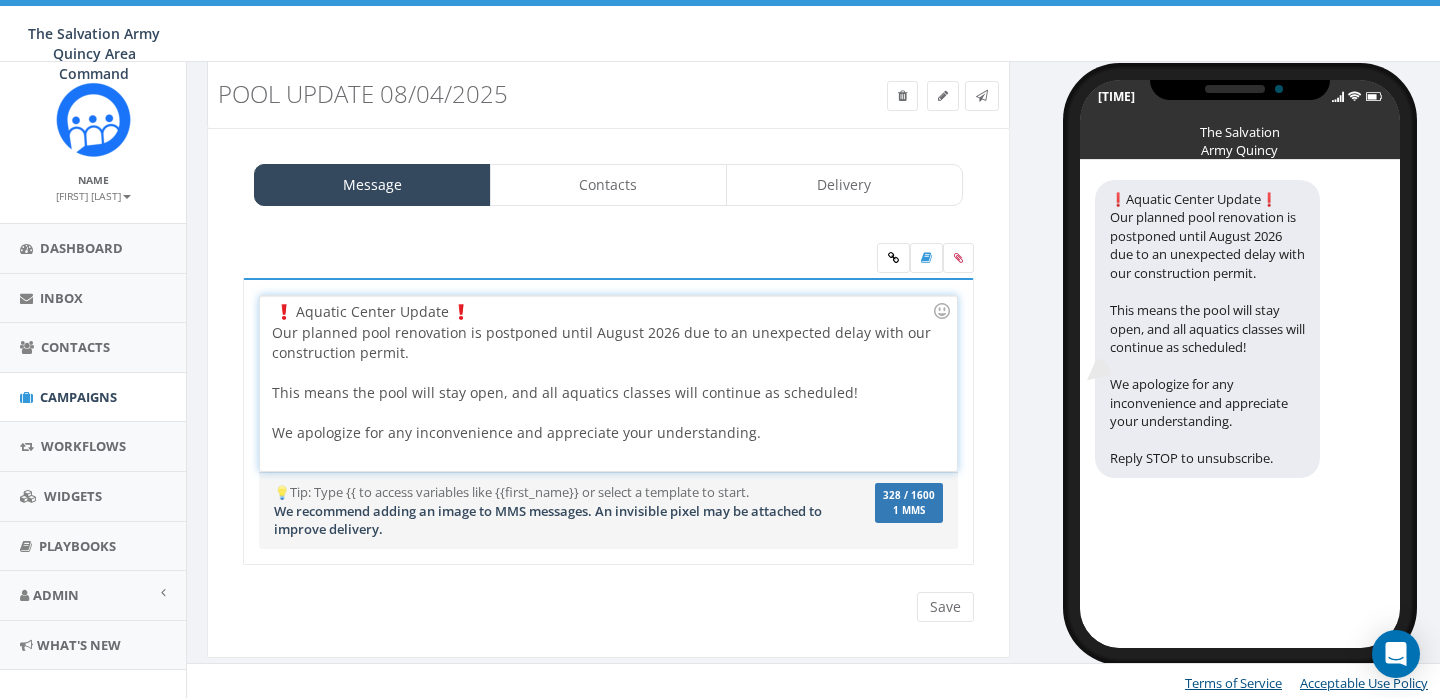 scroll, scrollTop: 43, scrollLeft: 0, axis: vertical 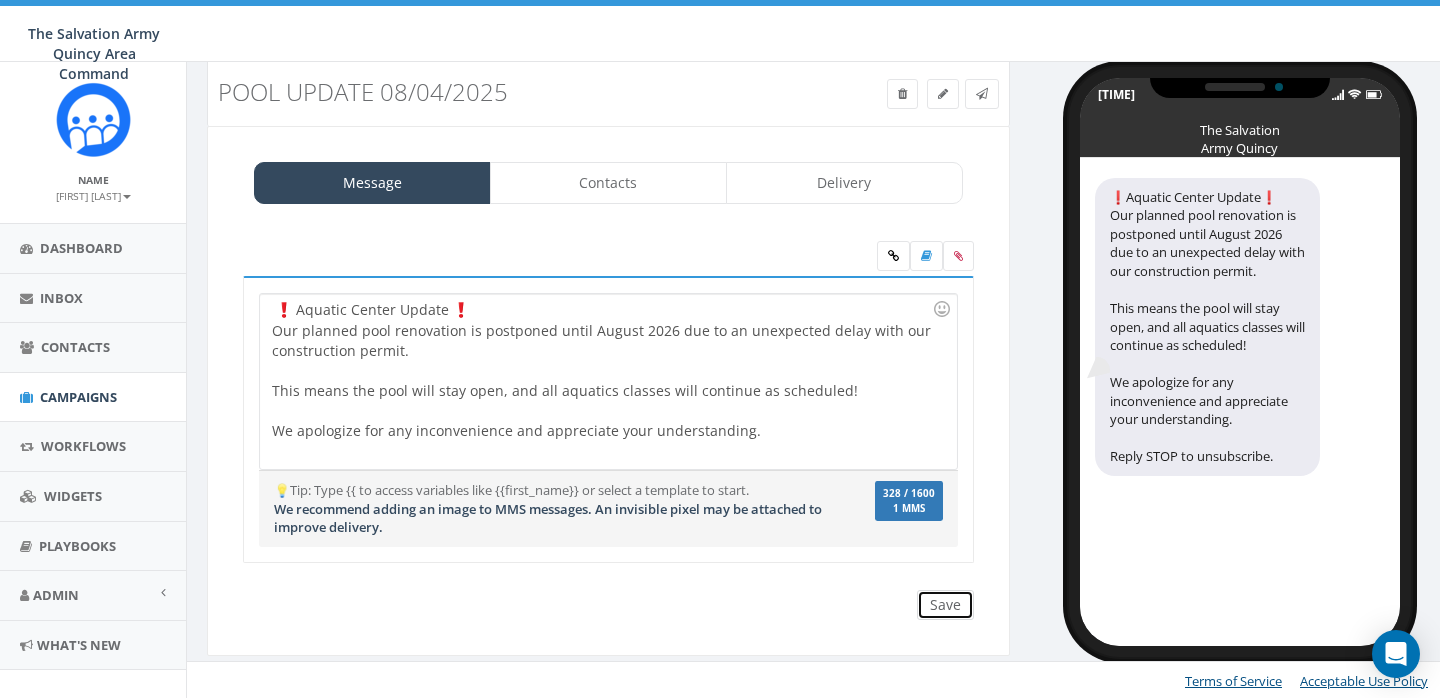 click on "Save" at bounding box center (945, 605) 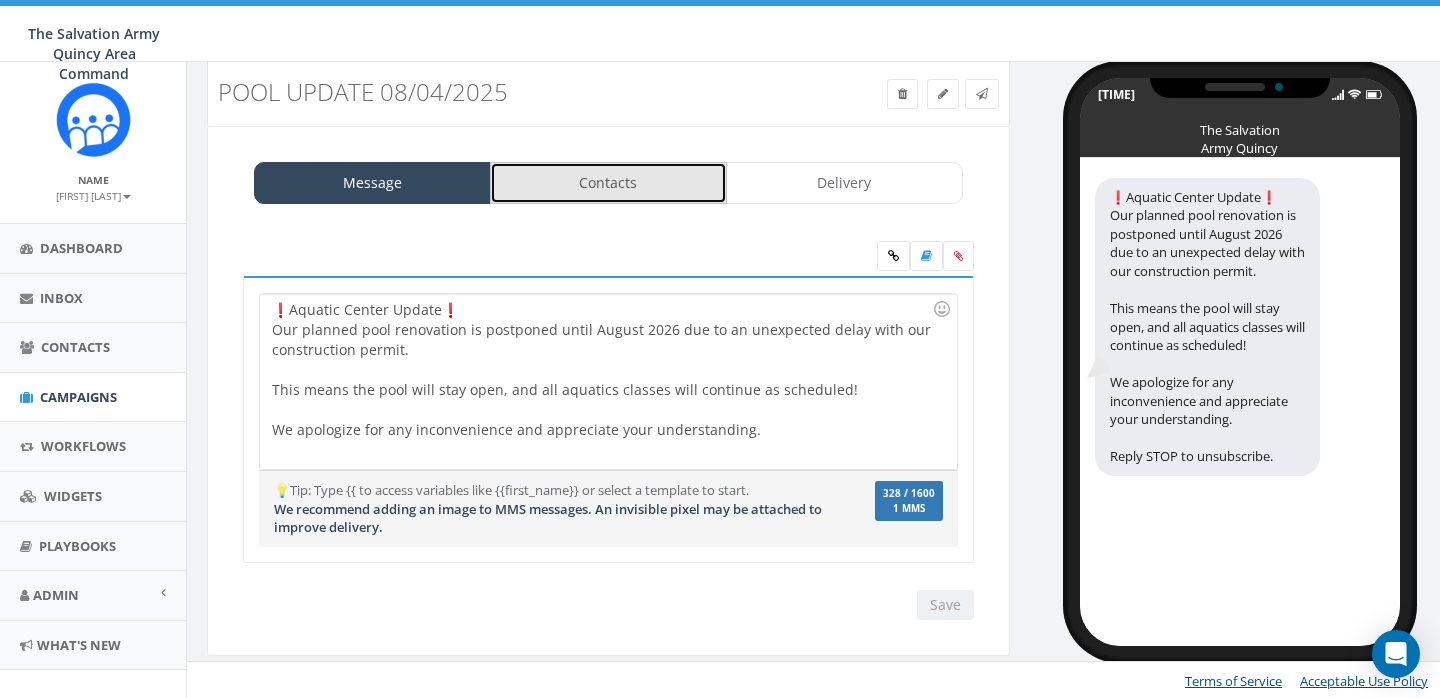 click on "Contacts" at bounding box center (608, 183) 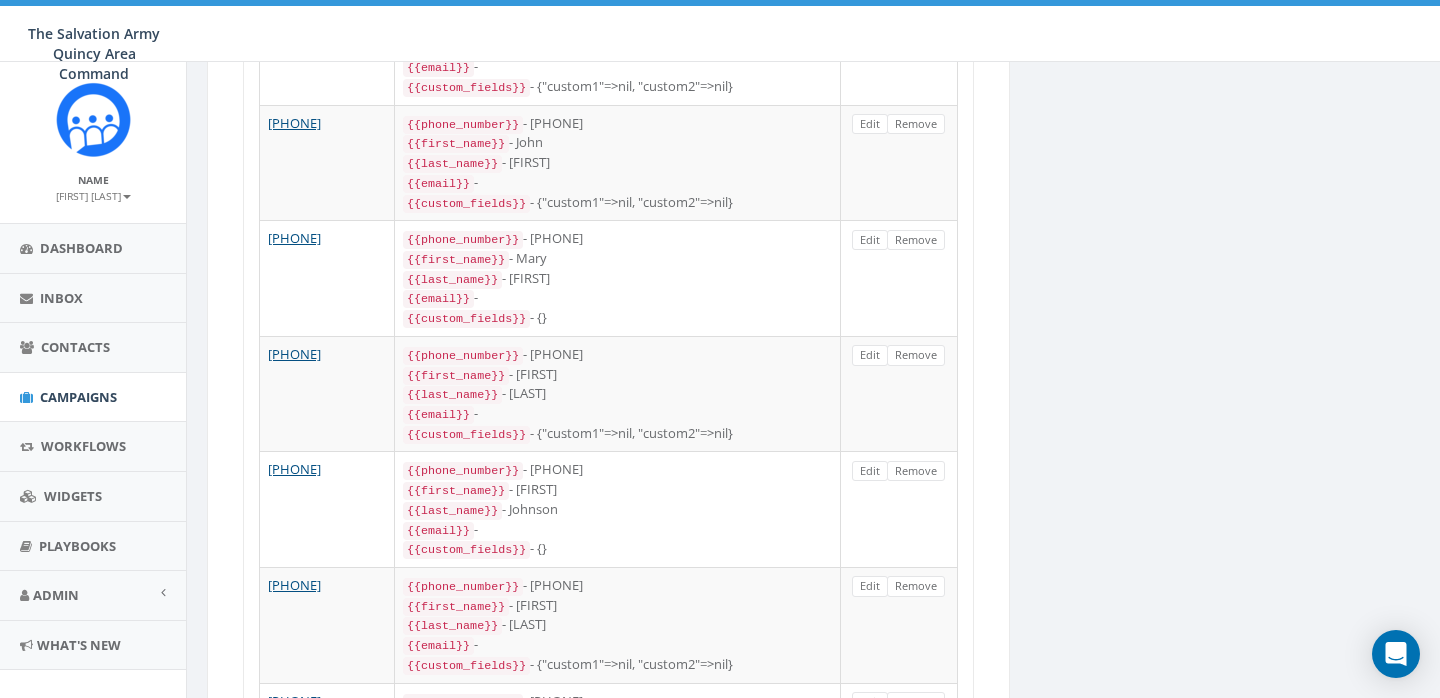 scroll, scrollTop: 0, scrollLeft: 0, axis: both 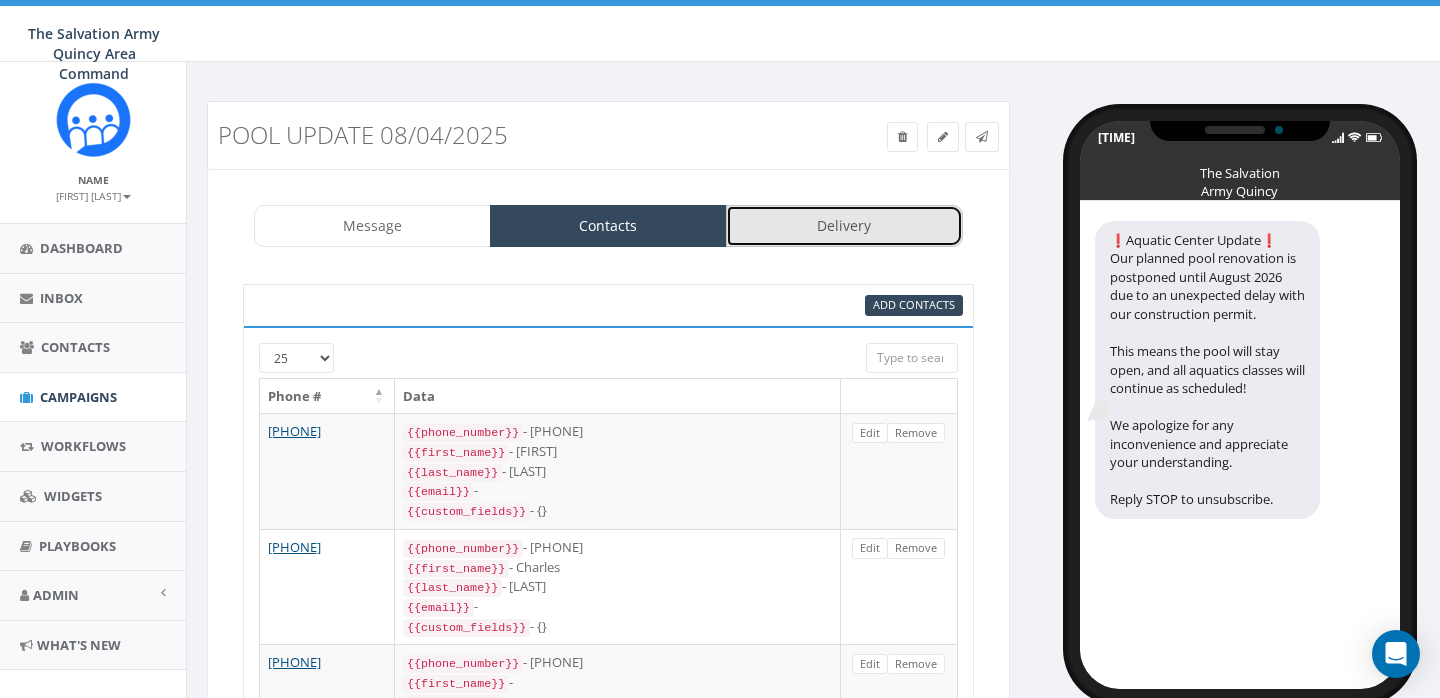 click on "Delivery" at bounding box center [844, 226] 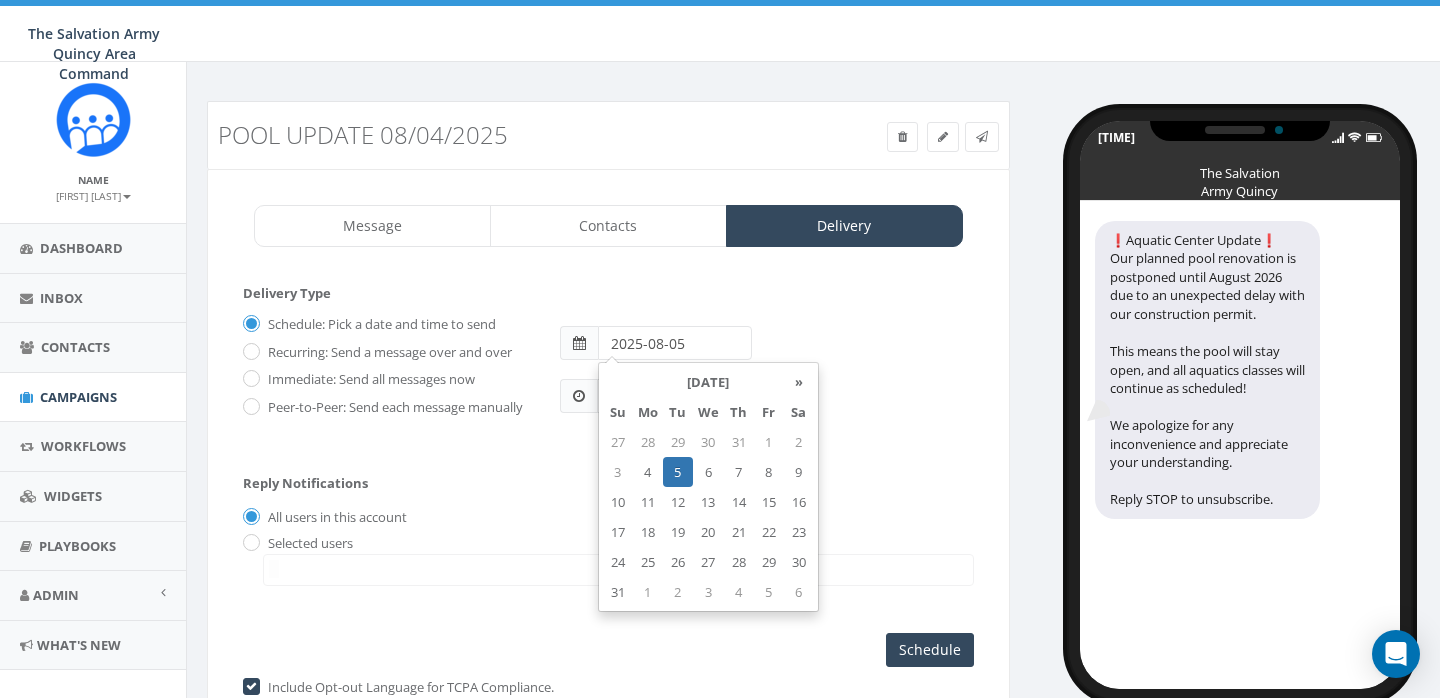 click on "2025-08-05" at bounding box center (675, 343) 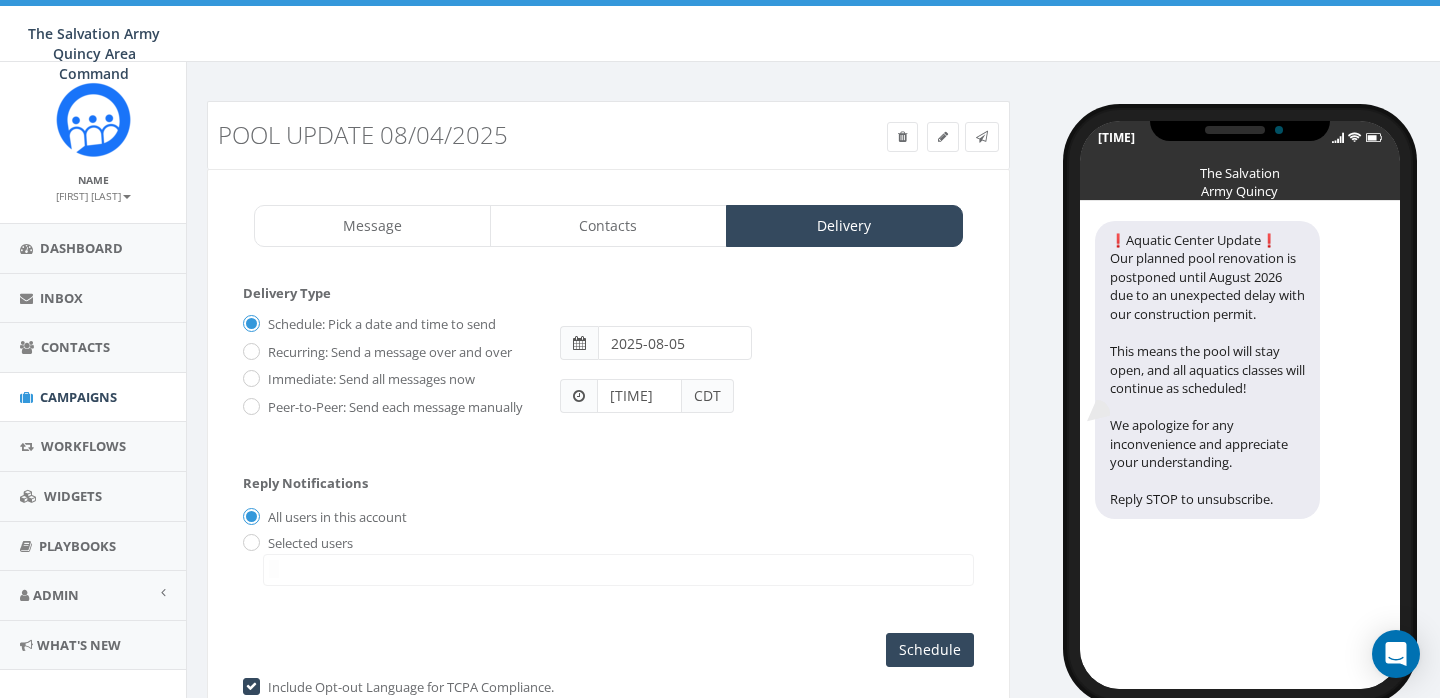 click on "Delivery Type Schedule: Pick a date and time to send Recurring: Send a message over and over Immediate: Send all messages now Peer-to-Peer: Send each message manually S M T W T F S 2025-08-05 12:34PM CDT Save" at bounding box center (608, 370) 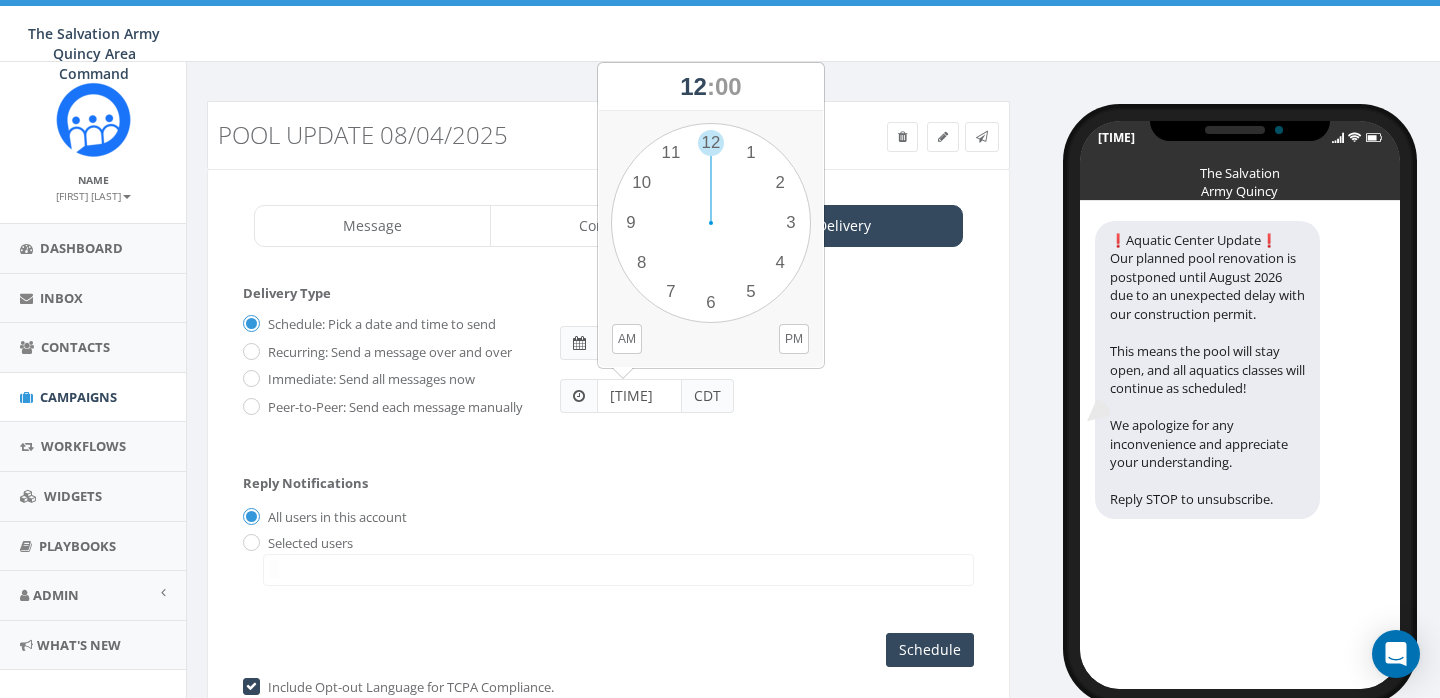 click on "12:34PM" at bounding box center (639, 396) 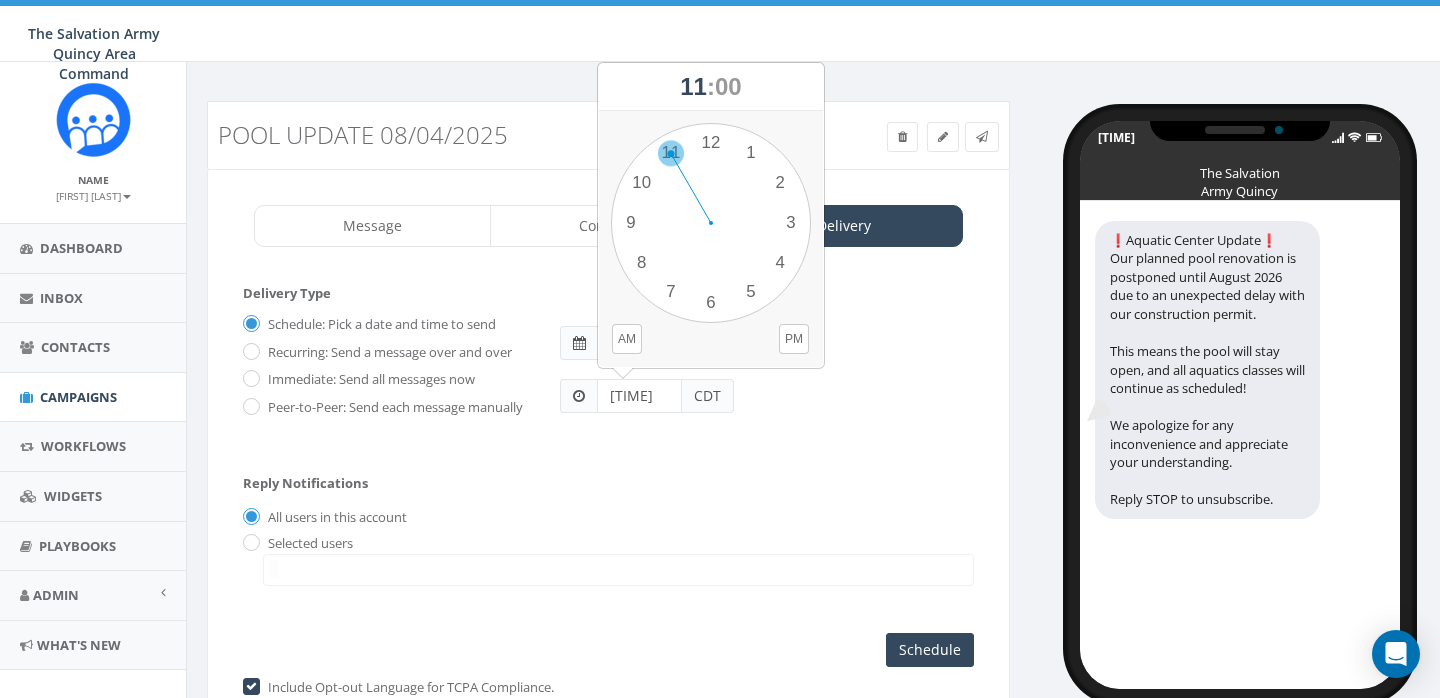 click on "1 2 3 4 5 6 7 8 9 10 11 12 00 05 10 15 20 25 30 35 40 45 50 55" at bounding box center [711, 223] 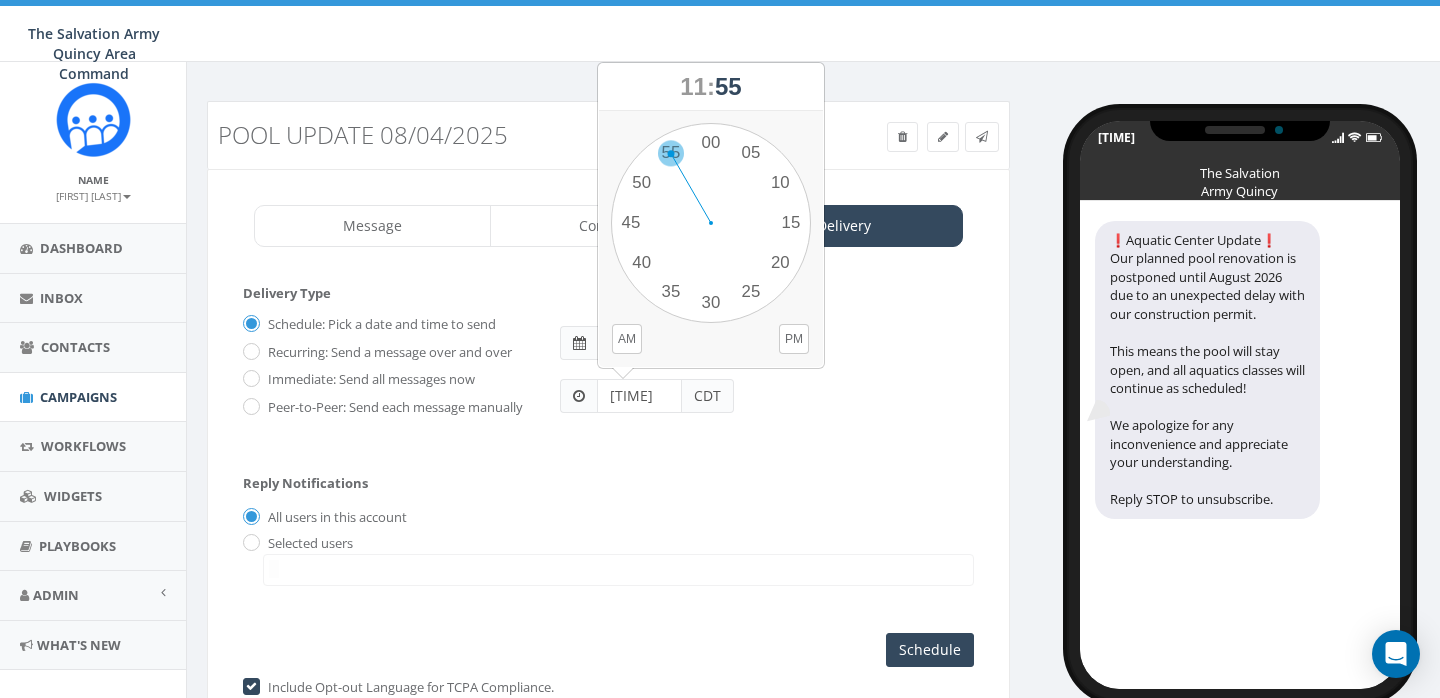 click on "1 2 3 4 5 6 7 8 9 10 11 12 00 05 10 15 20 25 30 35 40 45 50 55" at bounding box center (711, 223) 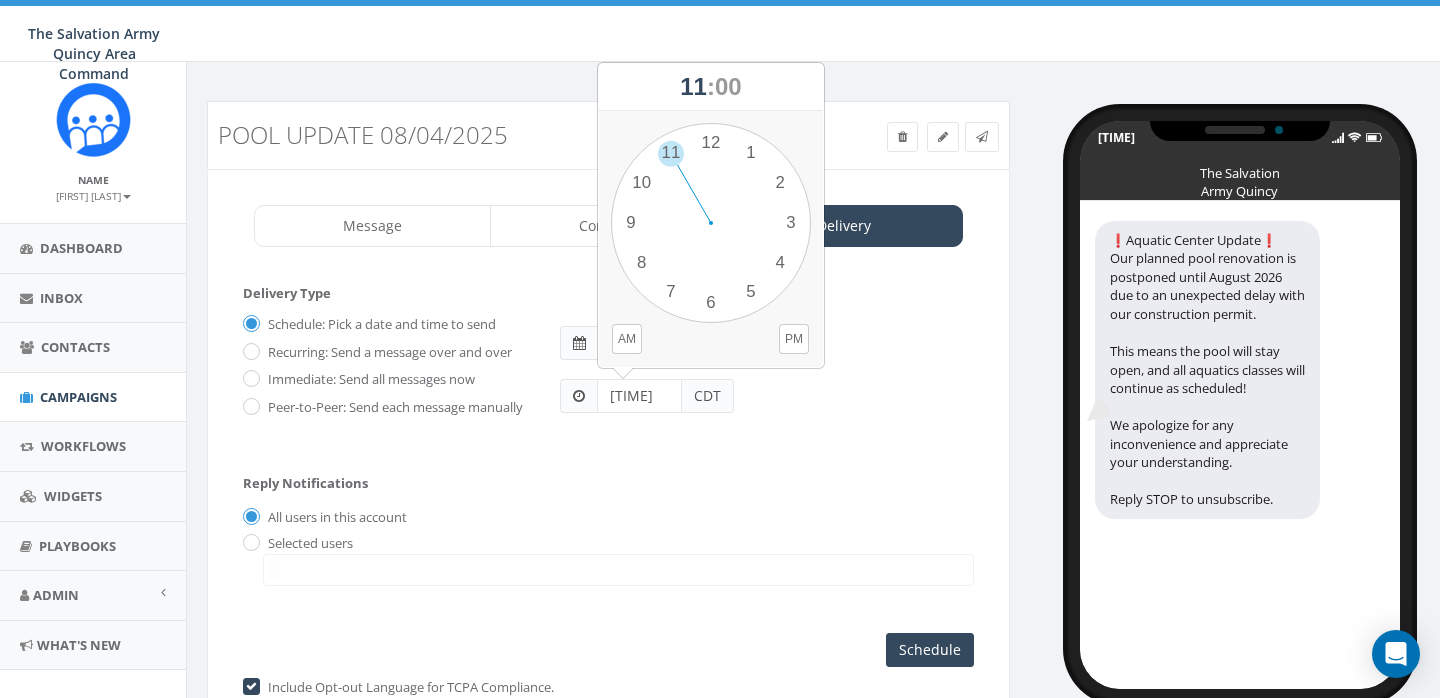 click on "11:55PM" at bounding box center [639, 396] 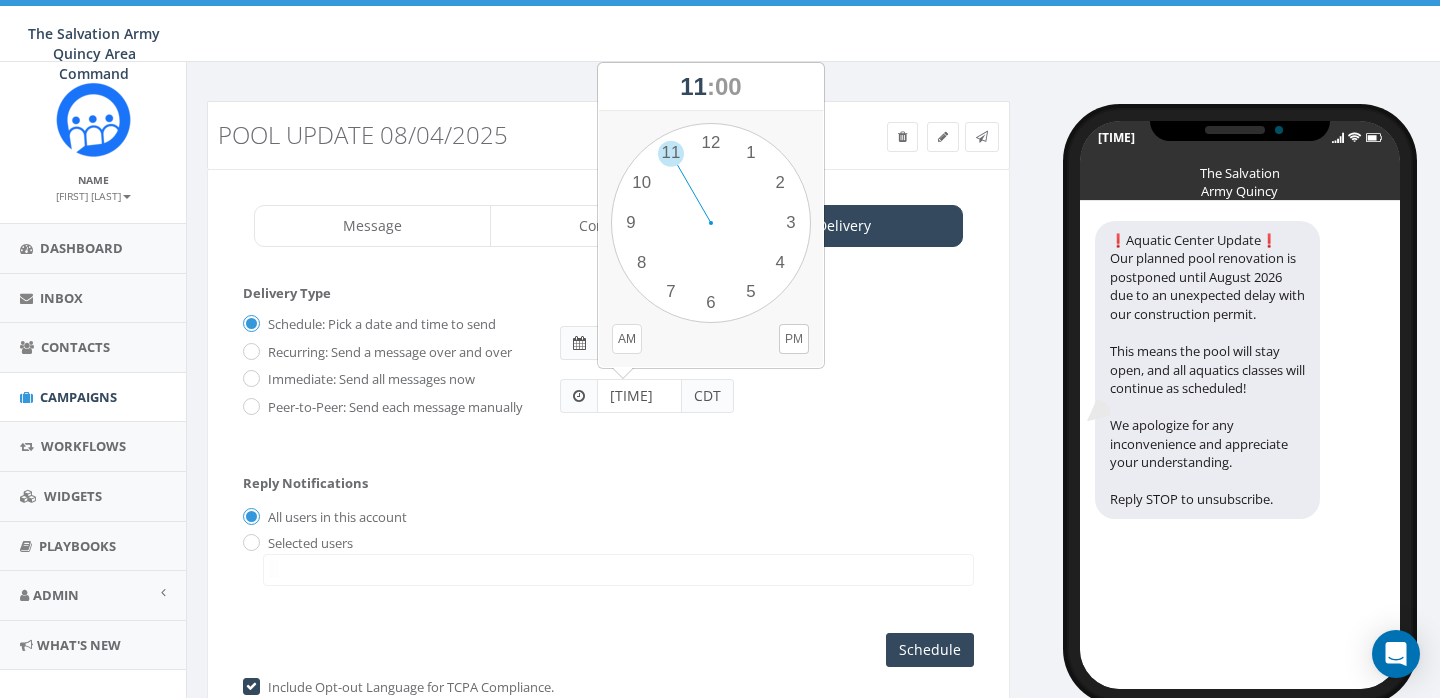 click on "AM" at bounding box center (627, 339) 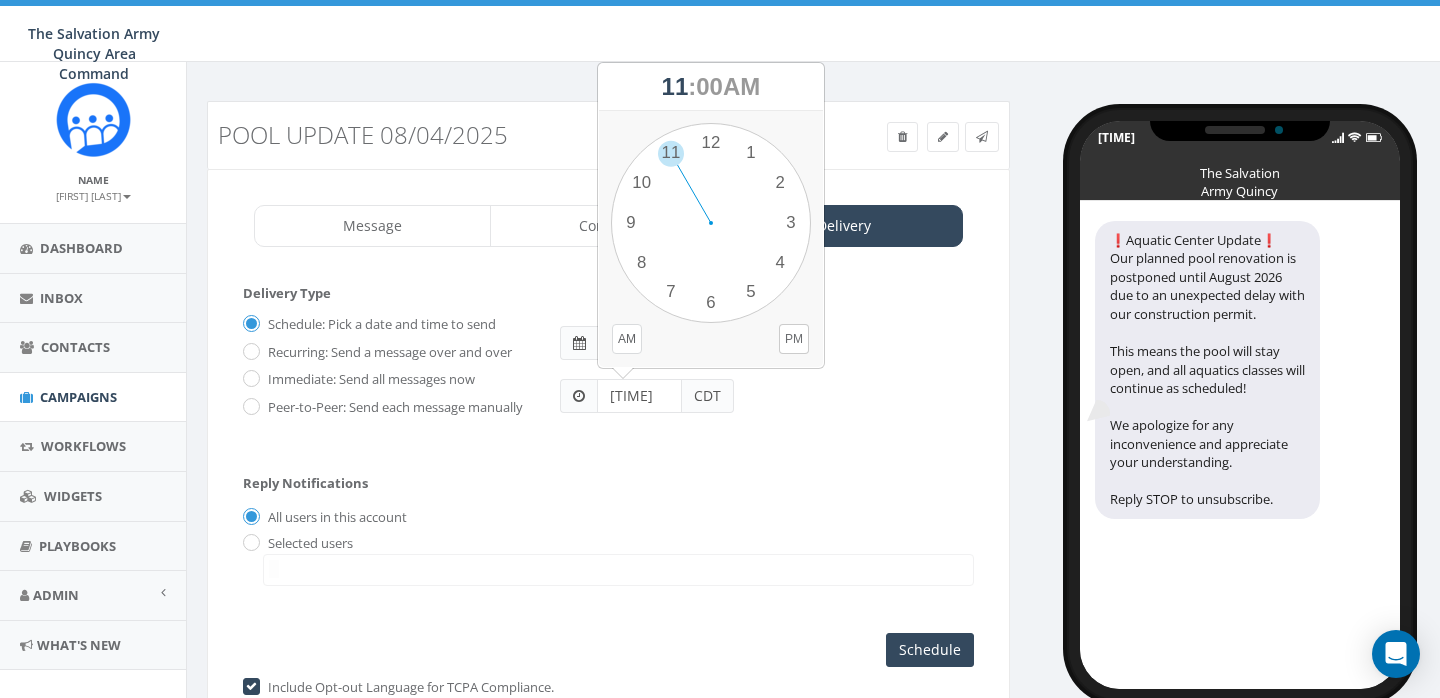 click on "AM" at bounding box center [627, 339] 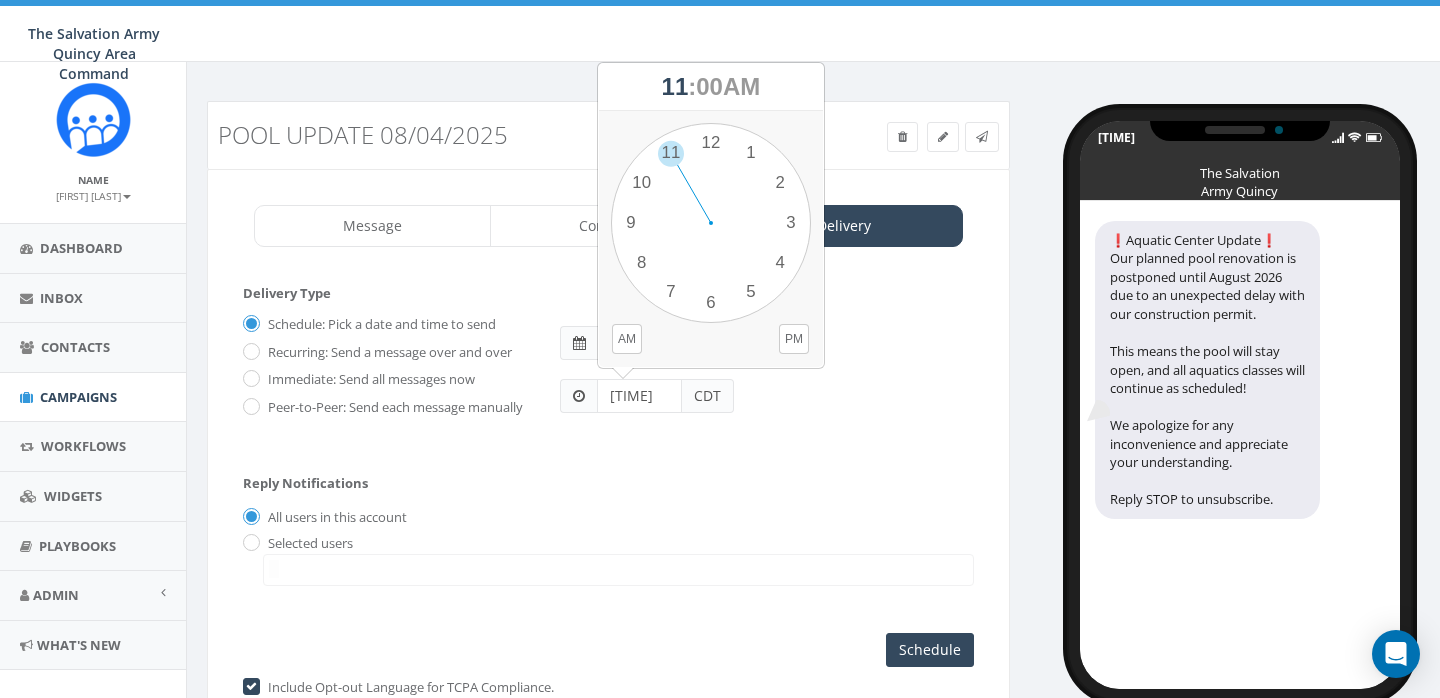 click on "11:55PM" at bounding box center (639, 396) 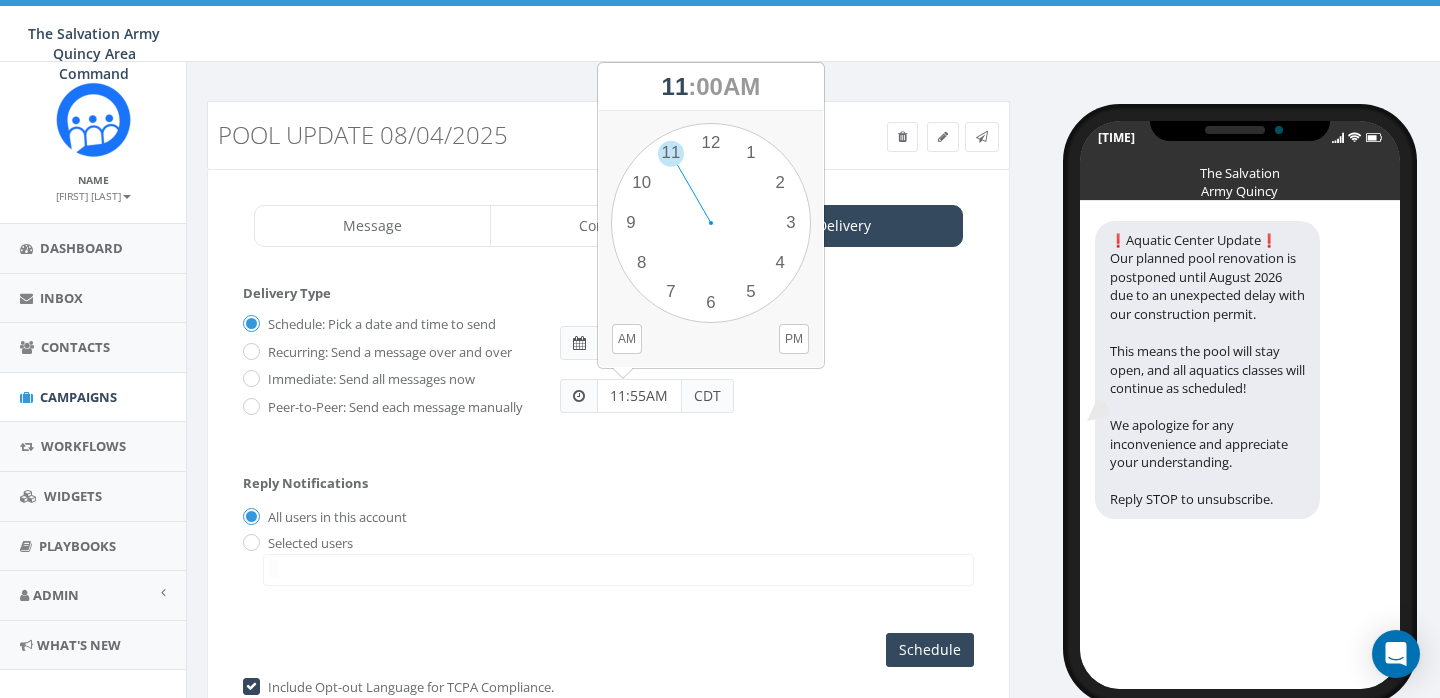 type on "11:55AM" 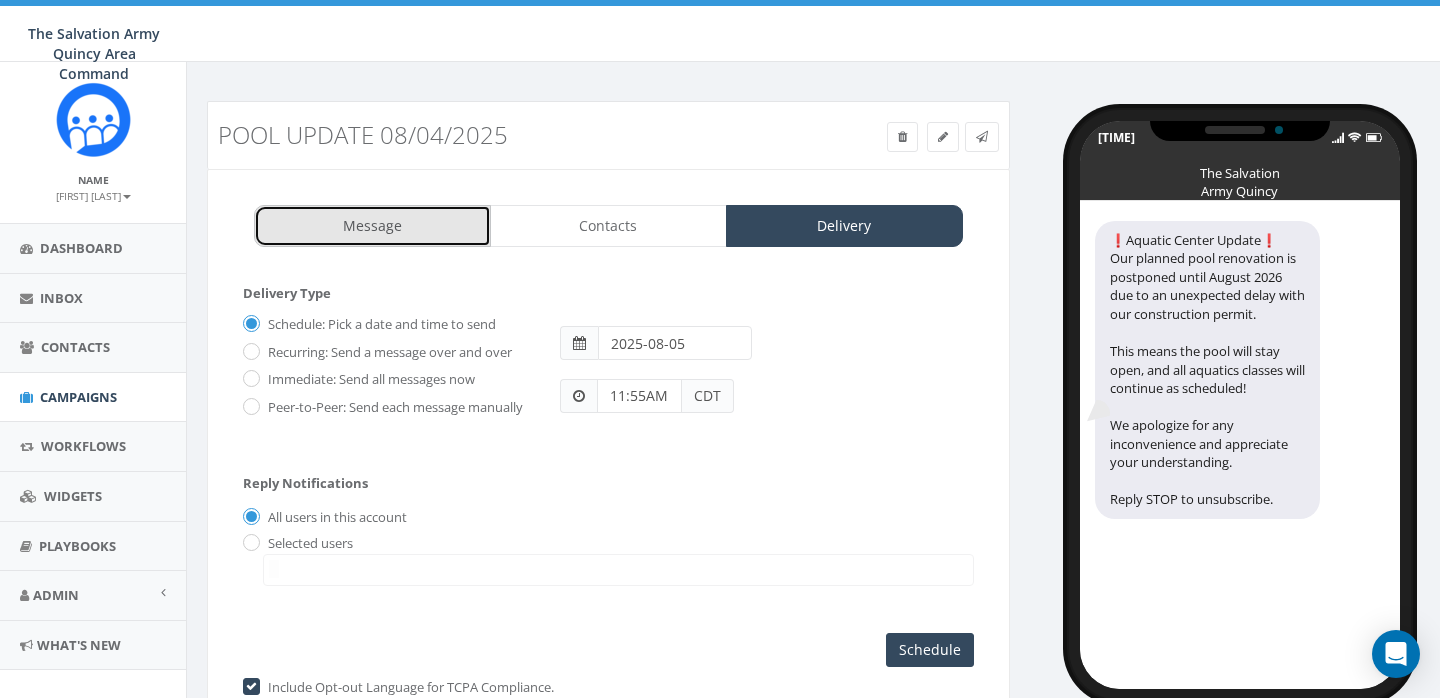click on "Message" at bounding box center (372, 226) 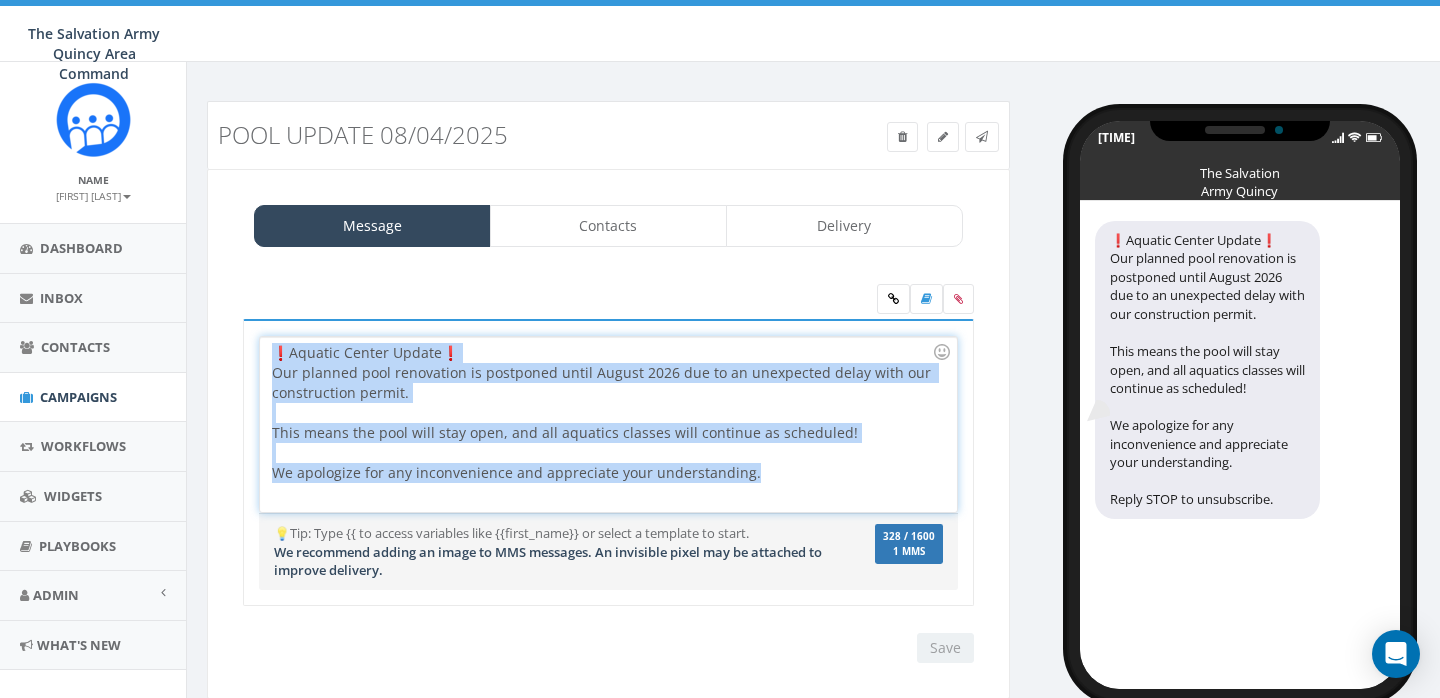 drag, startPoint x: 766, startPoint y: 474, endPoint x: 211, endPoint y: 349, distance: 568.90247 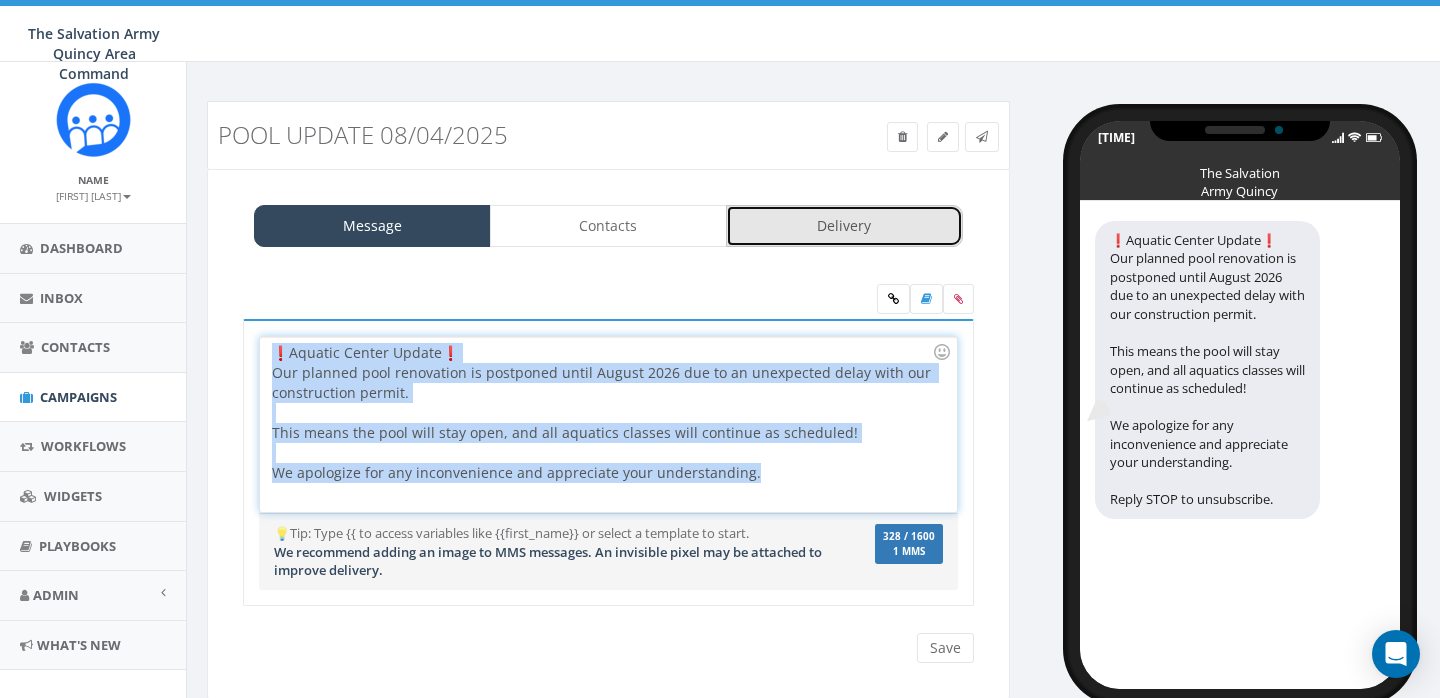 click on "Delivery" at bounding box center [844, 226] 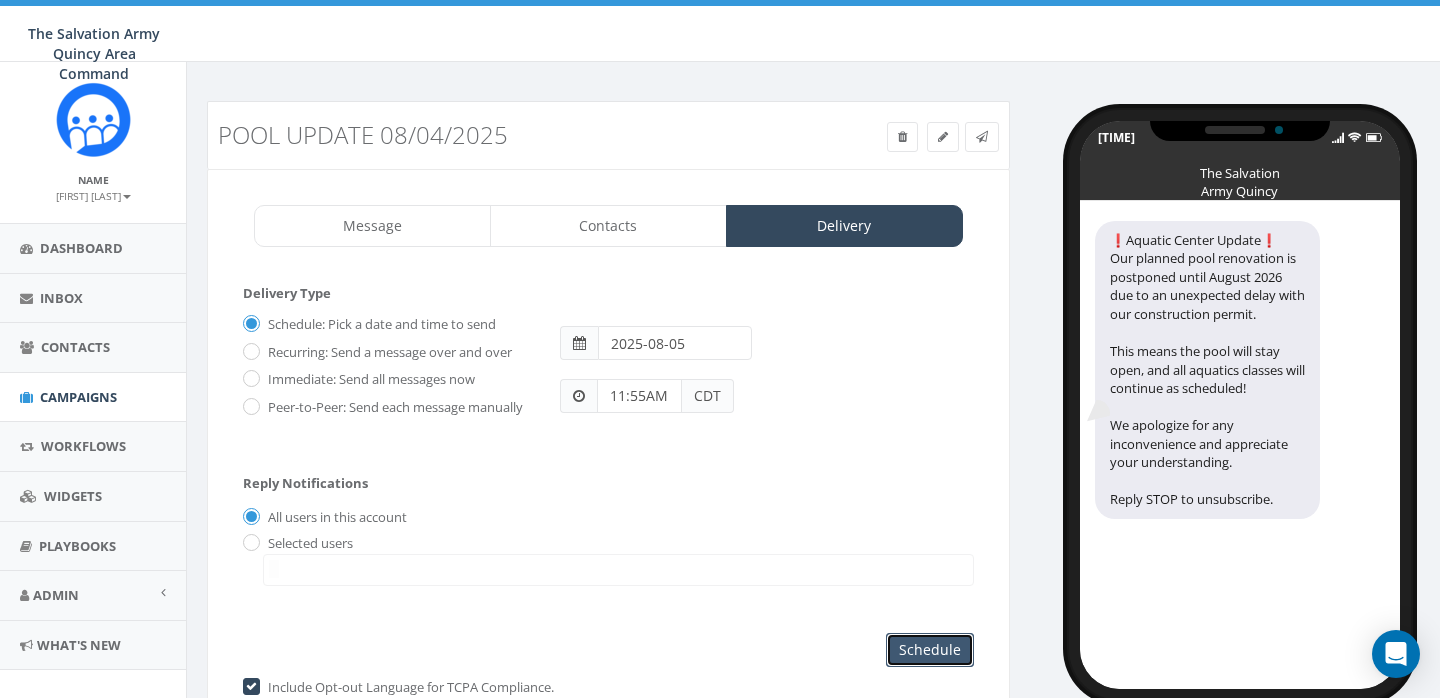 click on "Schedule" at bounding box center (930, 650) 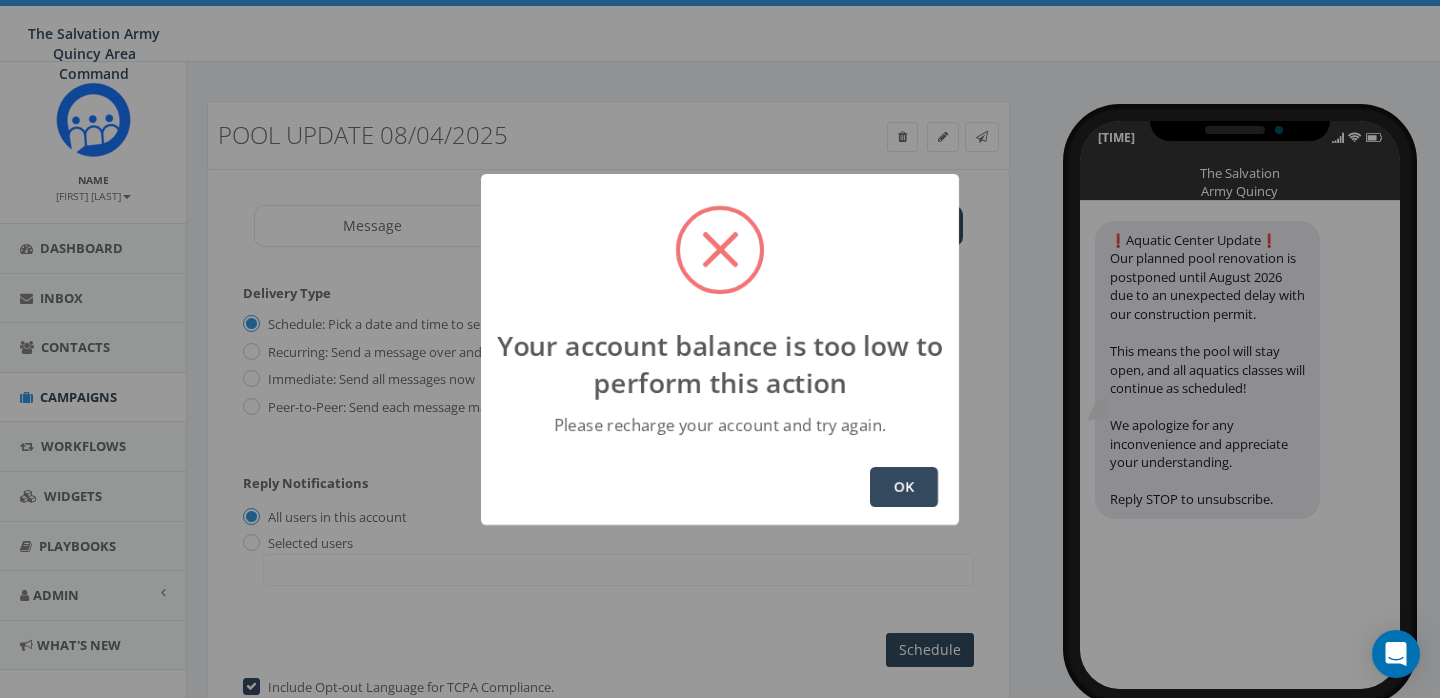 click on "OK" at bounding box center (904, 487) 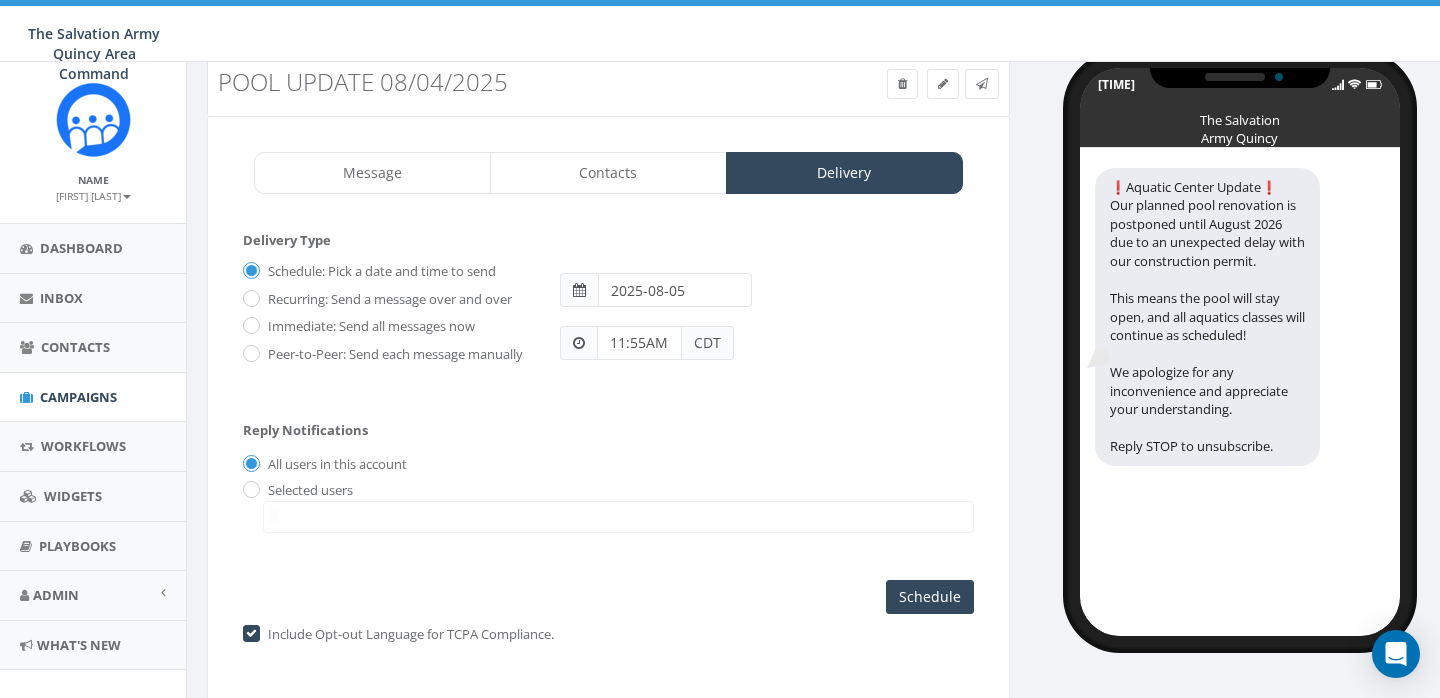 scroll, scrollTop: 68, scrollLeft: 0, axis: vertical 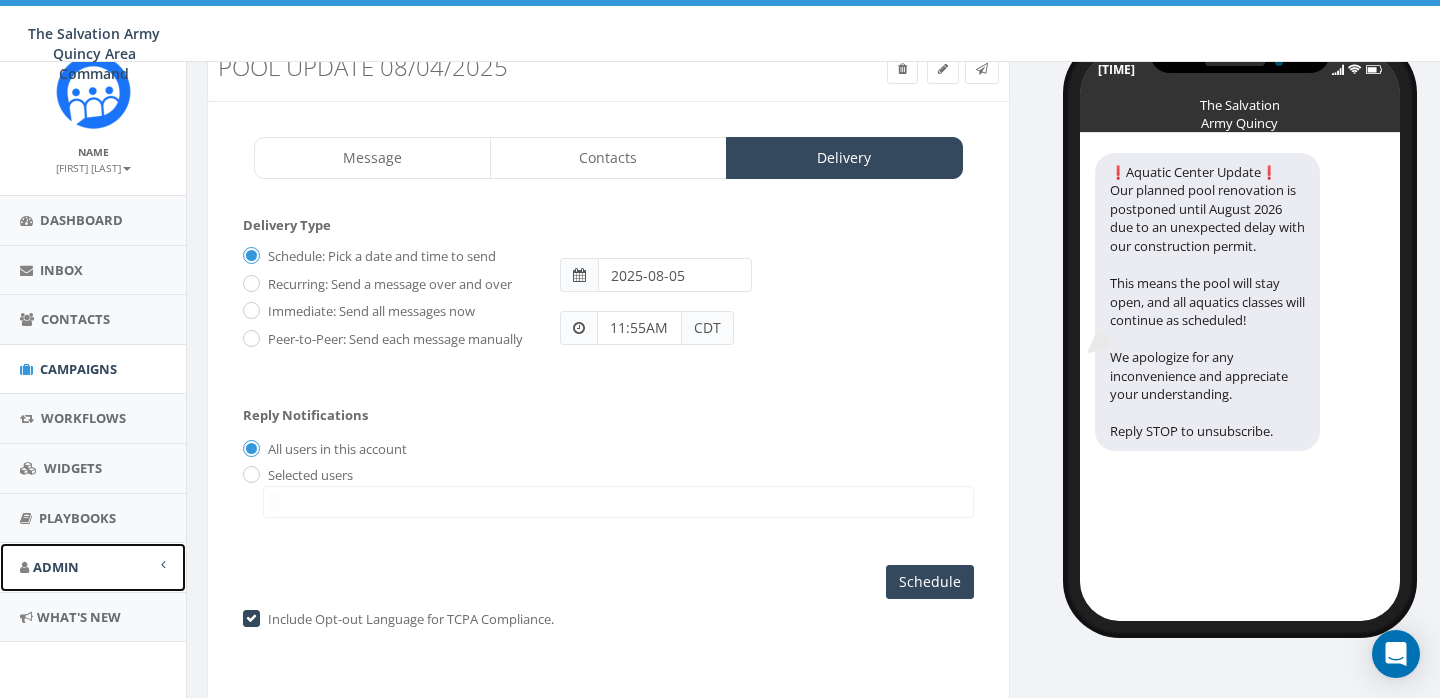 click on "Admin" at bounding box center [93, 567] 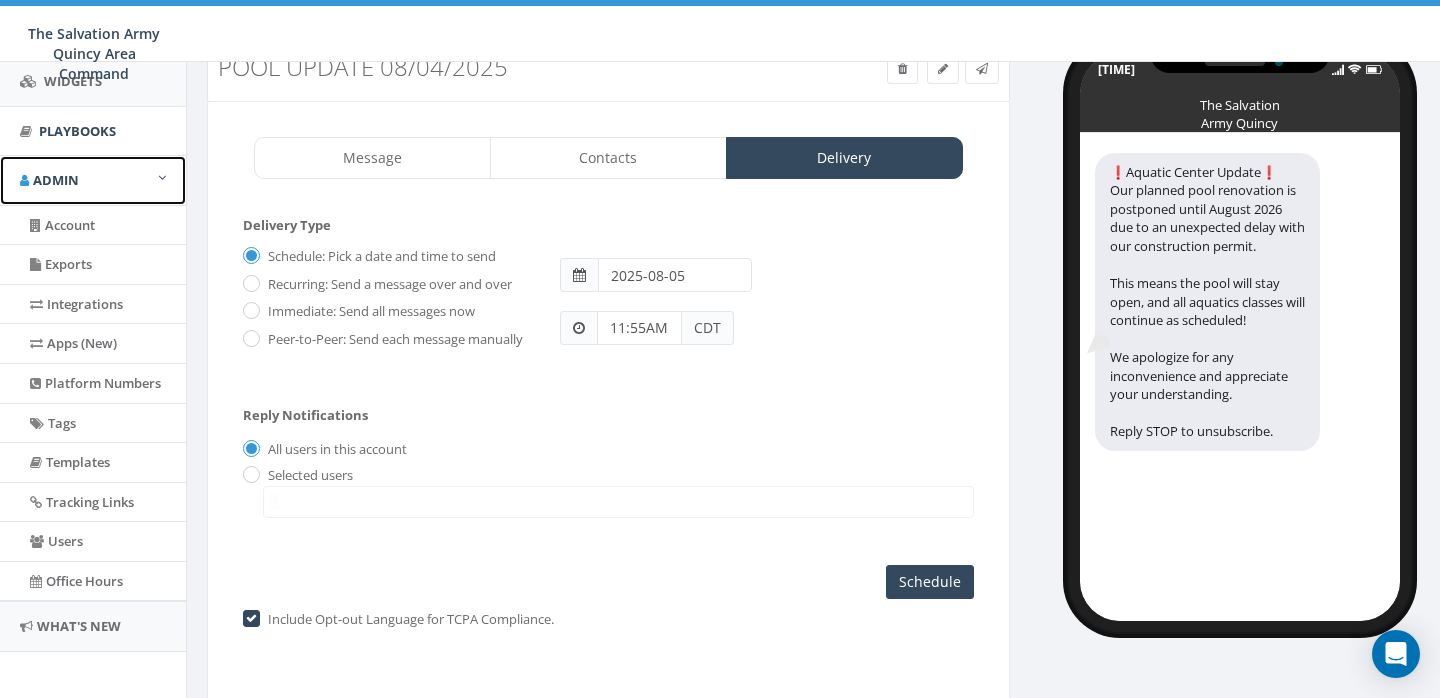 scroll, scrollTop: 424, scrollLeft: 0, axis: vertical 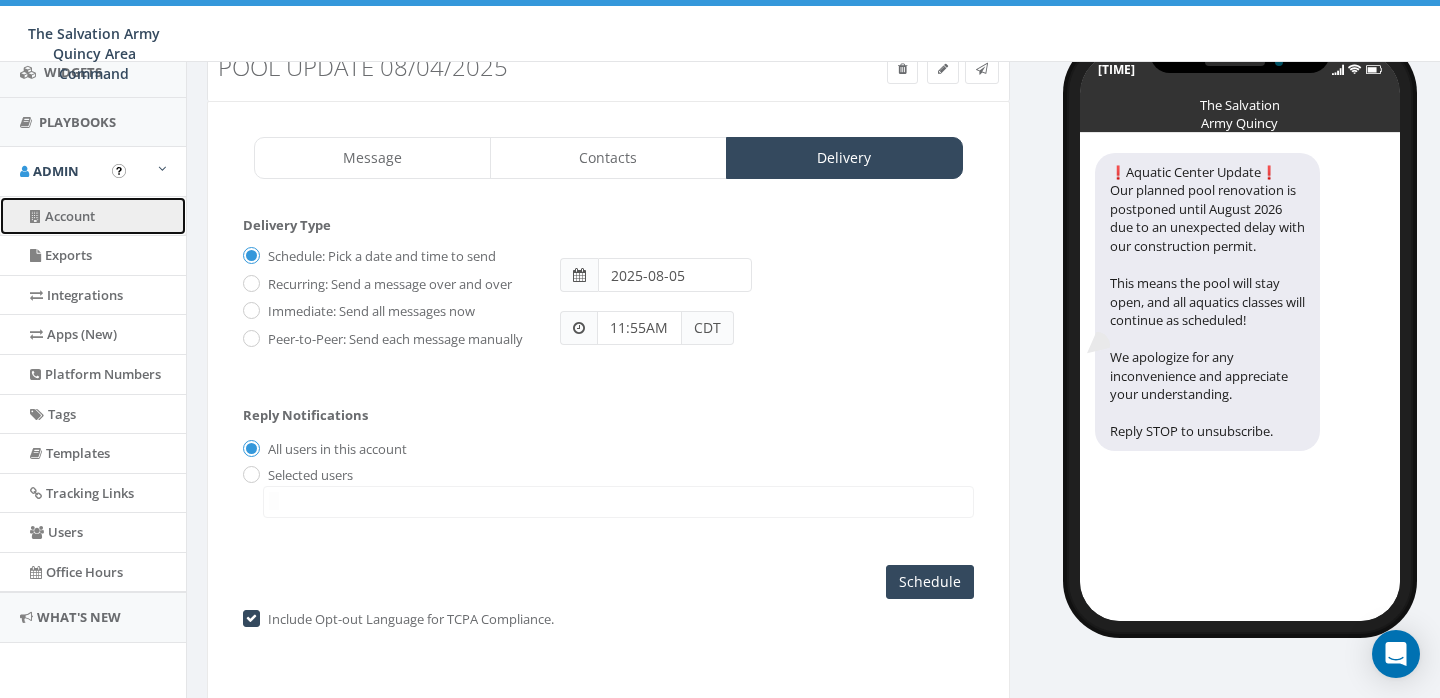 click on "Account" at bounding box center [93, 216] 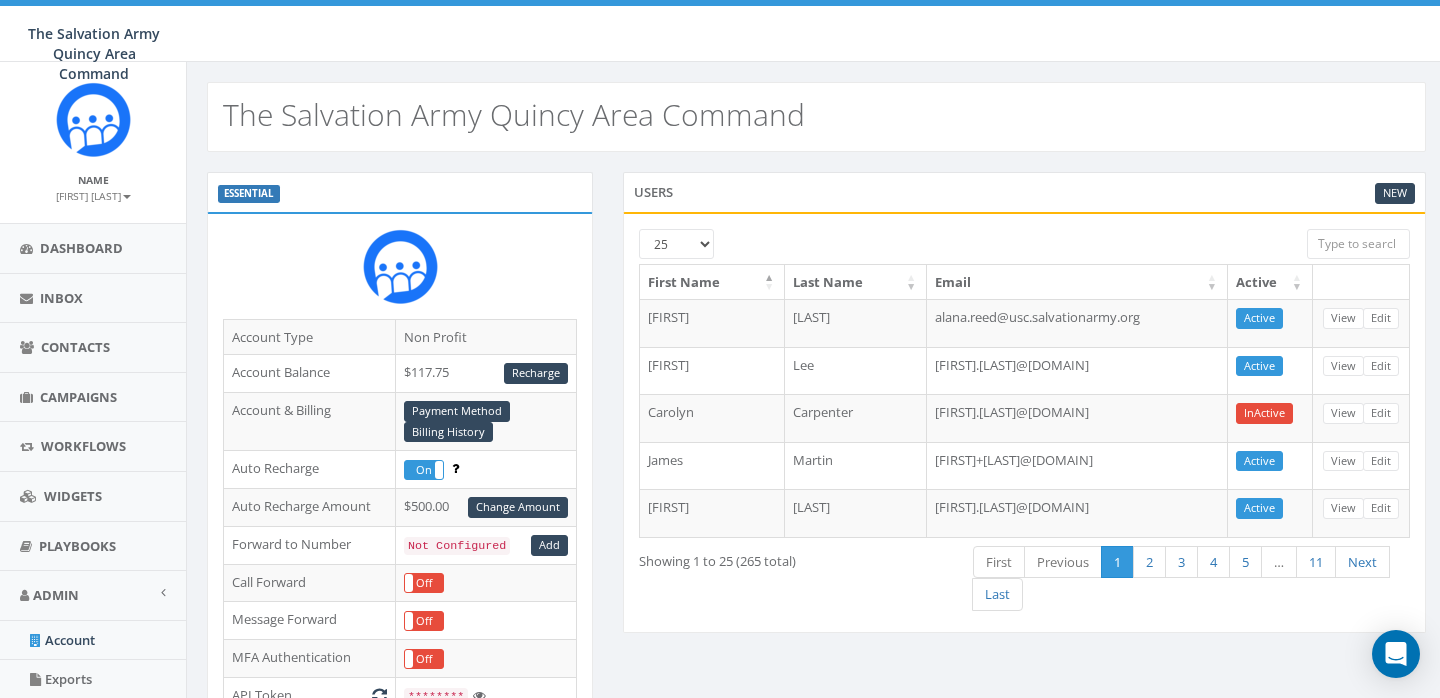 scroll, scrollTop: 0, scrollLeft: 0, axis: both 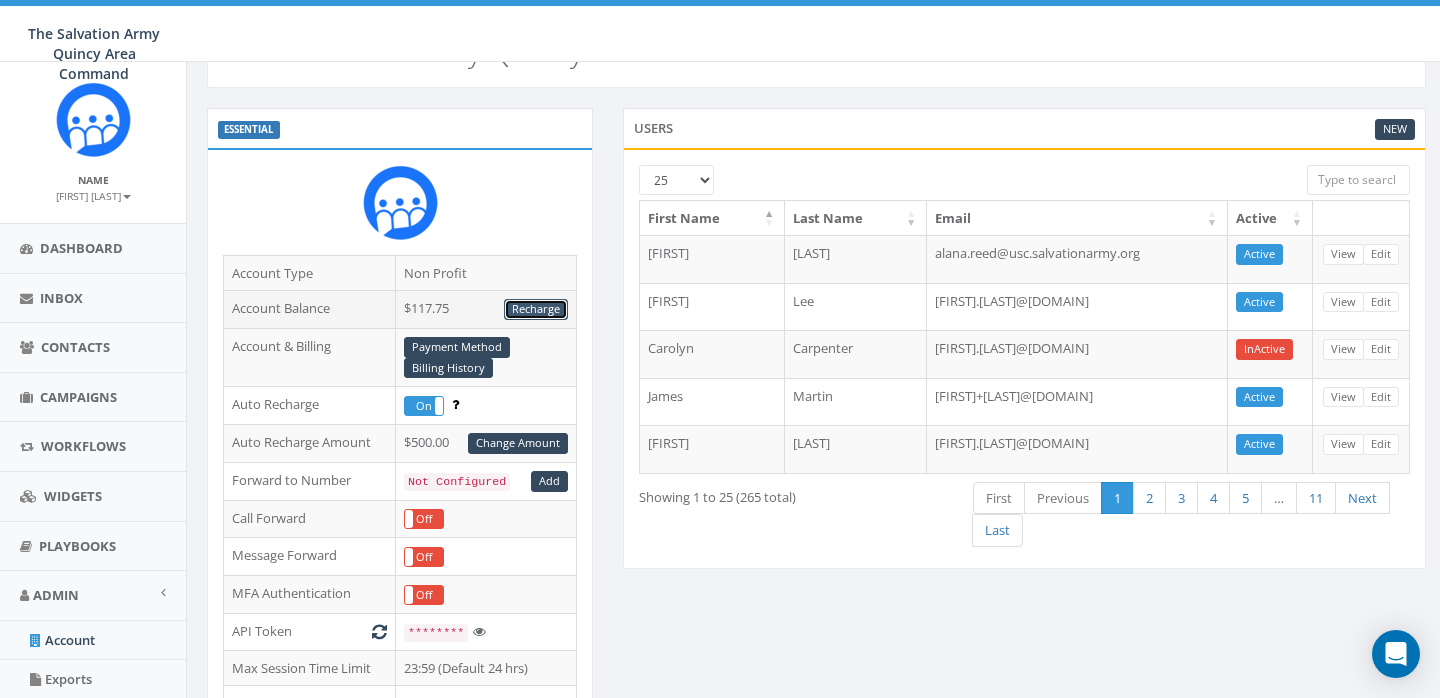 click on "Recharge" at bounding box center [536, 309] 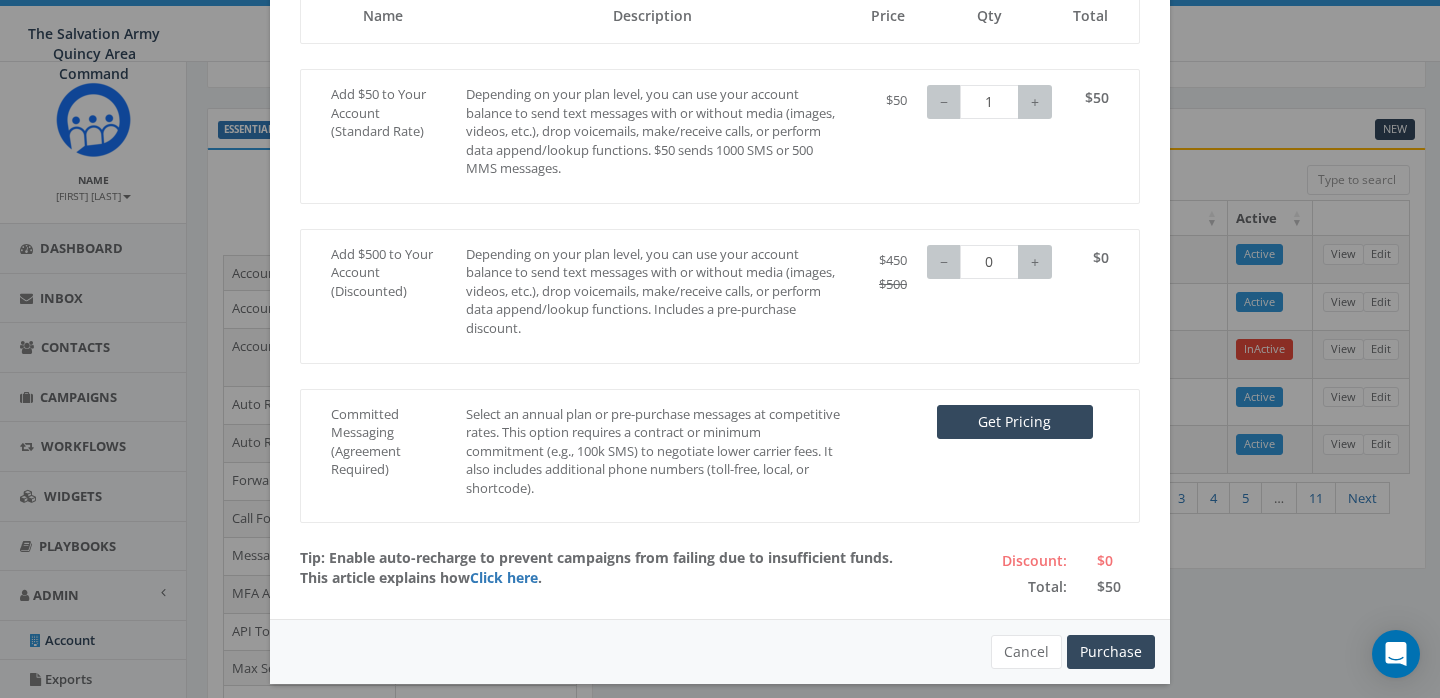 scroll, scrollTop: 200, scrollLeft: 0, axis: vertical 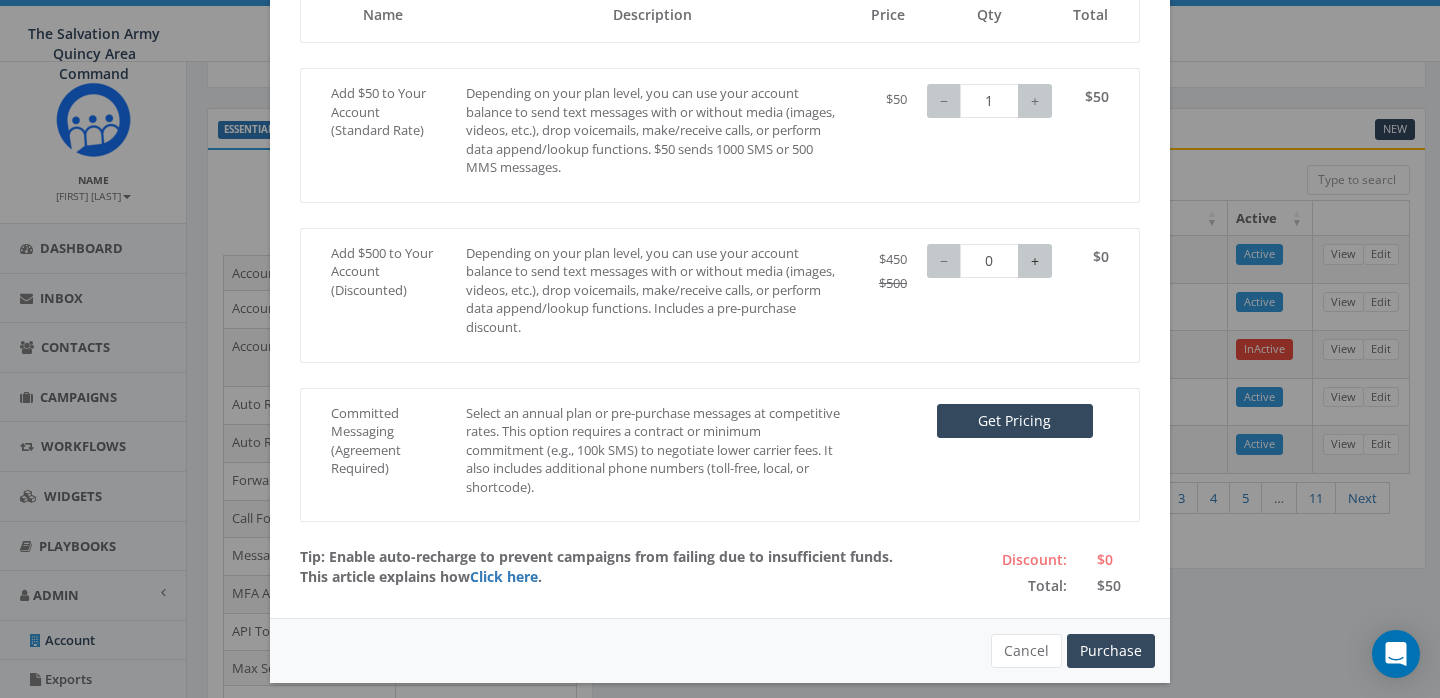 type on "1" 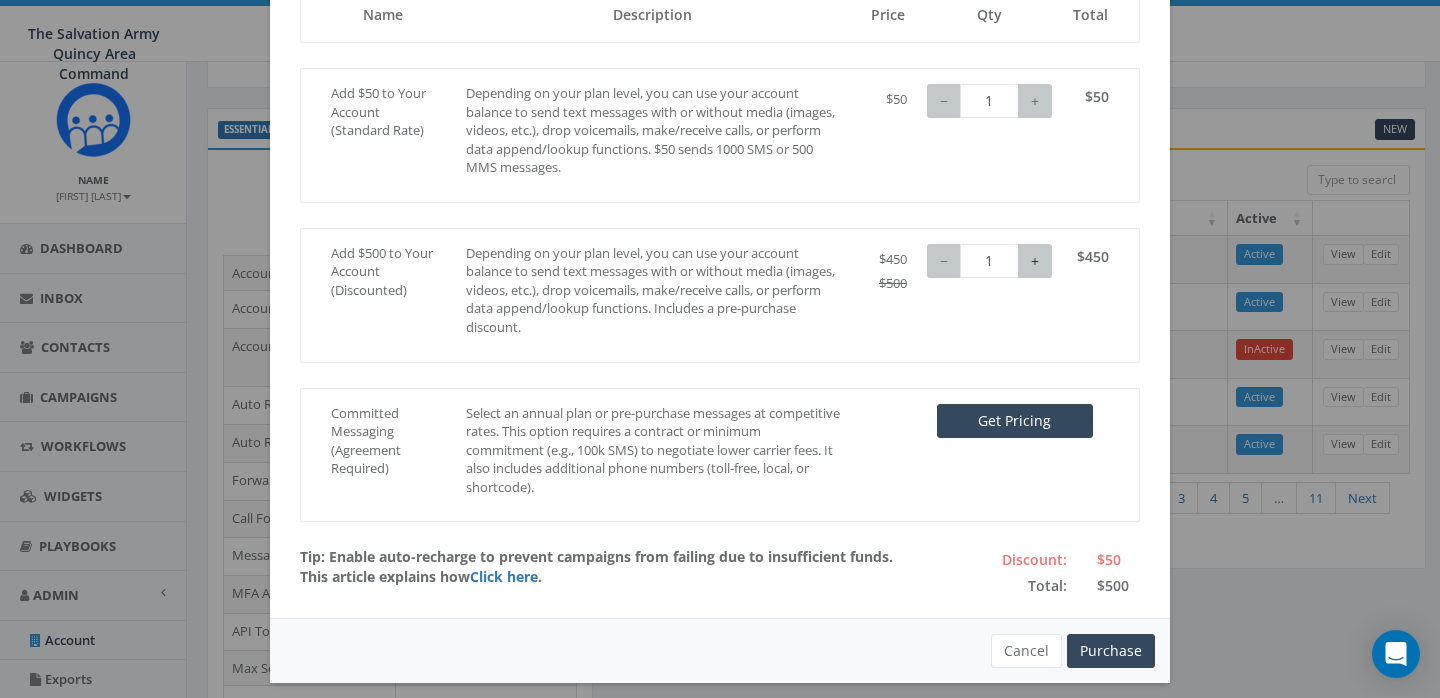 click on "+" at bounding box center [1035, 261] 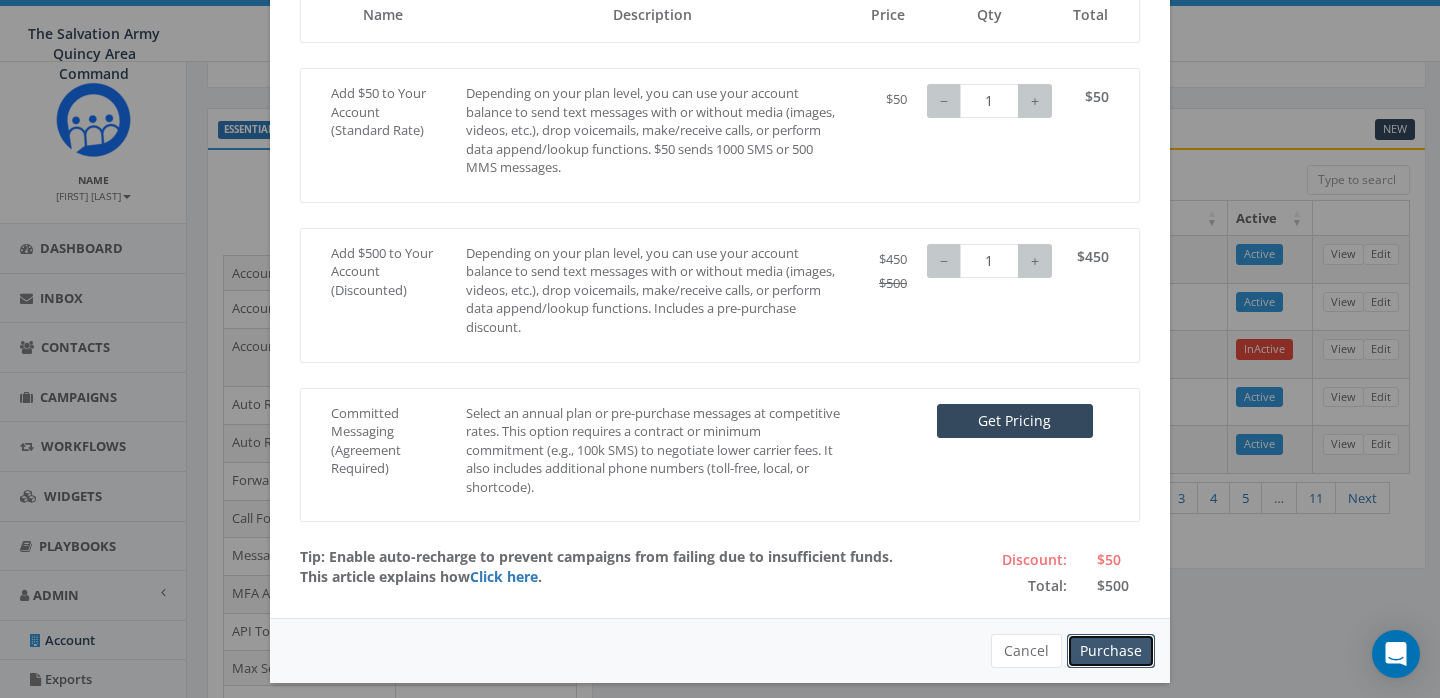 click on "Purchase" at bounding box center [1111, 651] 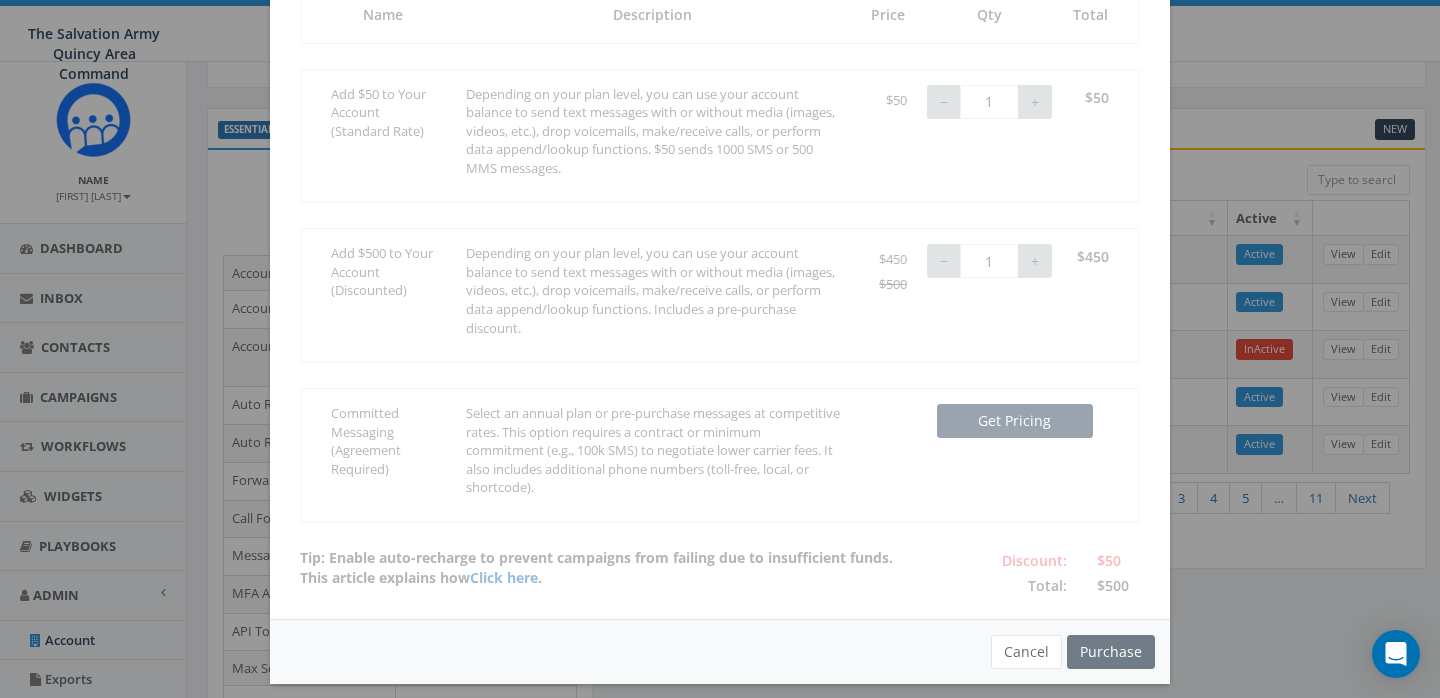 scroll, scrollTop: 299, scrollLeft: 0, axis: vertical 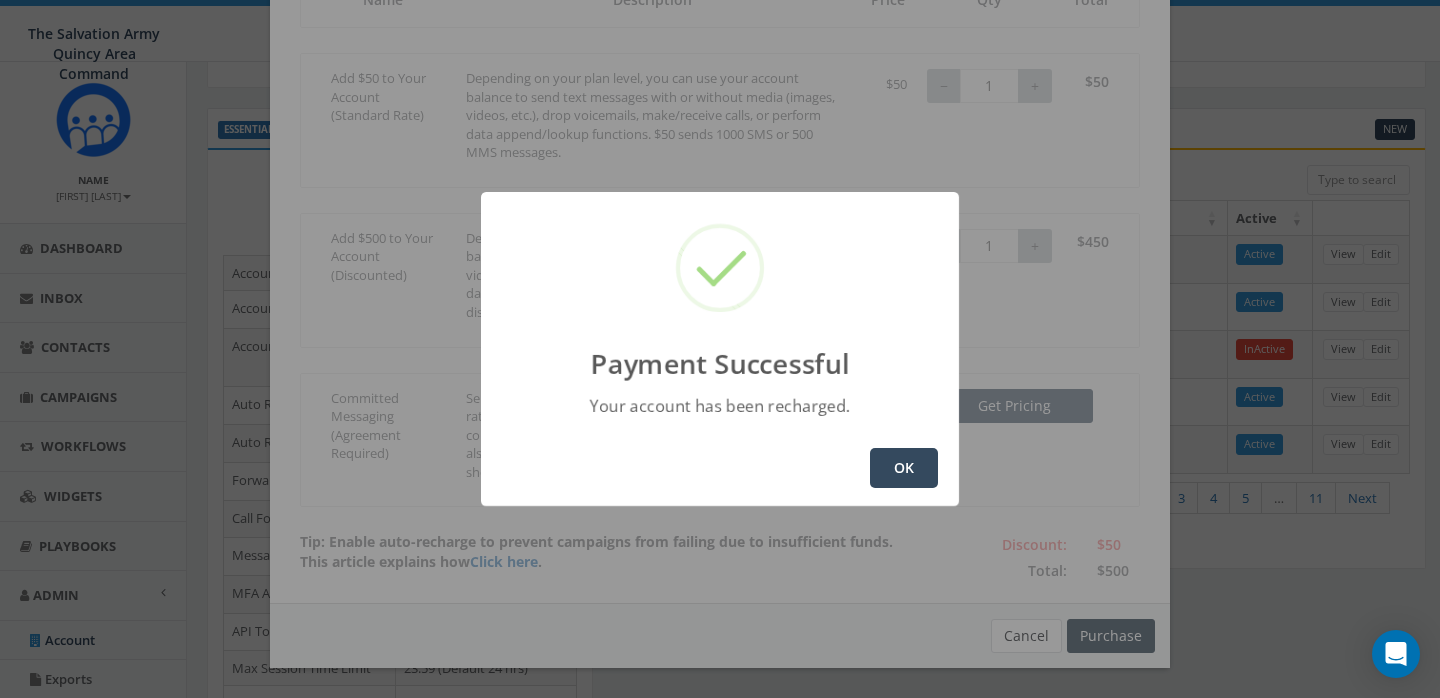 click on "OK" at bounding box center (904, 468) 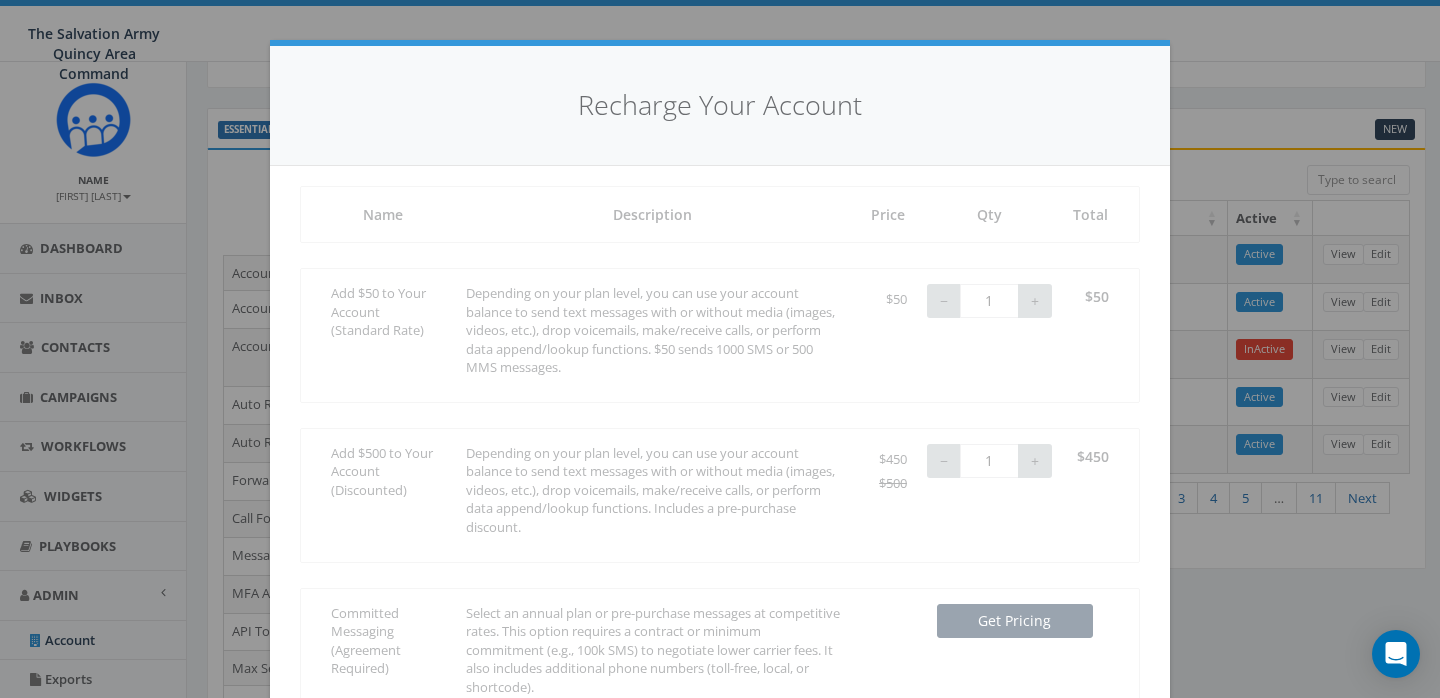 scroll, scrollTop: 215, scrollLeft: 0, axis: vertical 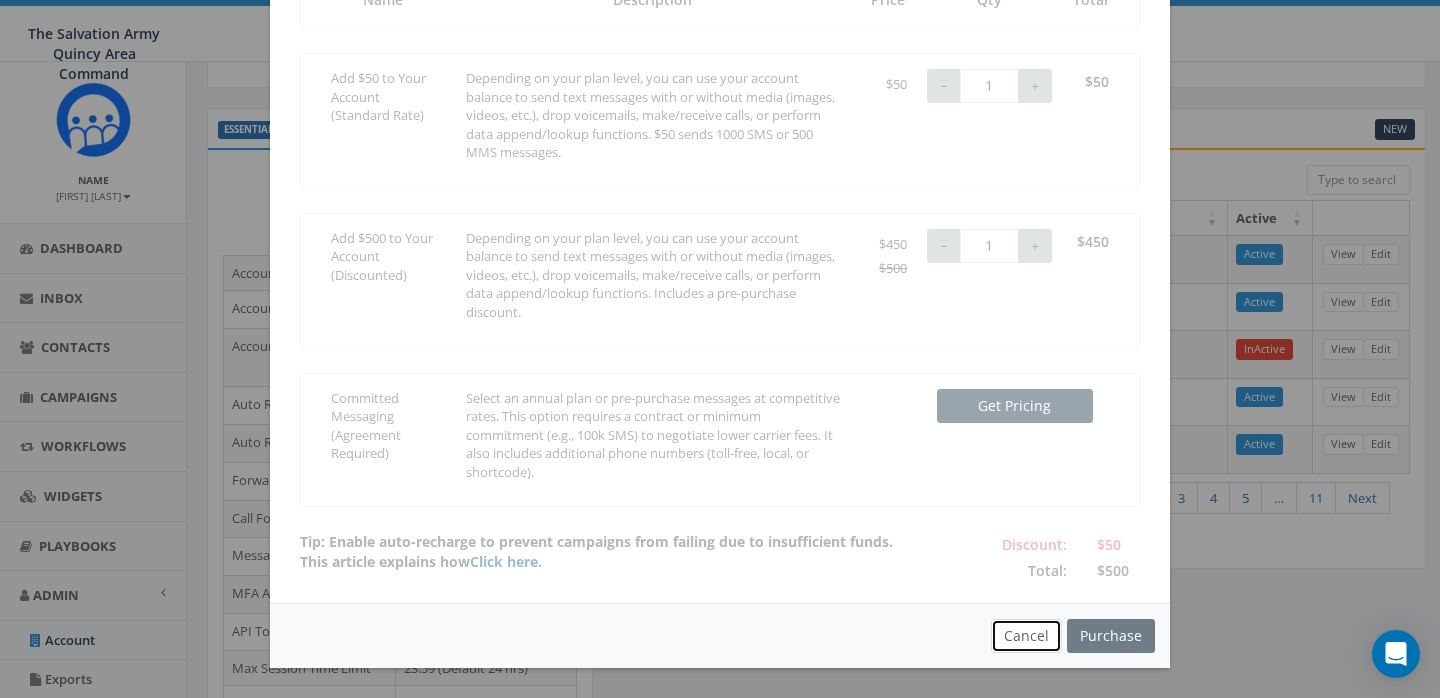 click on "Cancel" at bounding box center [1026, 636] 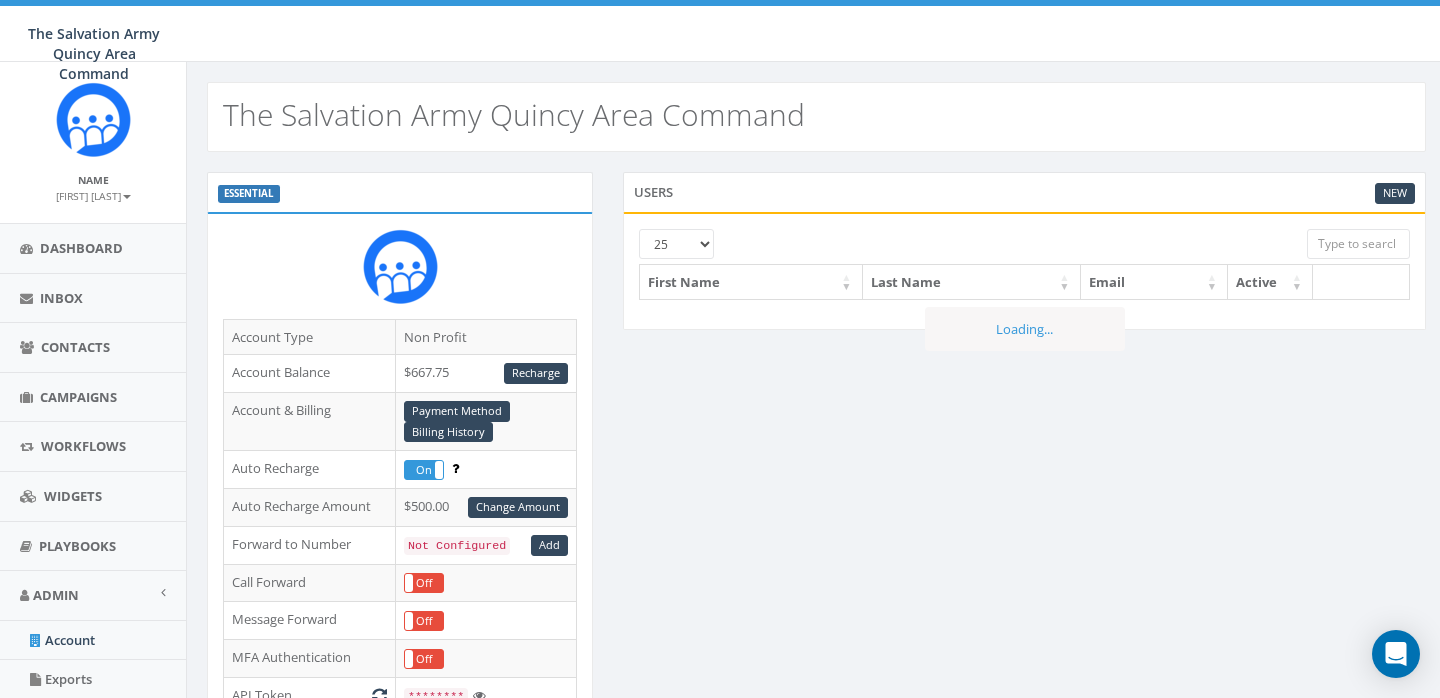 scroll, scrollTop: 64, scrollLeft: 0, axis: vertical 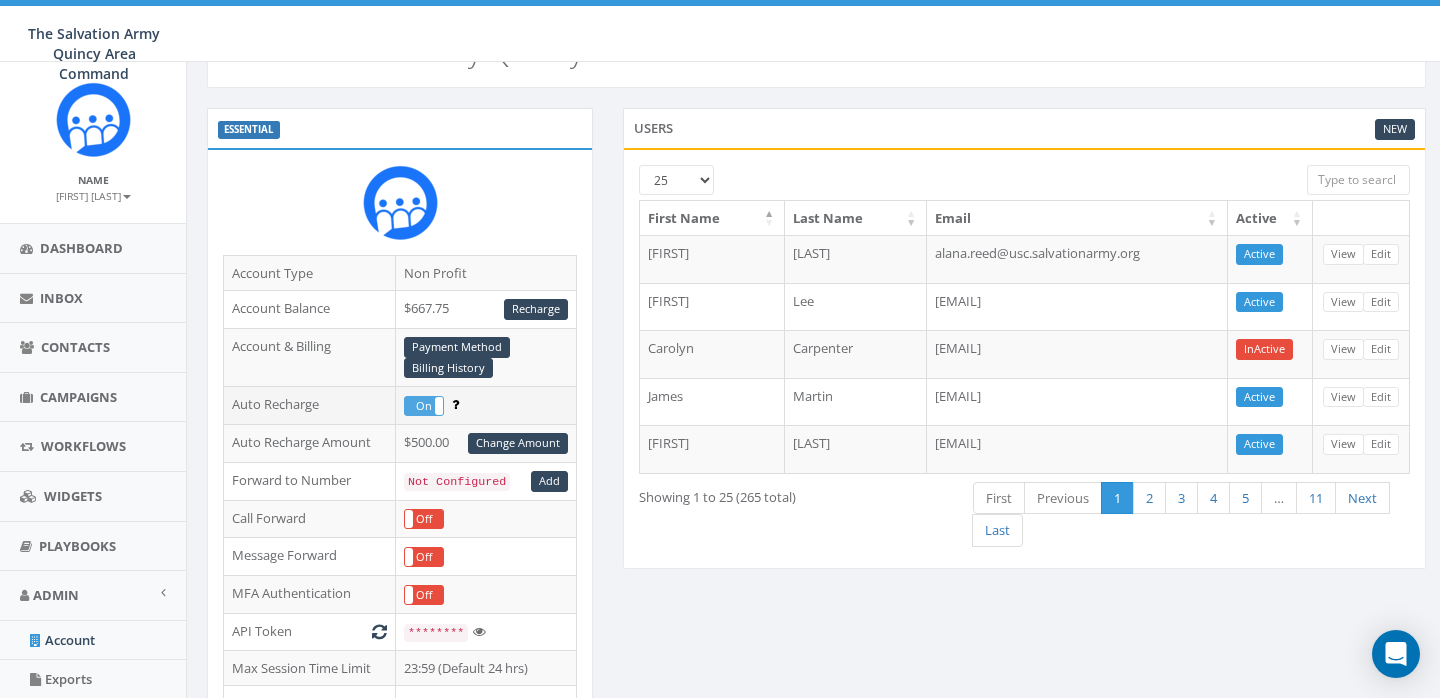 click on "On" at bounding box center (424, 406) 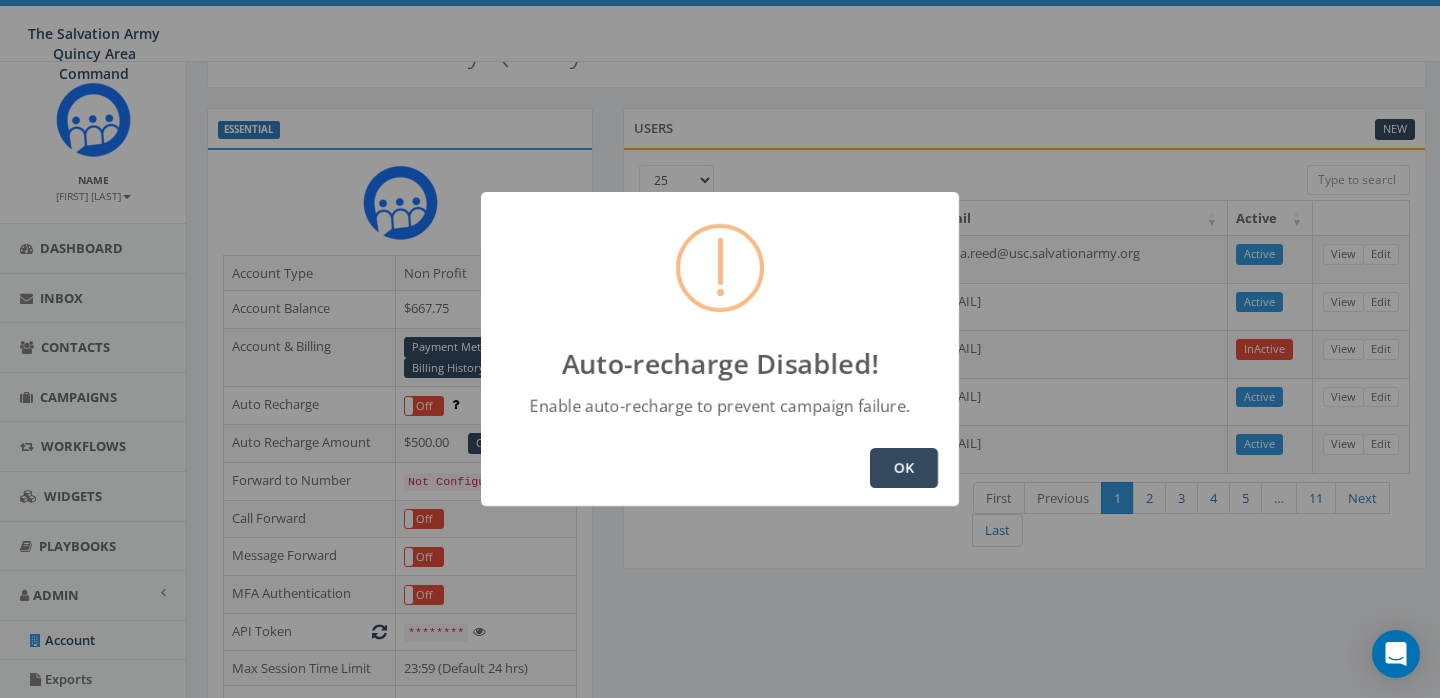 click on "OK" at bounding box center [904, 468] 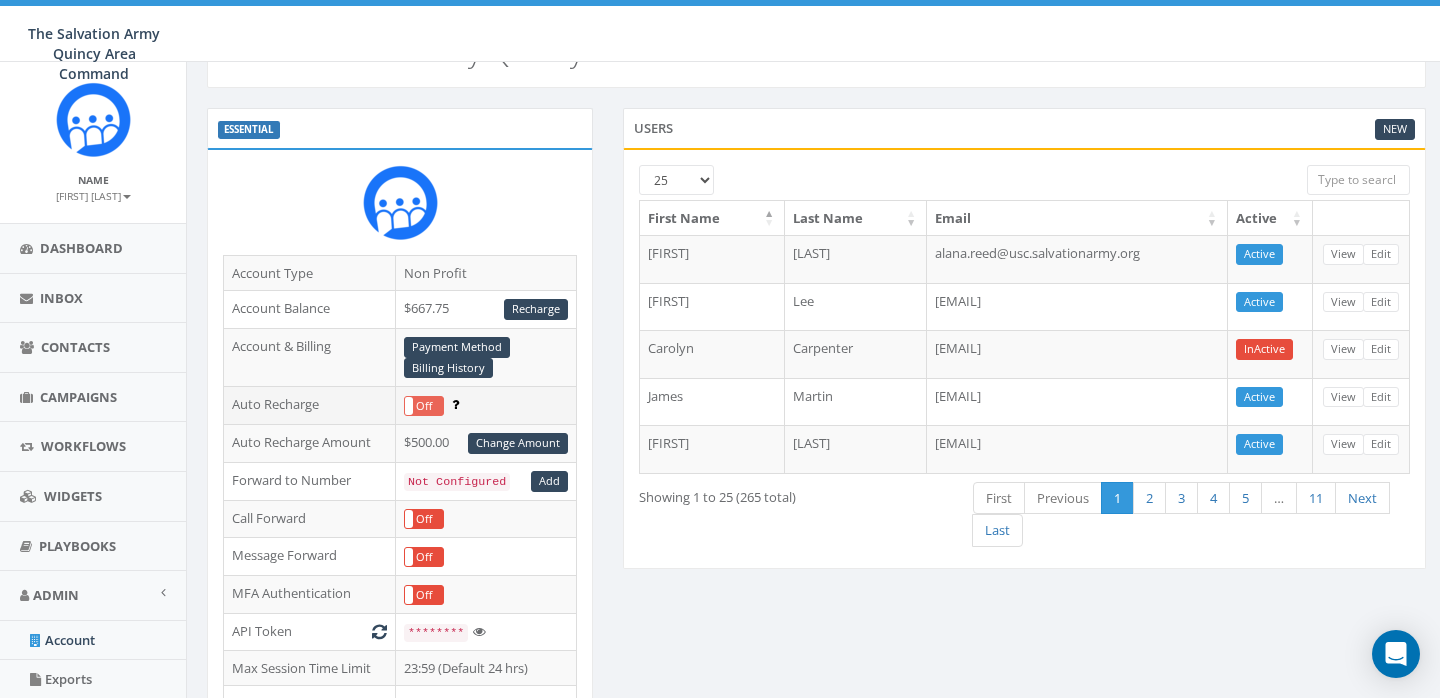 click on "Off" at bounding box center [424, 406] 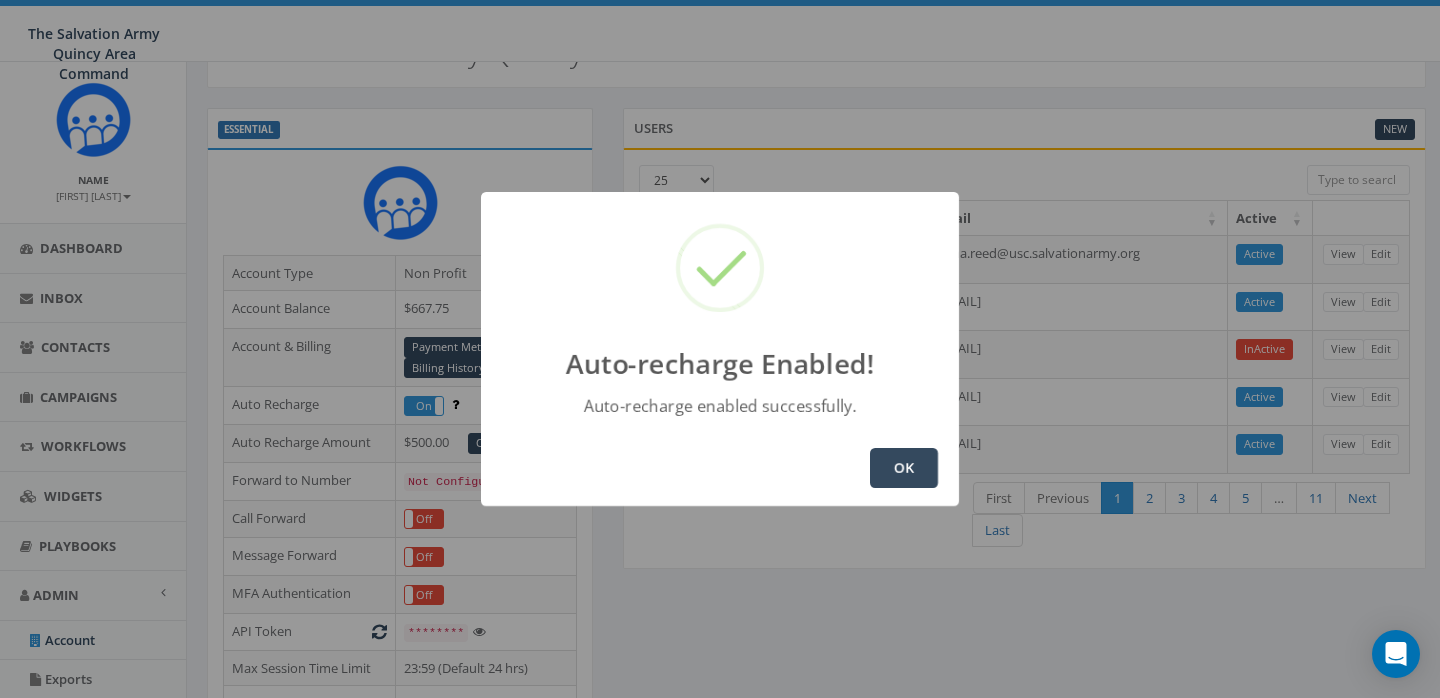 click on "OK" at bounding box center [904, 468] 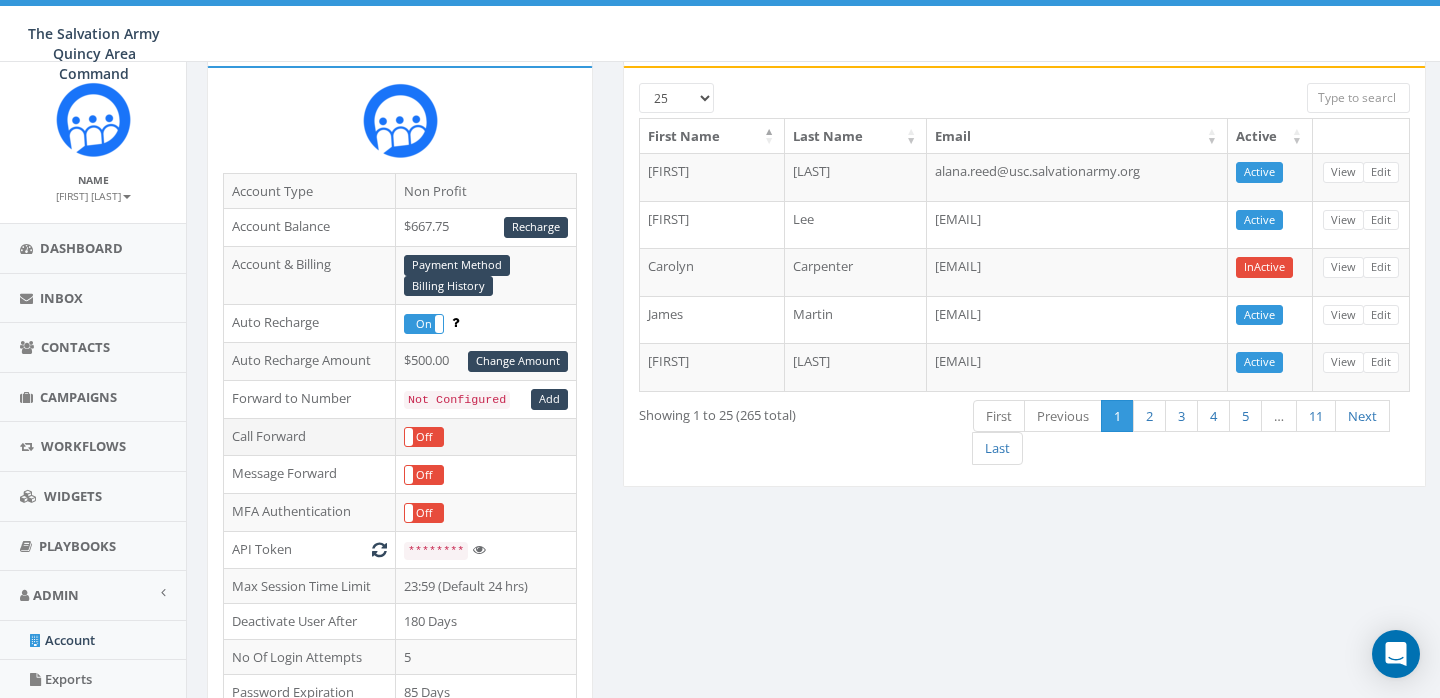 scroll, scrollTop: 149, scrollLeft: 0, axis: vertical 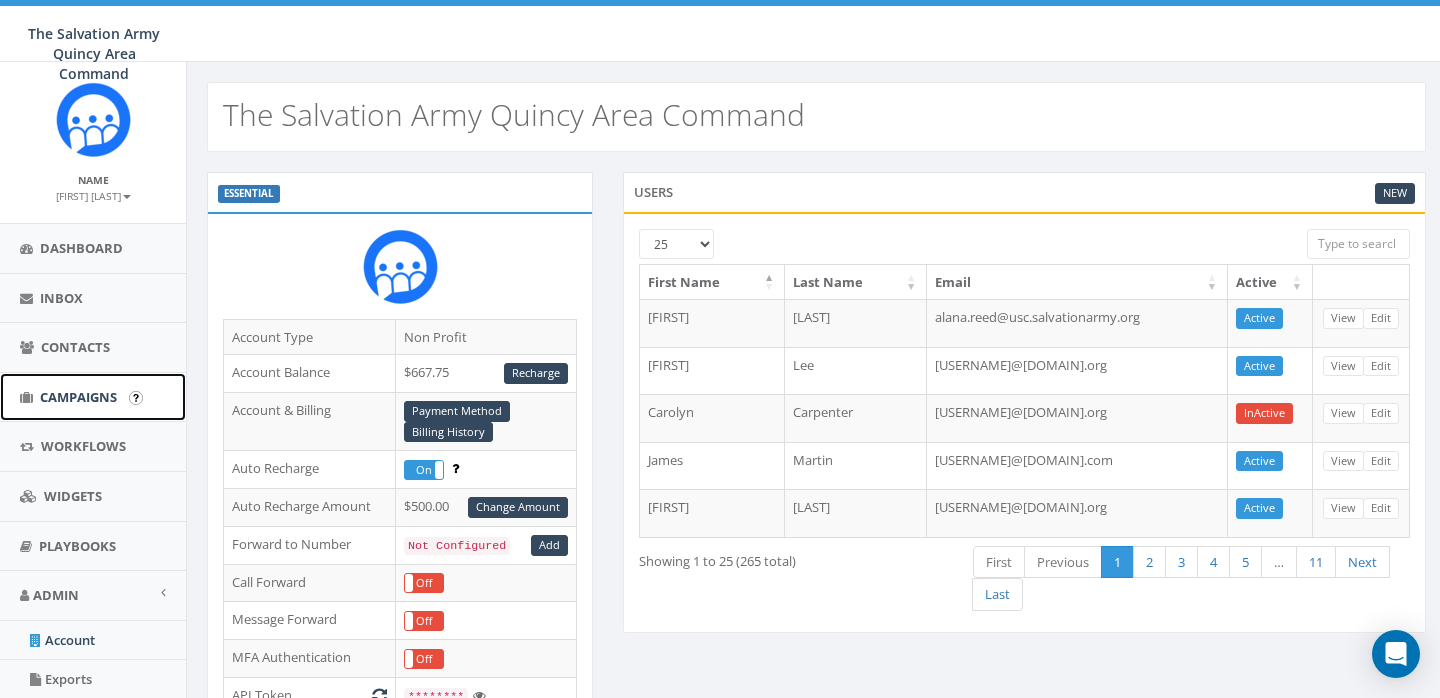 click on "Campaigns" at bounding box center [78, 397] 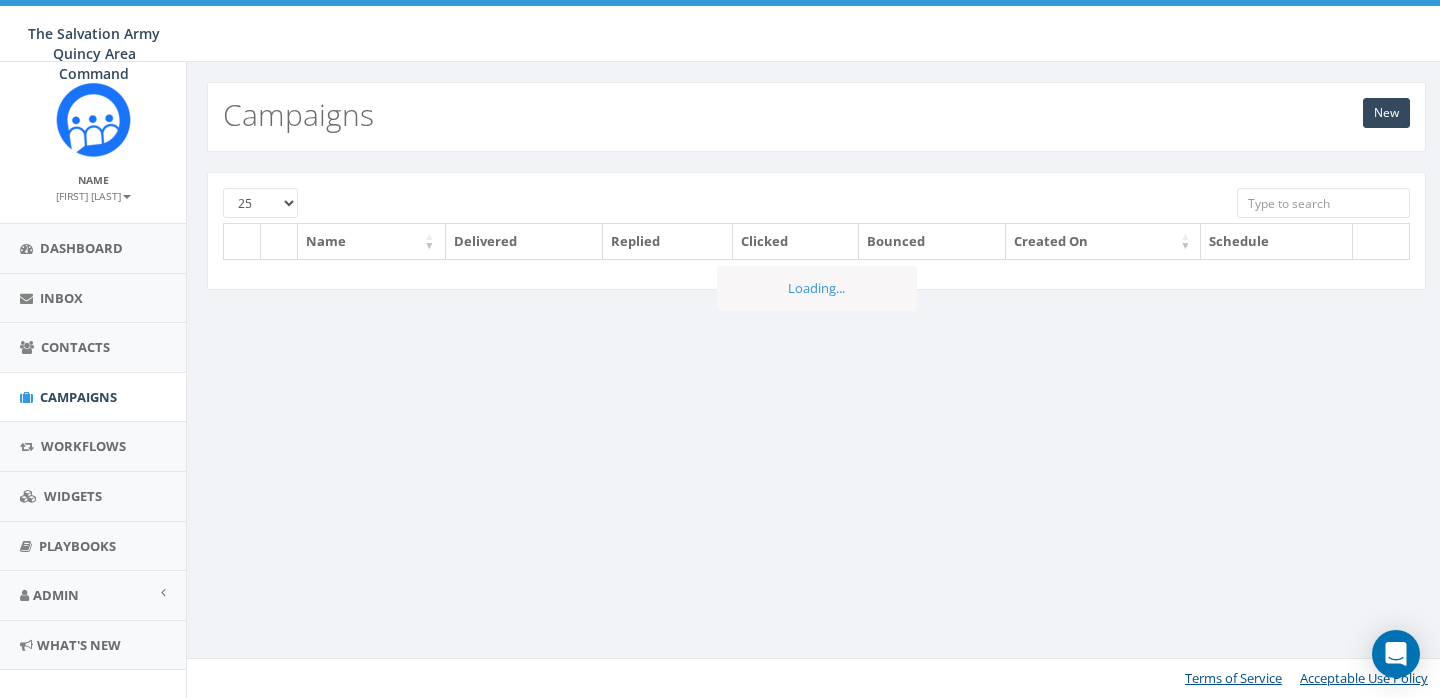 scroll, scrollTop: 0, scrollLeft: 0, axis: both 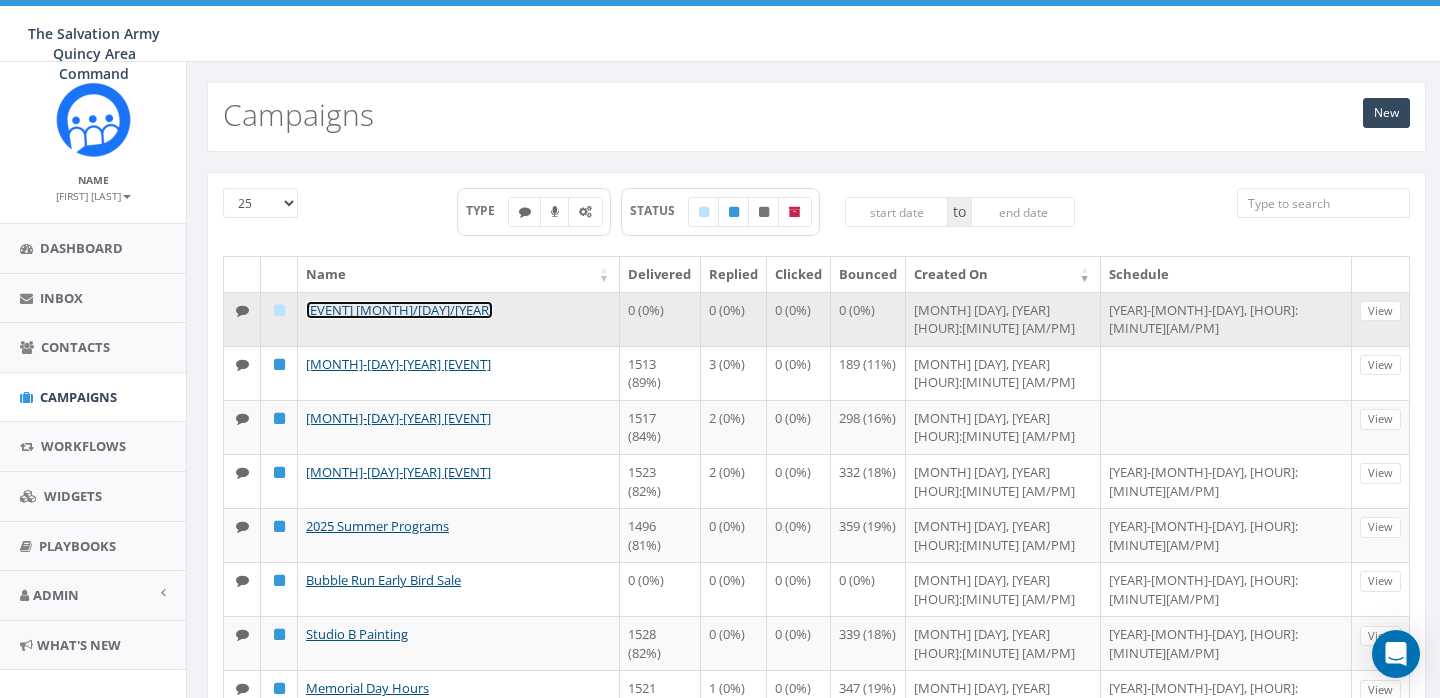 click on "[EVENT] [MONTH]/[DAY]/[YEAR]" at bounding box center (399, 310) 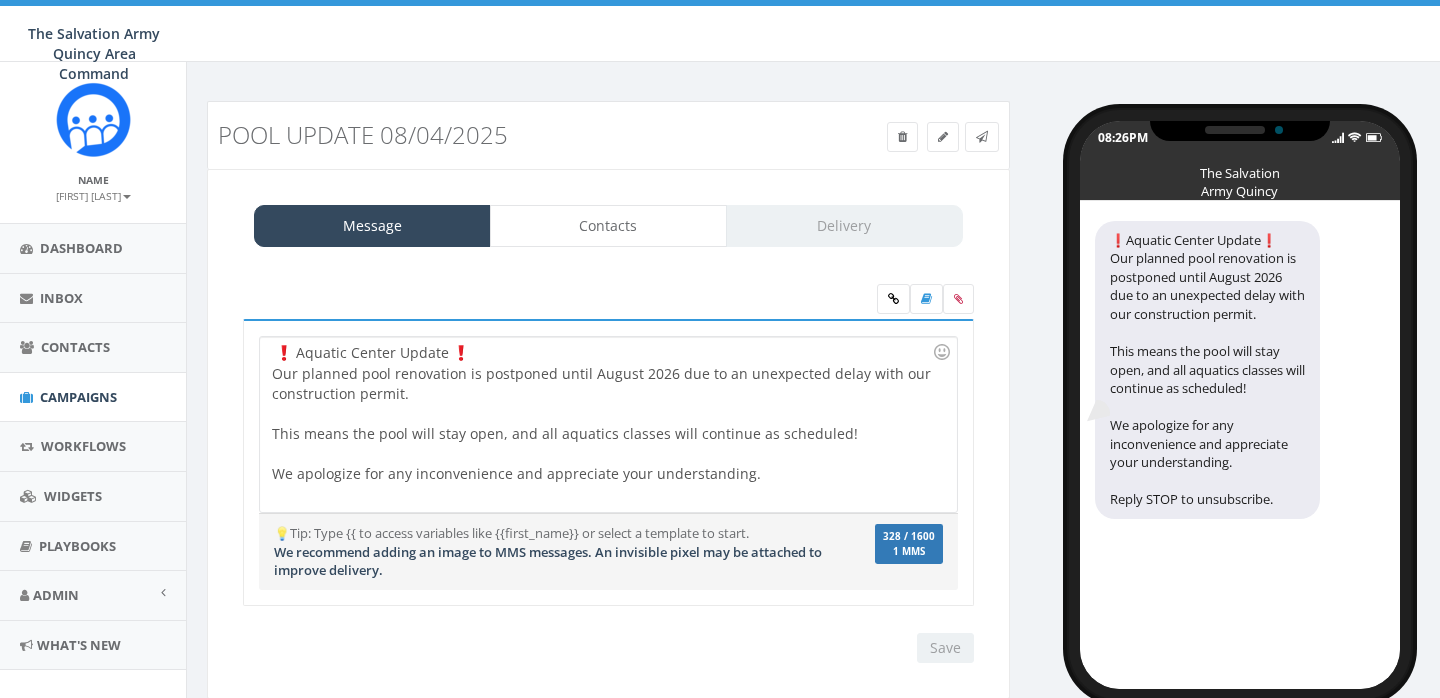 scroll, scrollTop: 0, scrollLeft: 0, axis: both 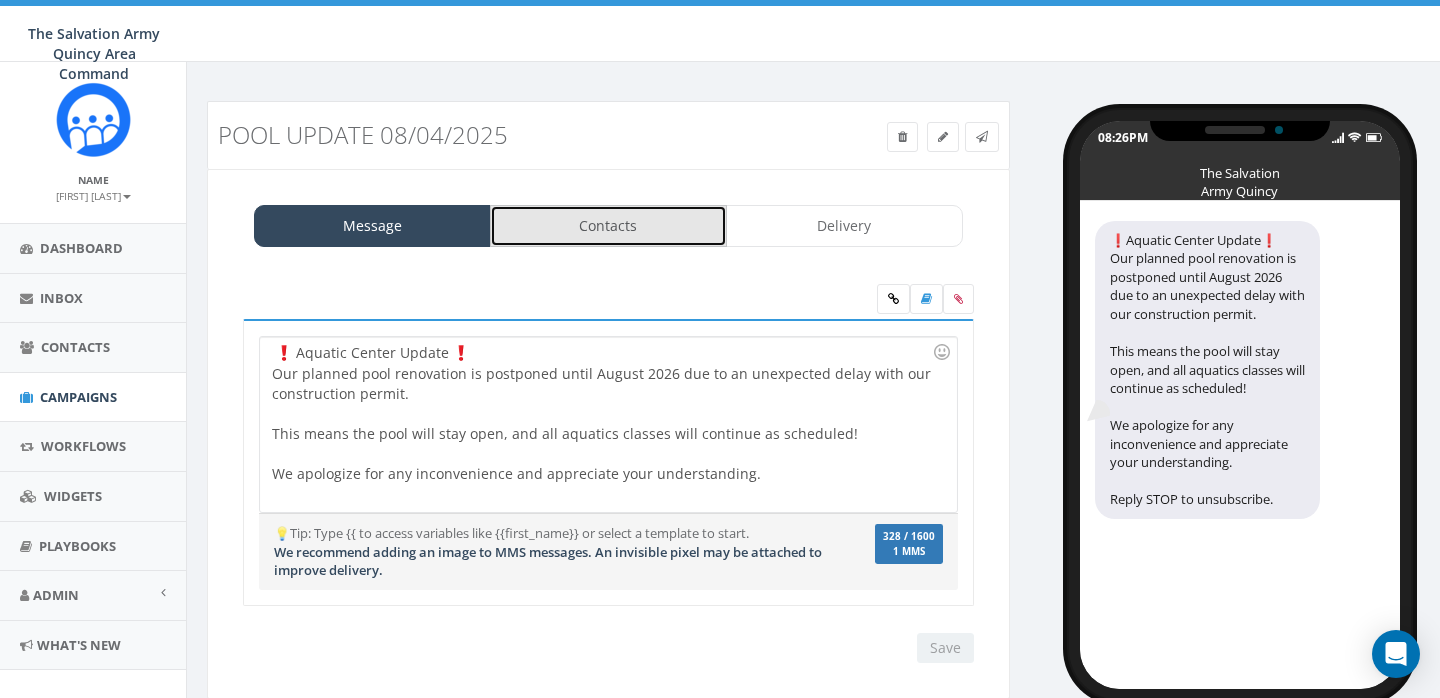 click on "Contacts" at bounding box center (608, 226) 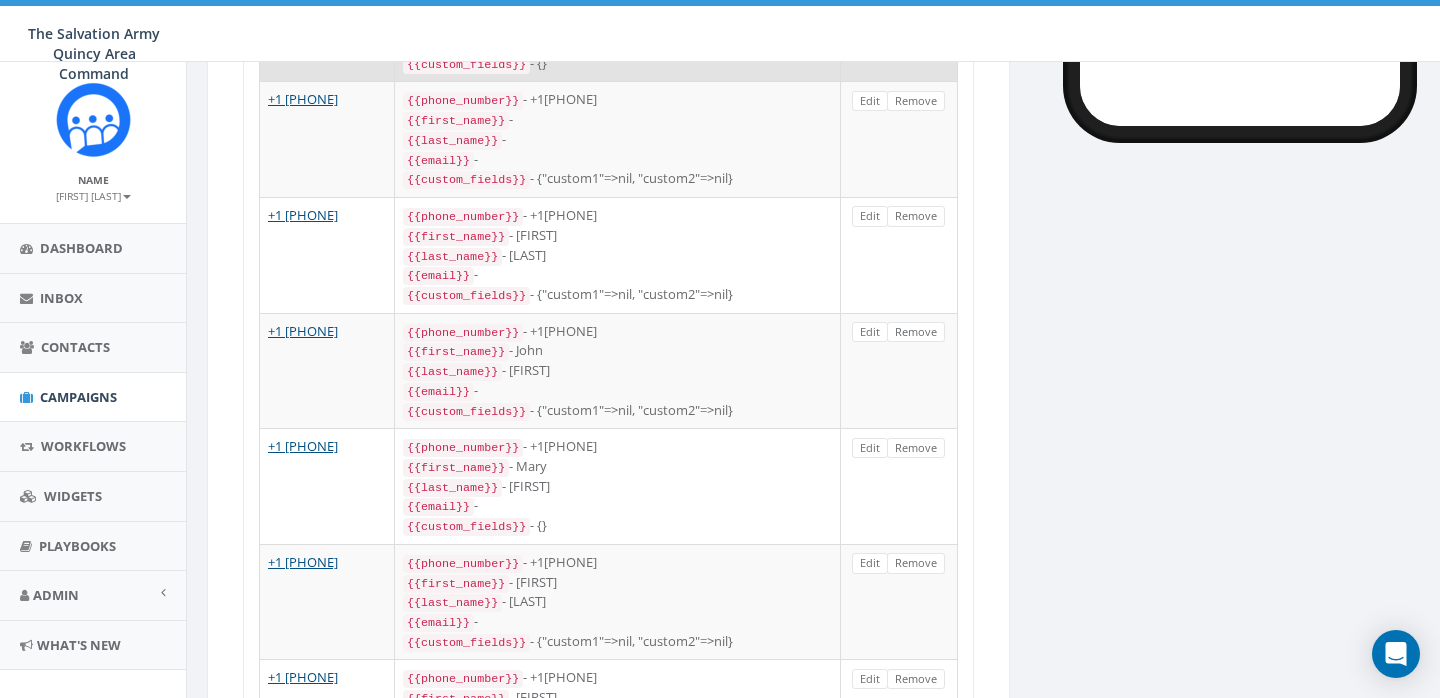 scroll, scrollTop: 0, scrollLeft: 0, axis: both 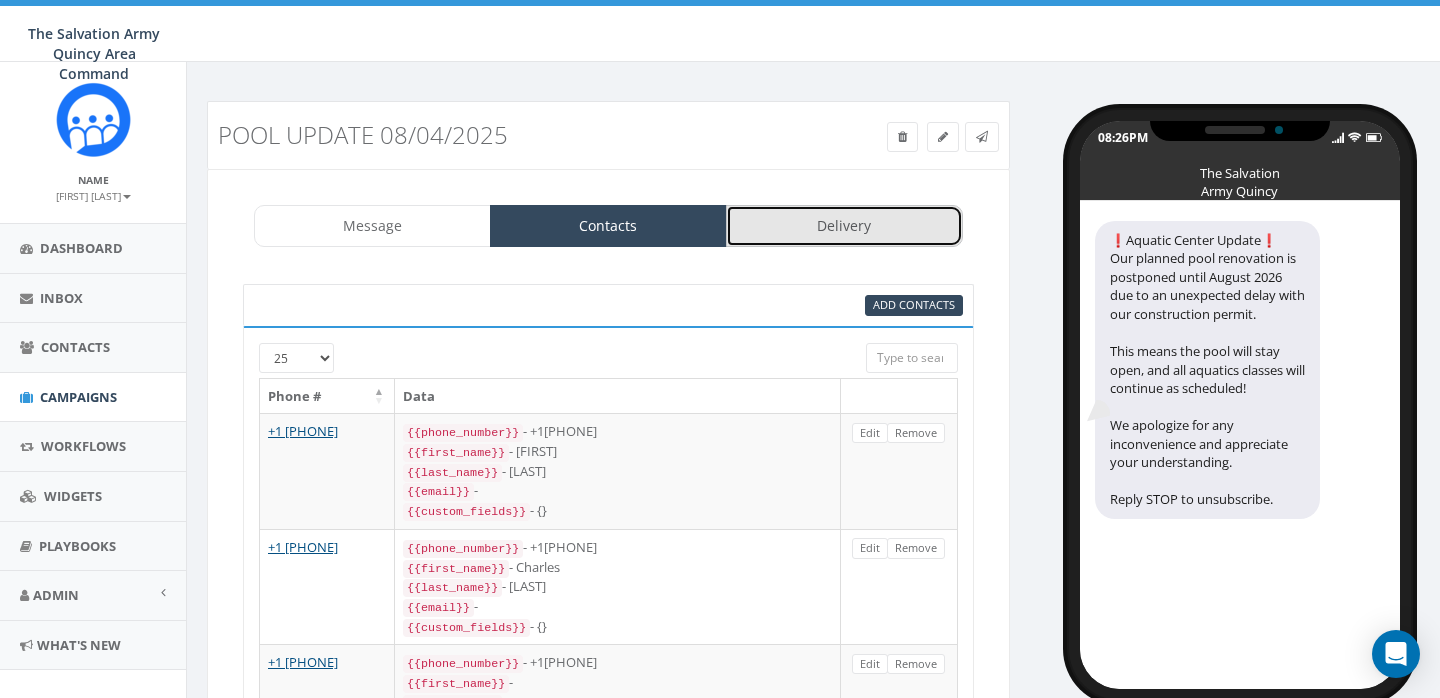 click on "Delivery" at bounding box center [844, 226] 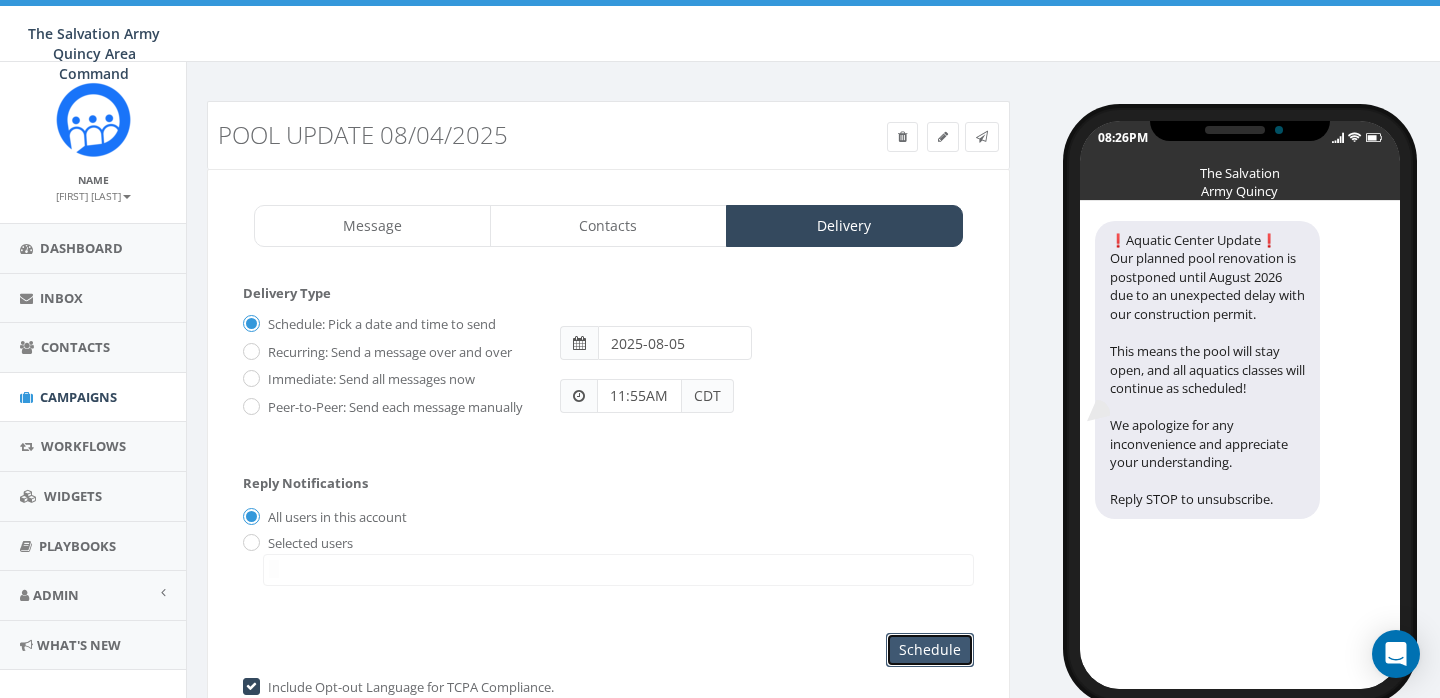 click on "Schedule" at bounding box center (930, 650) 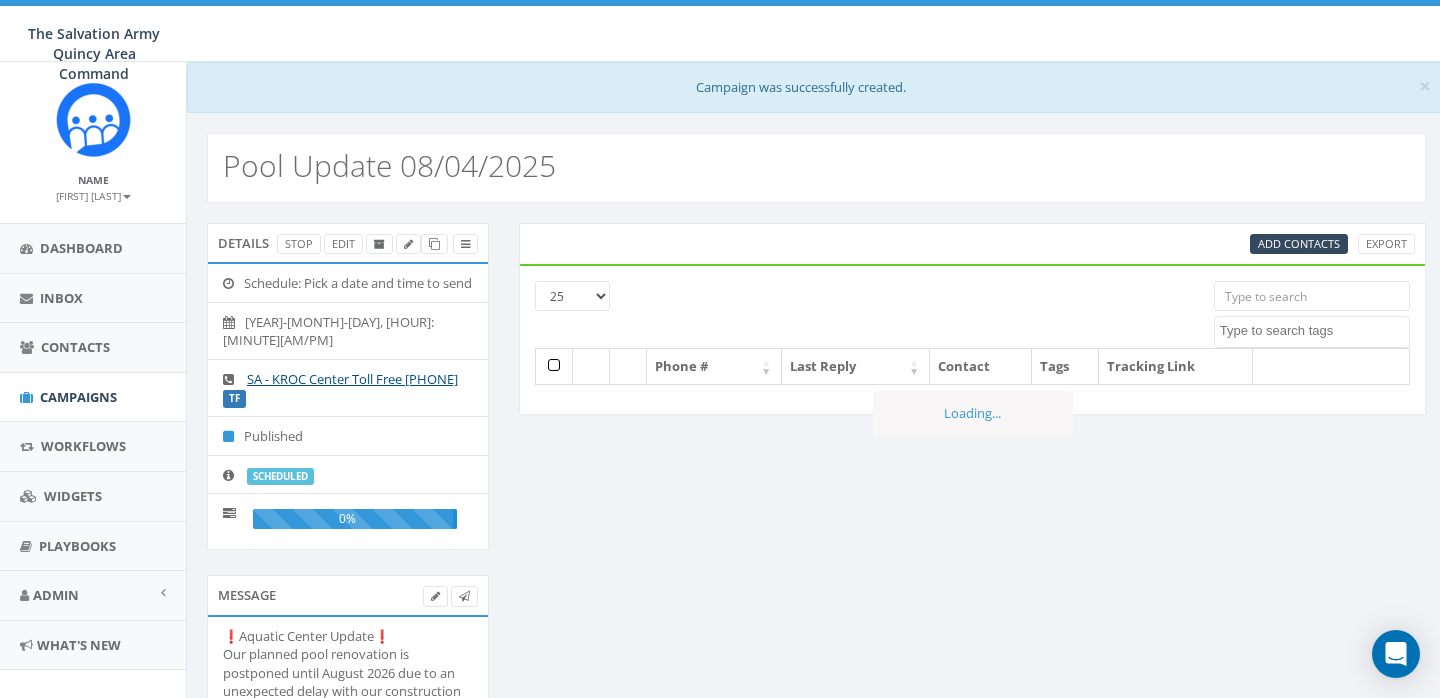 select 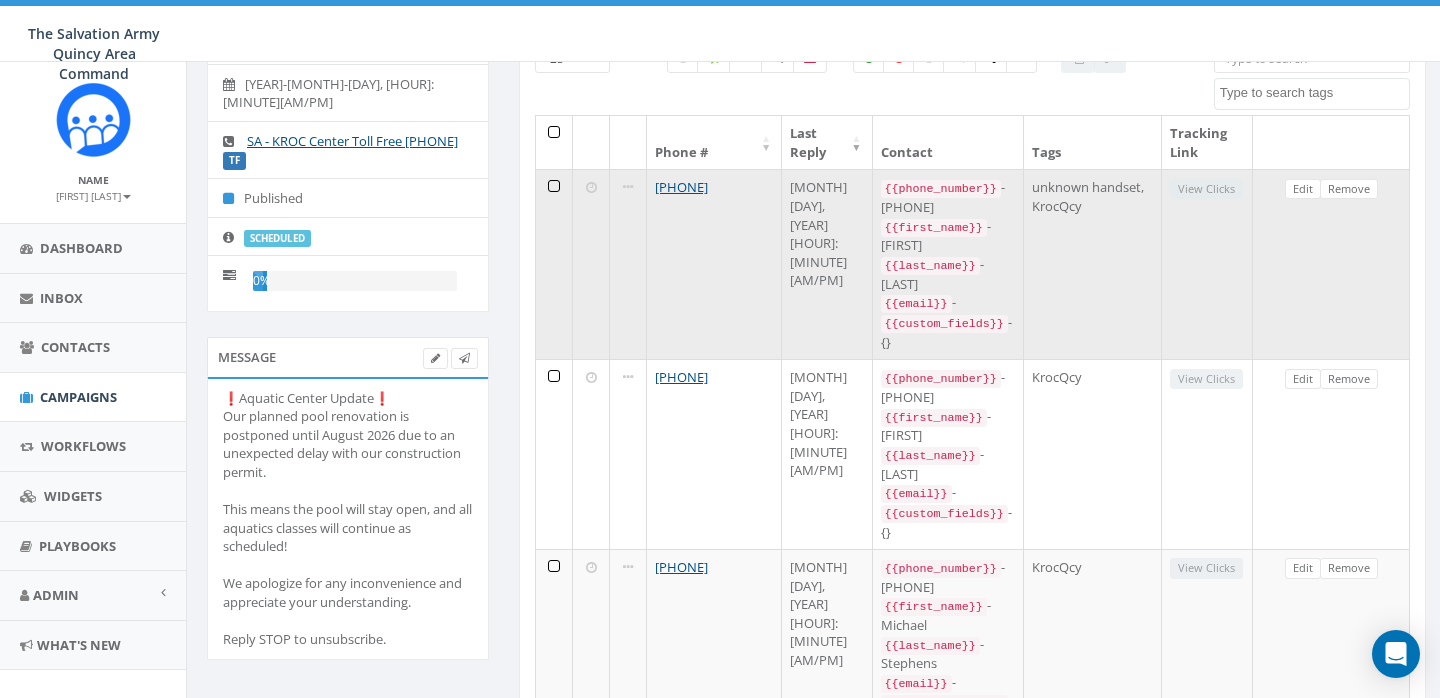 scroll, scrollTop: 241, scrollLeft: 0, axis: vertical 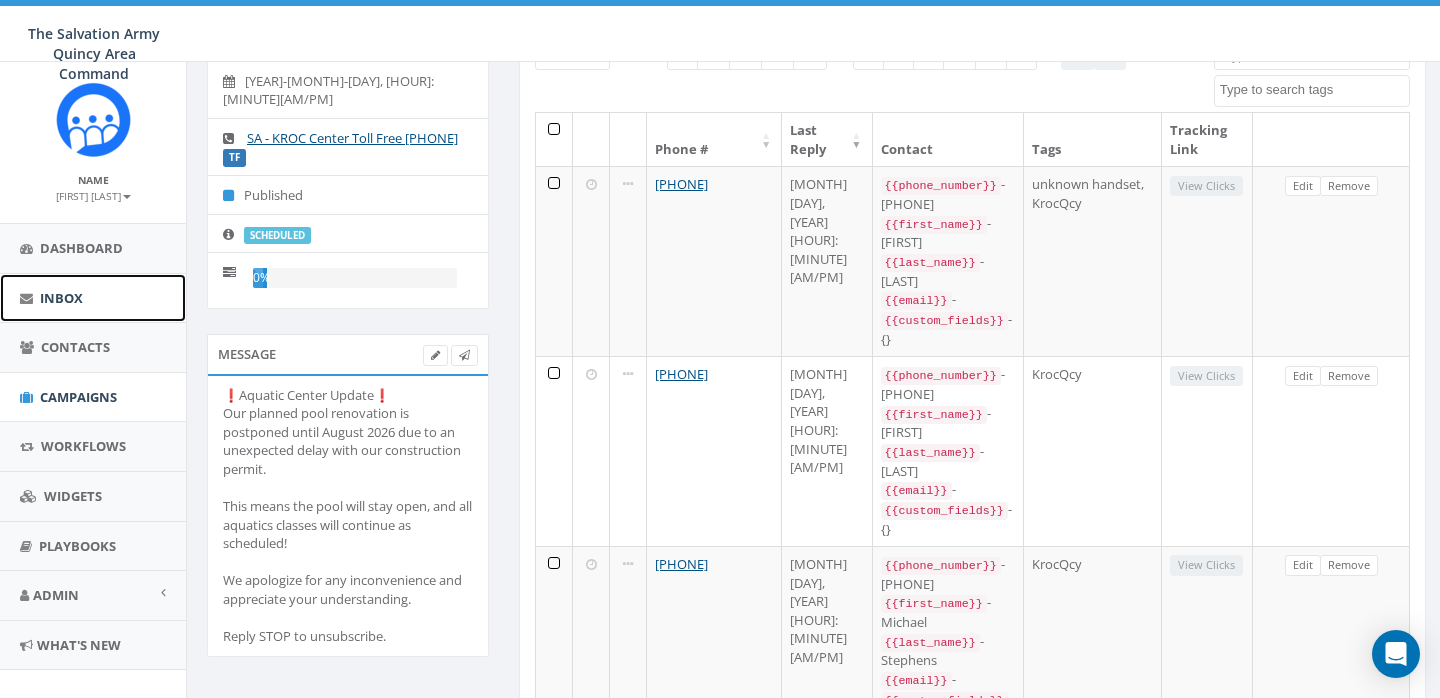 click on "Inbox" at bounding box center [93, 298] 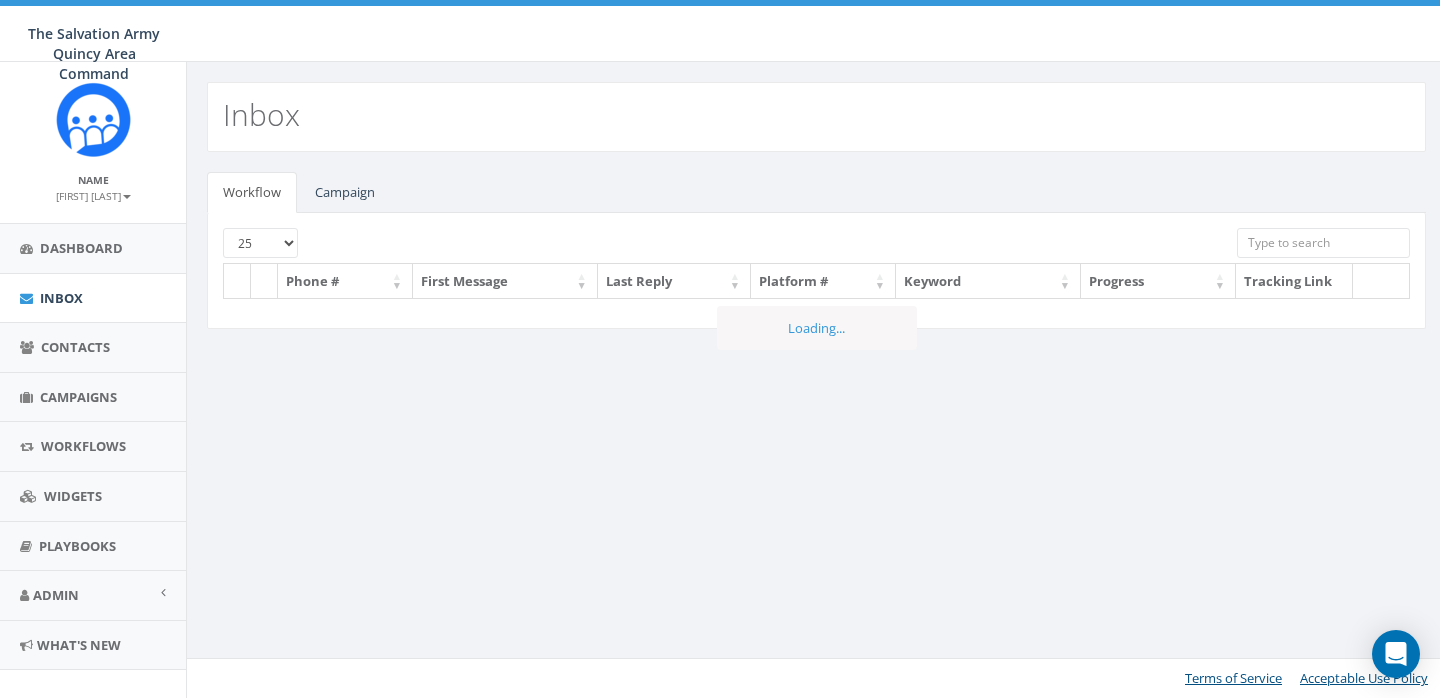 scroll, scrollTop: 0, scrollLeft: 0, axis: both 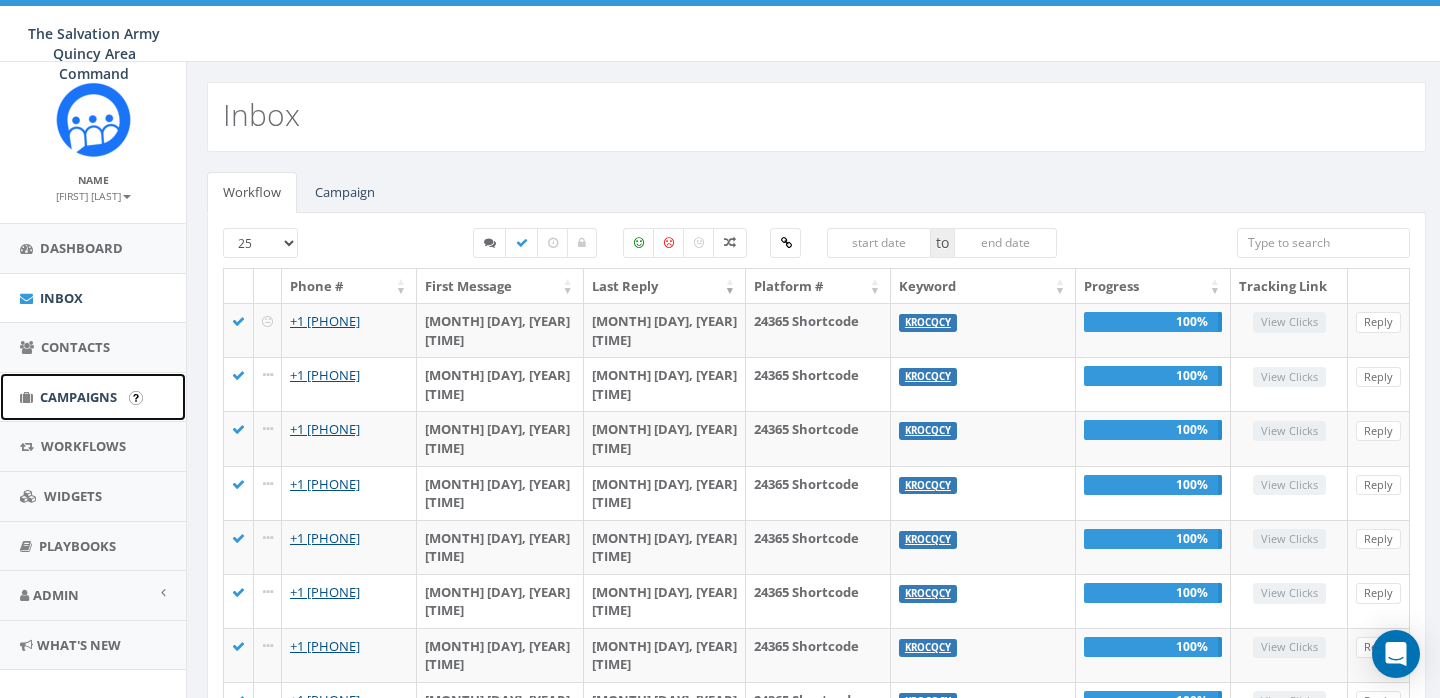 click on "Campaigns" at bounding box center (78, 397) 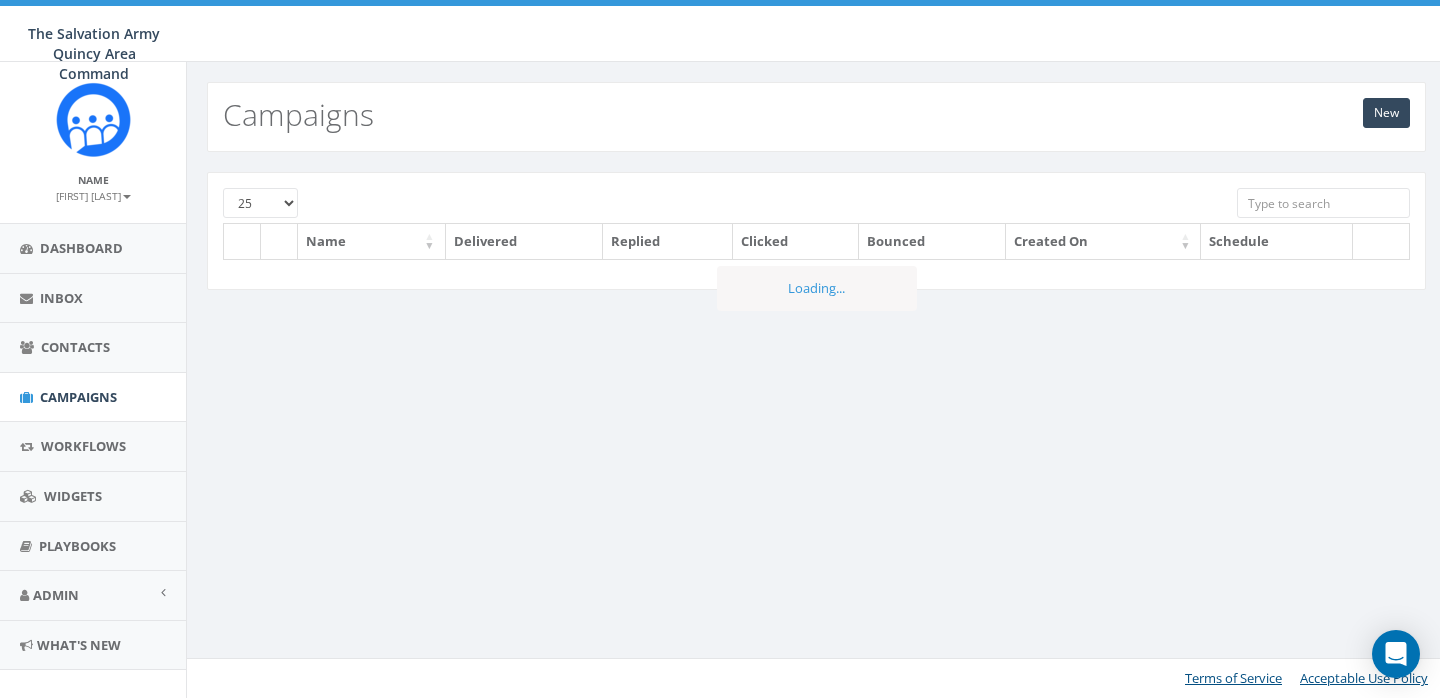 scroll, scrollTop: 0, scrollLeft: 0, axis: both 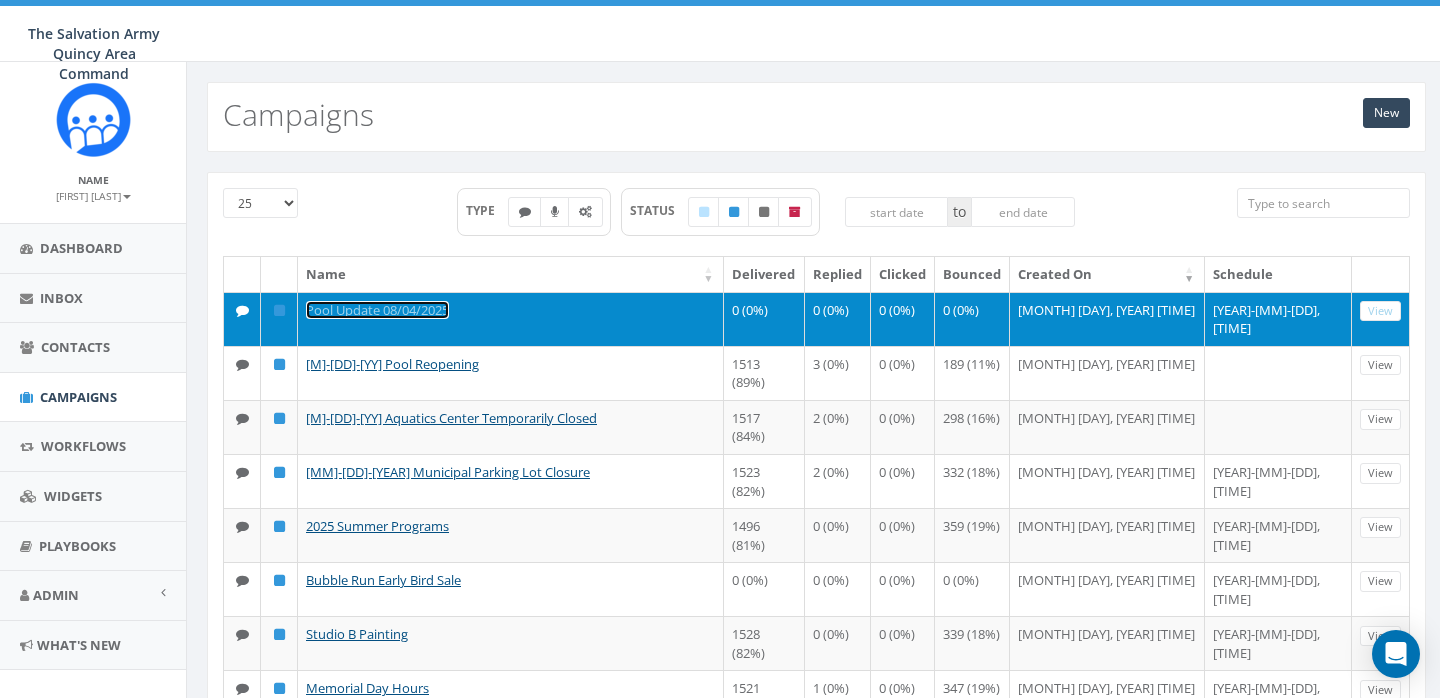 click on "Pool Update 08/04/2025" at bounding box center [377, 310] 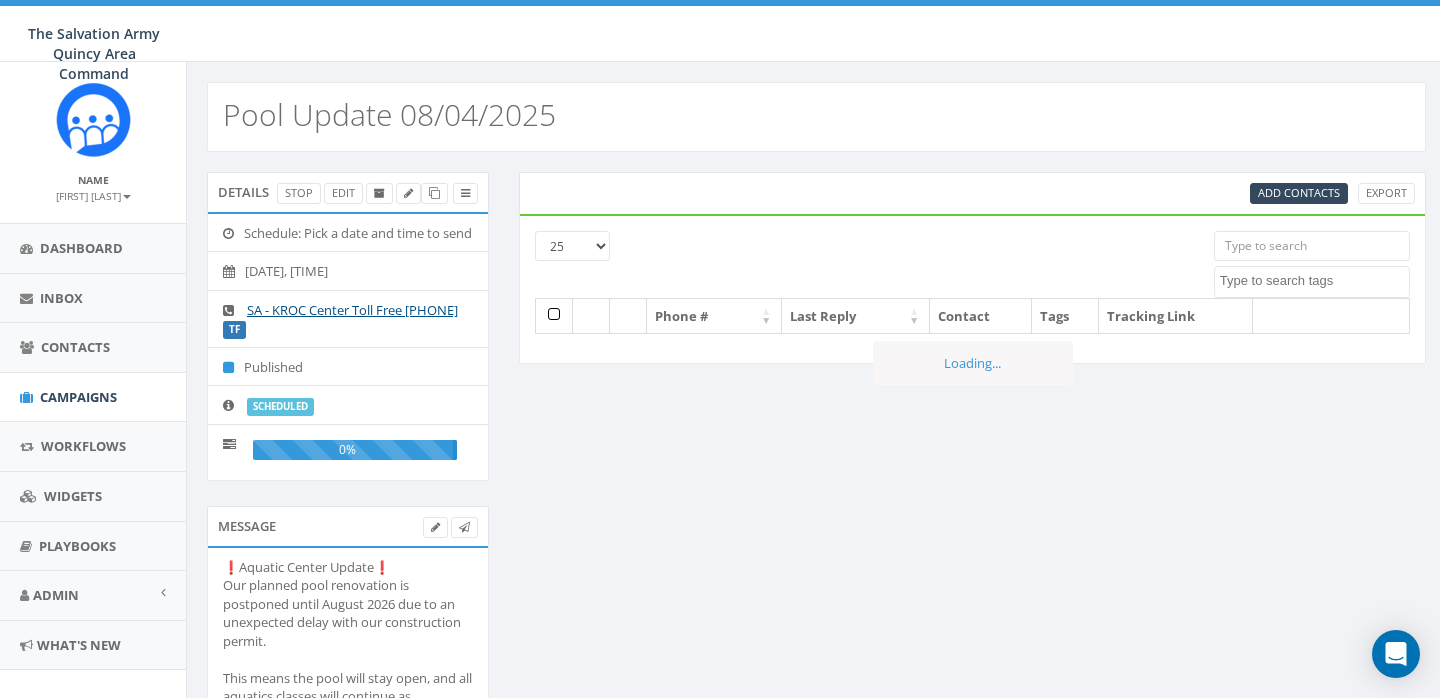 select 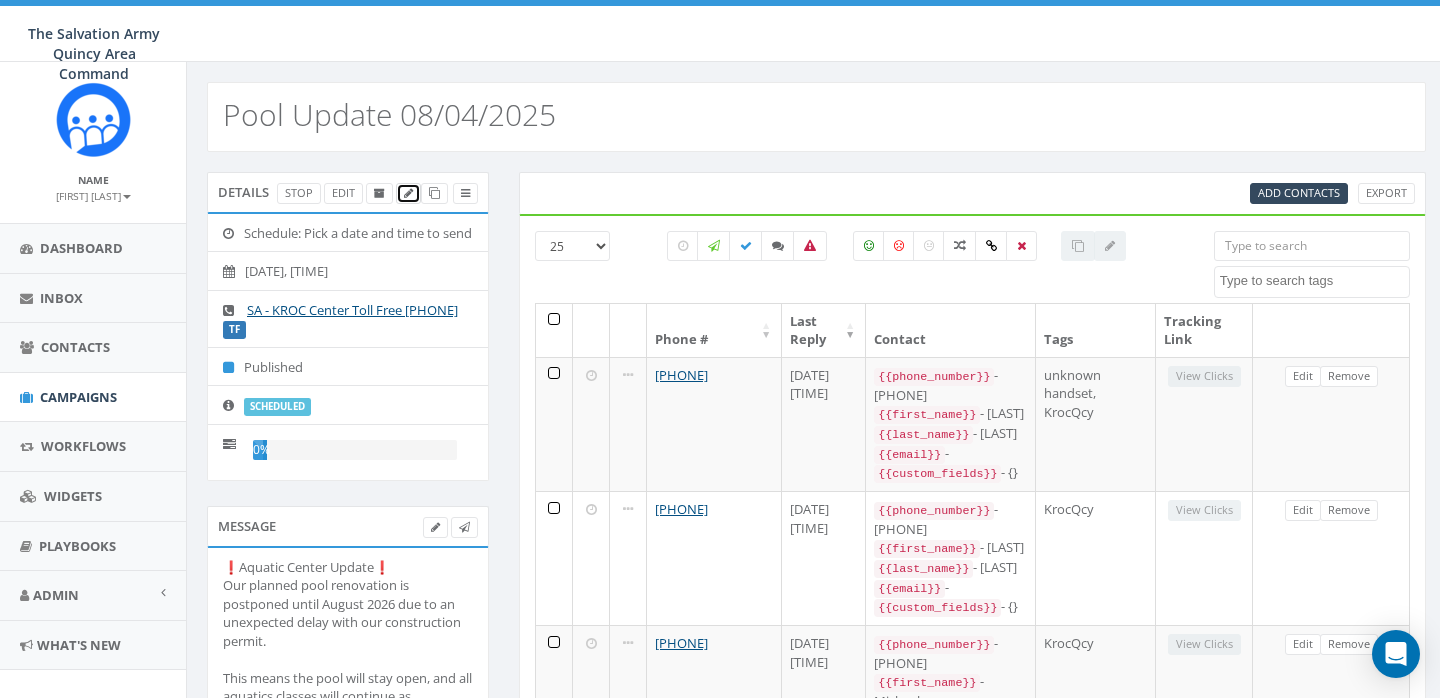 click at bounding box center (408, 193) 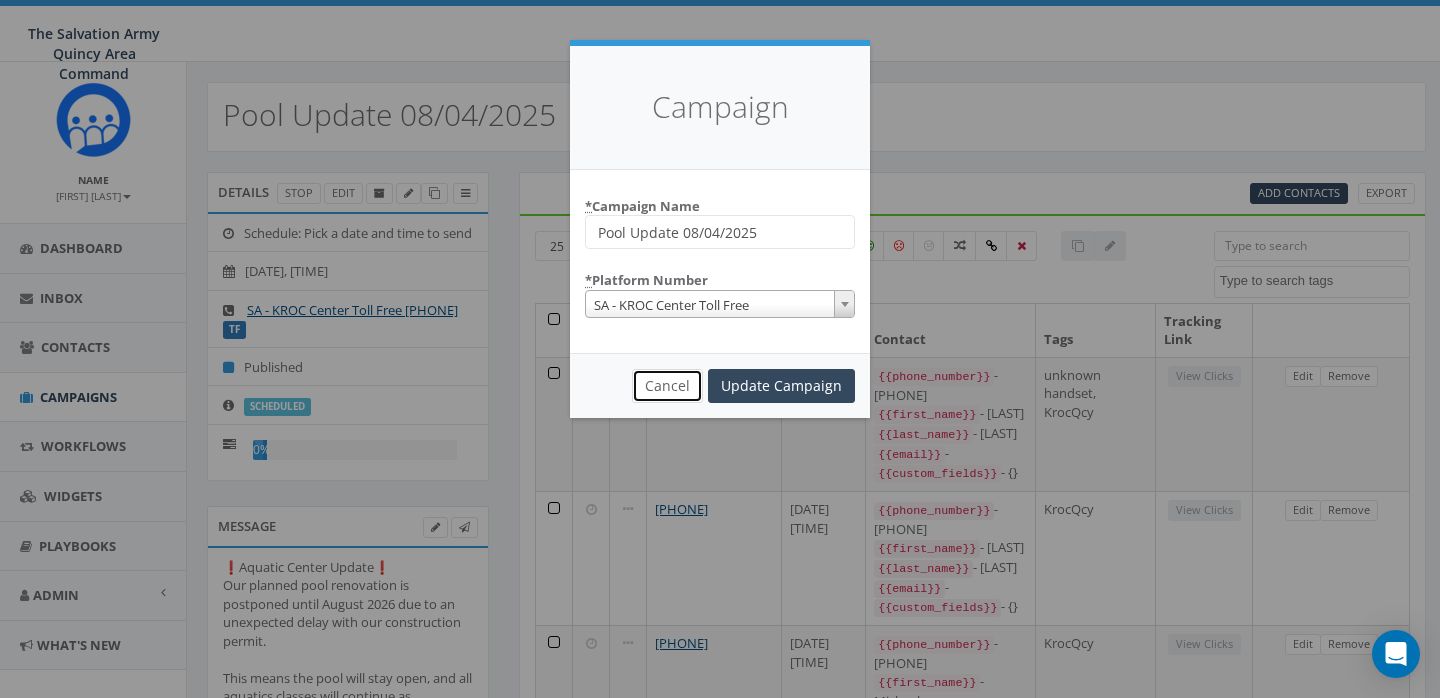 click on "Cancel" at bounding box center (667, 386) 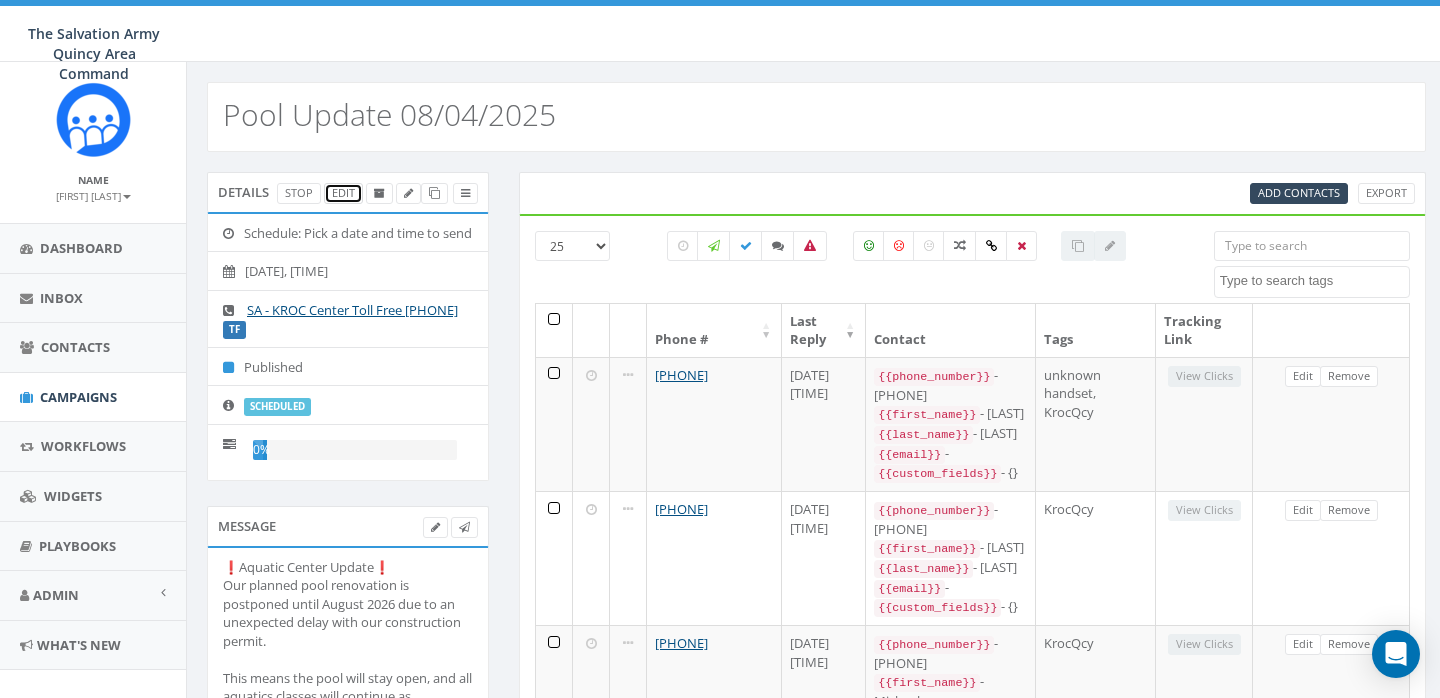 click on "Edit" at bounding box center [343, 193] 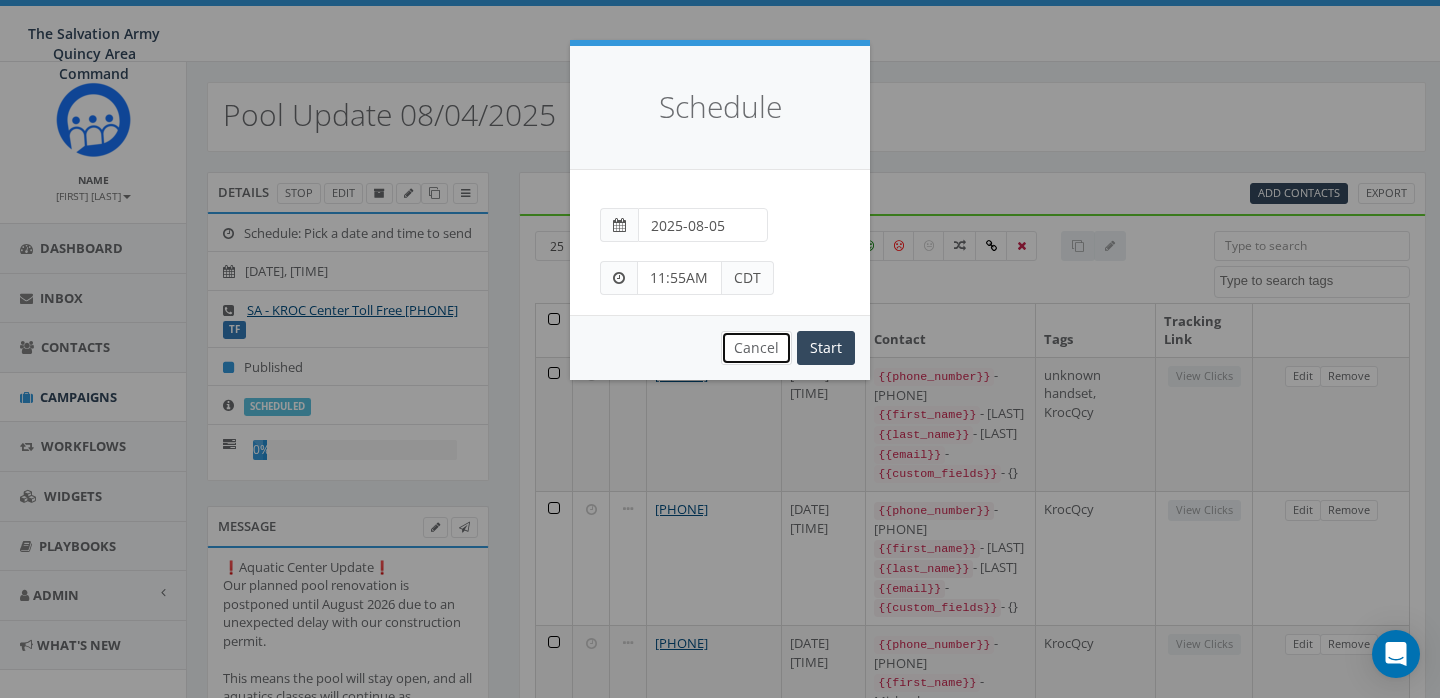 click on "Cancel" at bounding box center (756, 348) 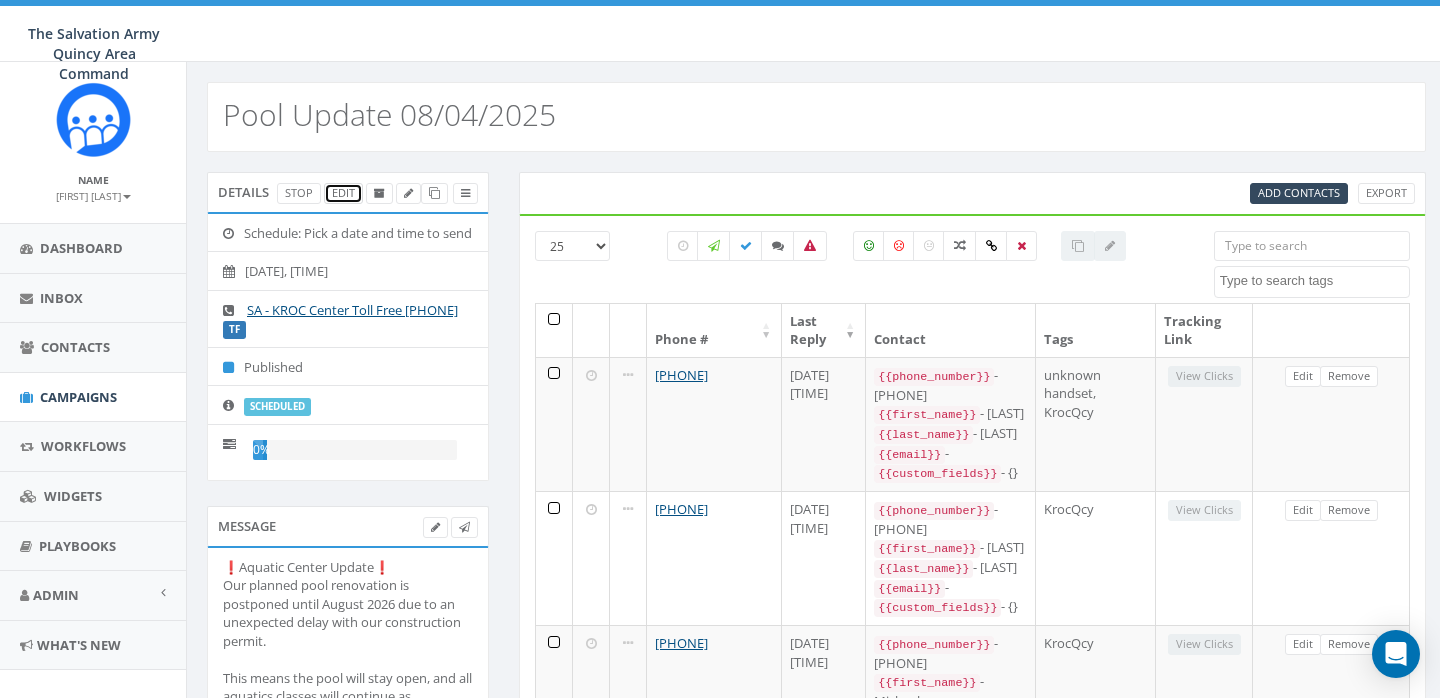 click on "Edit" at bounding box center (343, 193) 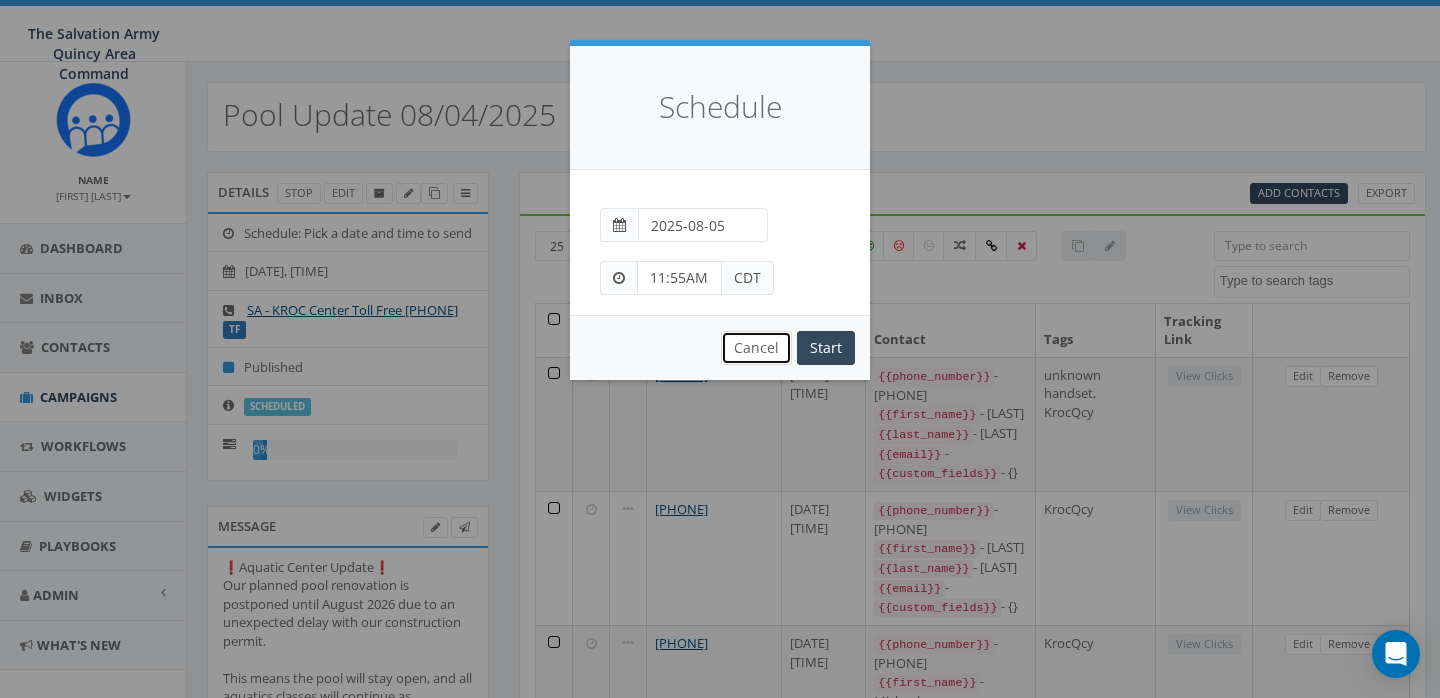 click on "Cancel" at bounding box center [756, 348] 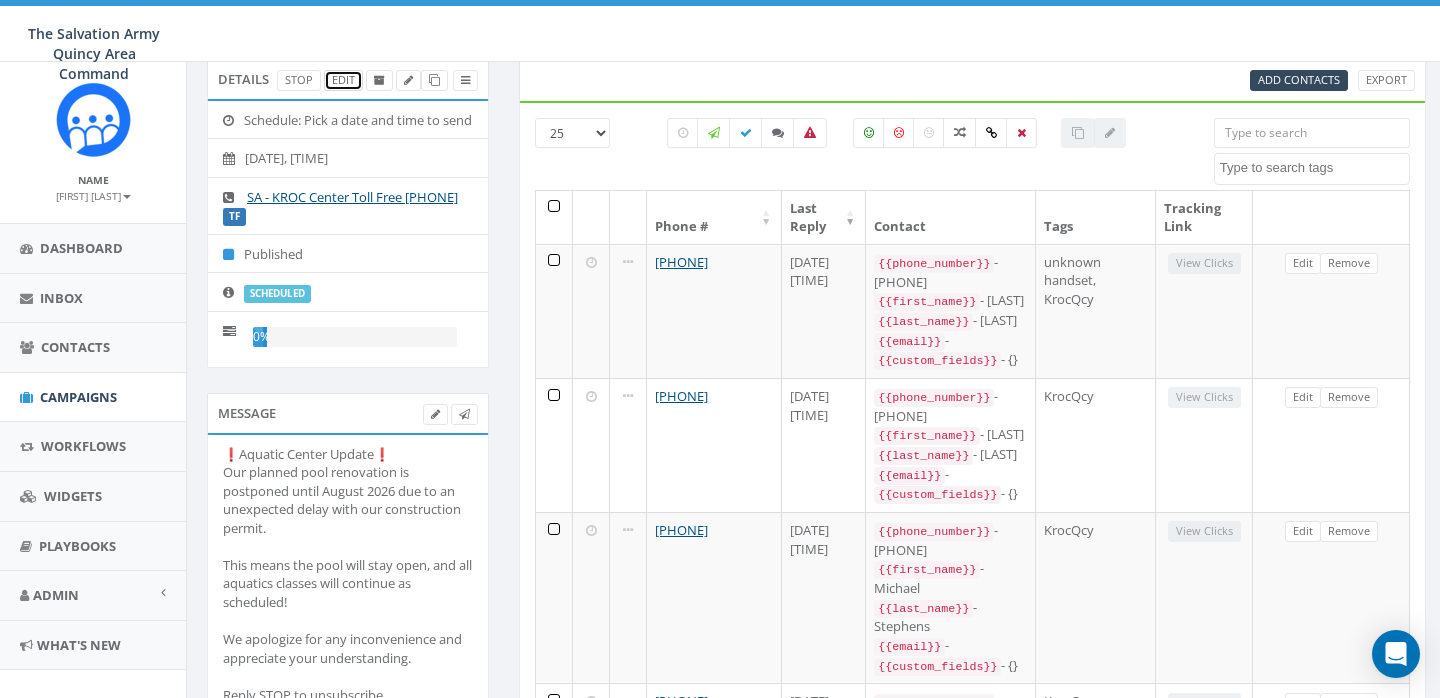 scroll, scrollTop: 185, scrollLeft: 0, axis: vertical 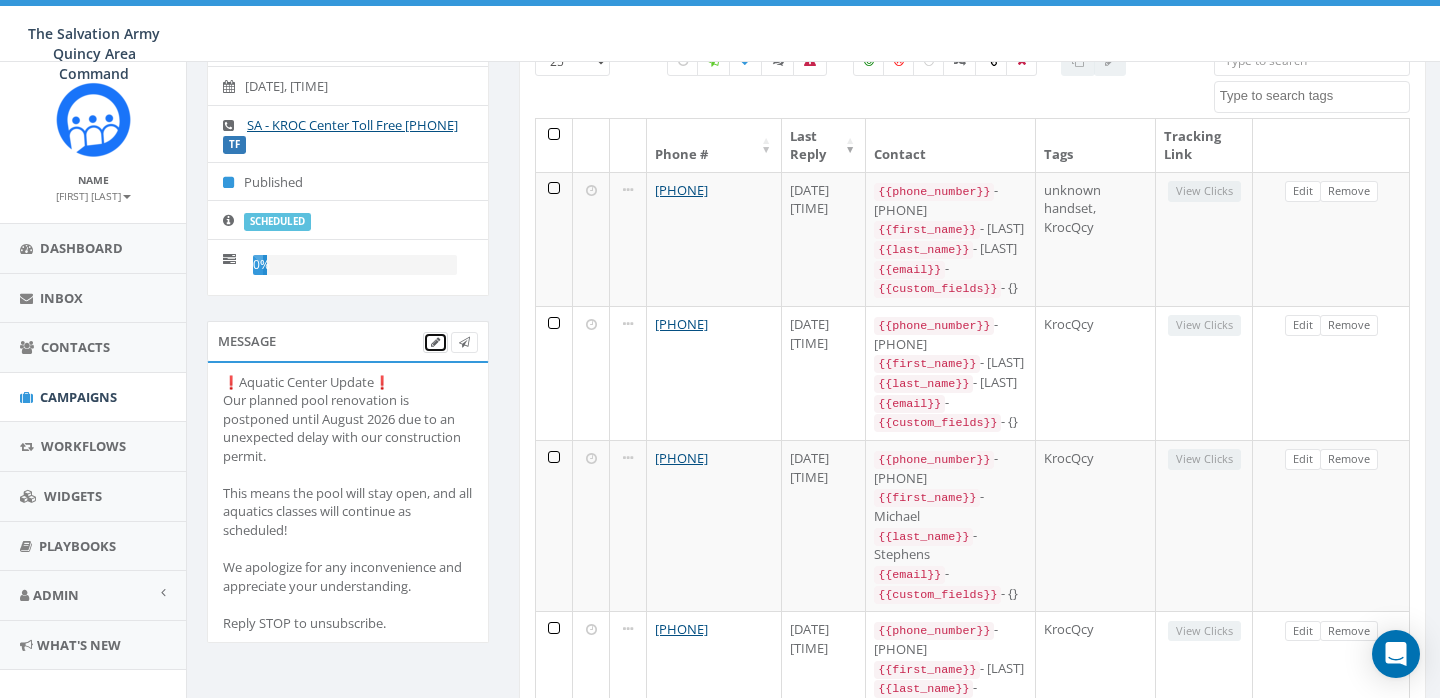 click at bounding box center (435, 342) 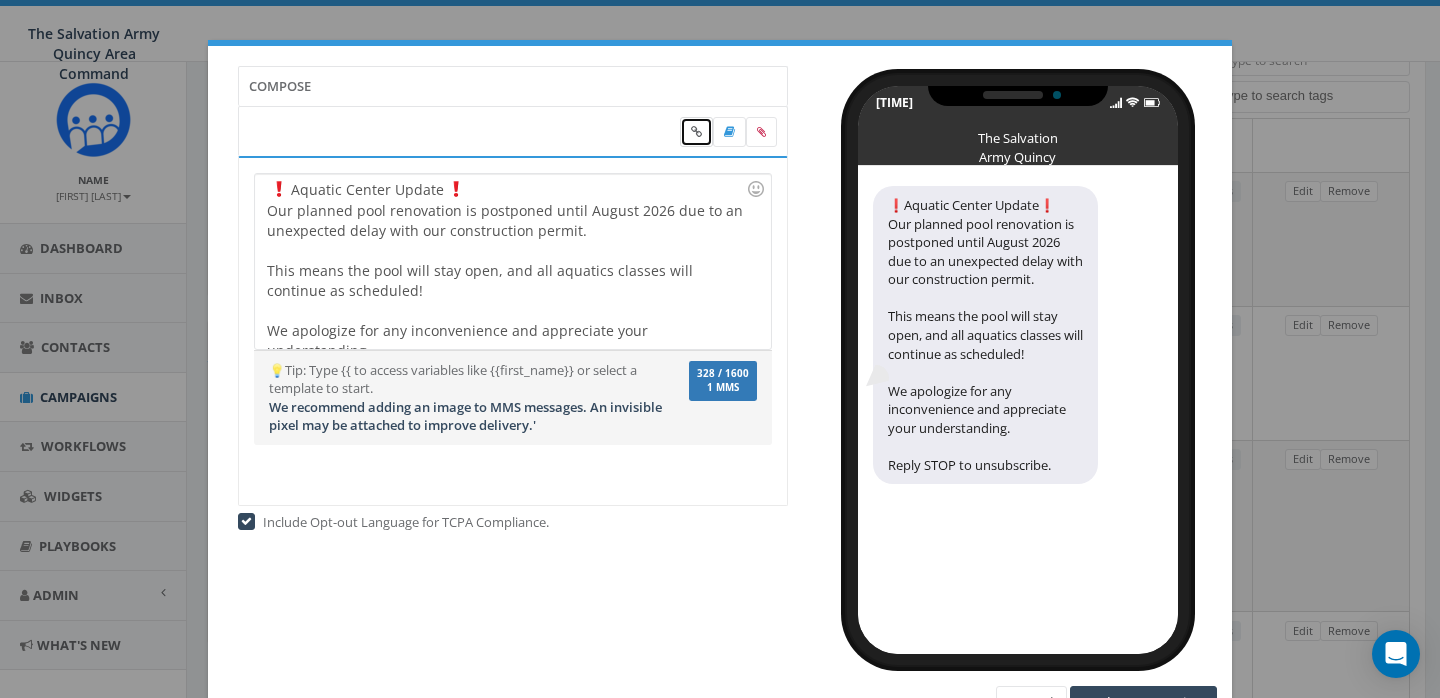 click at bounding box center [696, 132] 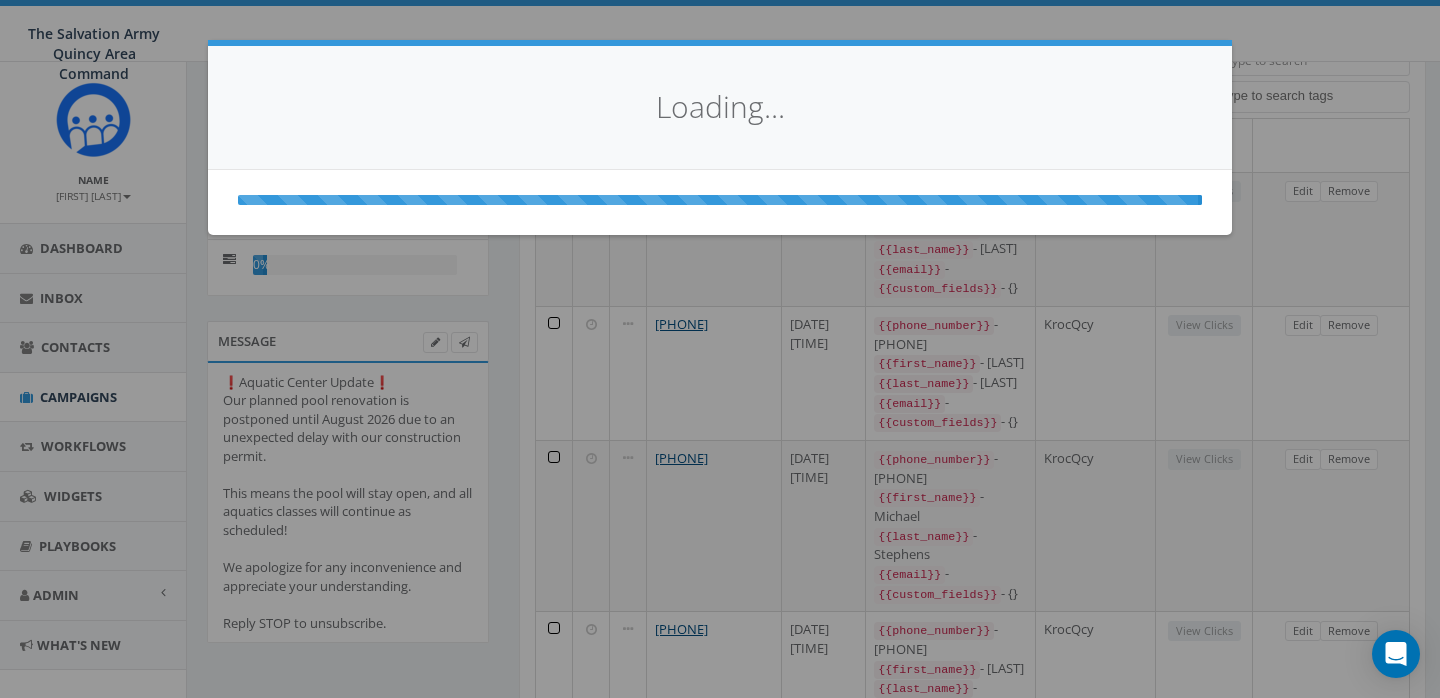 scroll, scrollTop: 0, scrollLeft: 0, axis: both 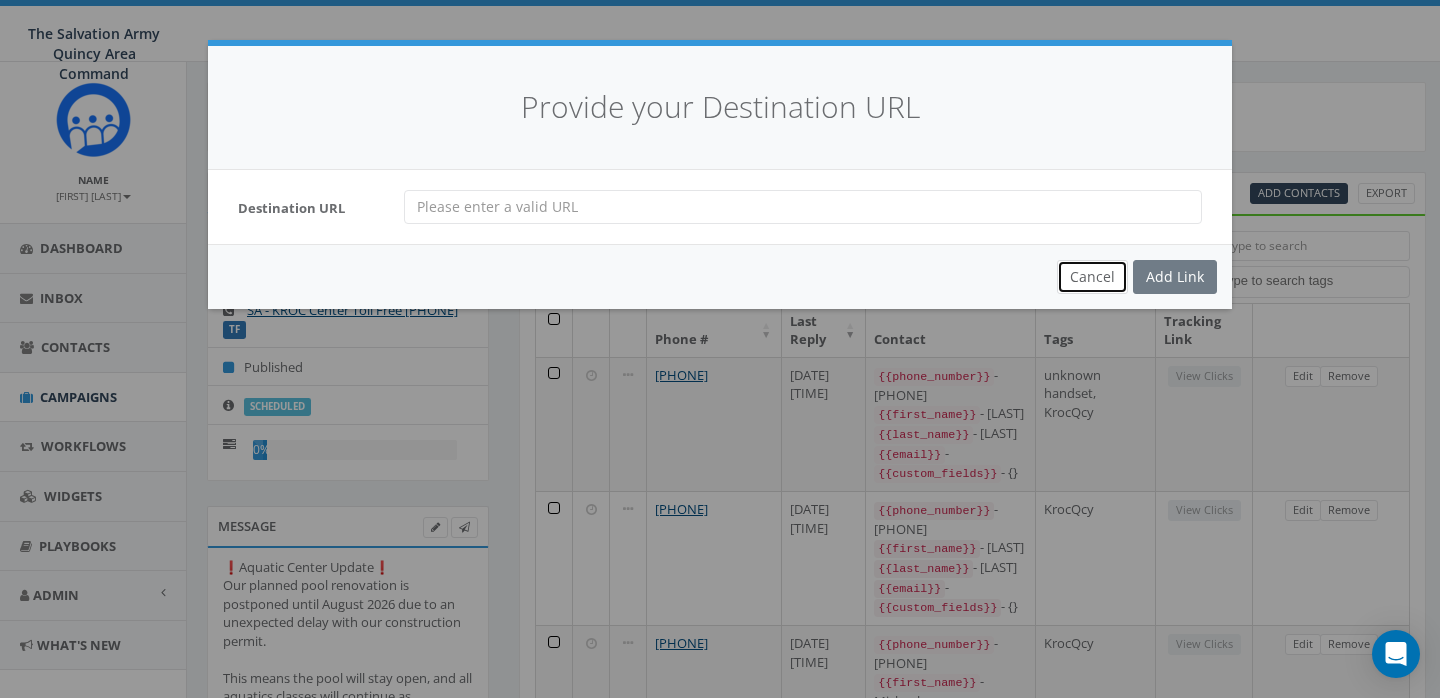 click on "Cancel" at bounding box center (1092, 277) 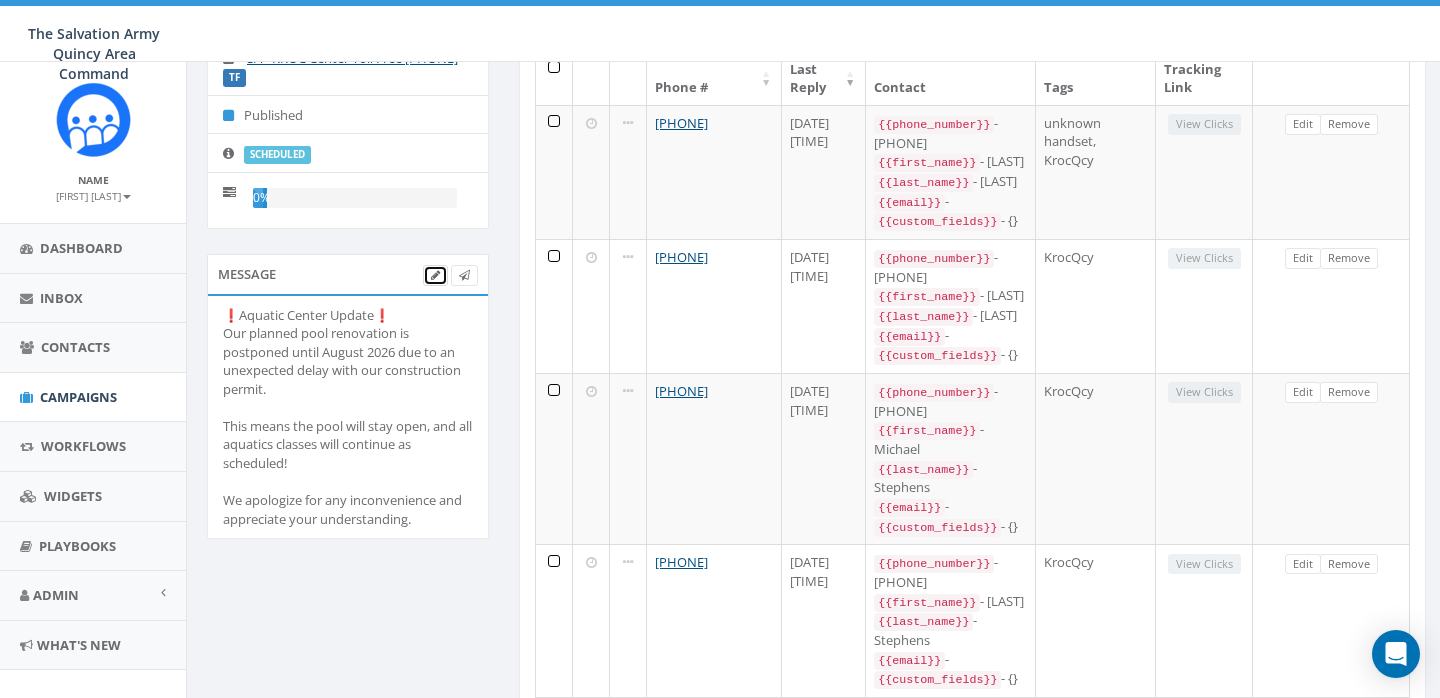 scroll, scrollTop: 254, scrollLeft: 0, axis: vertical 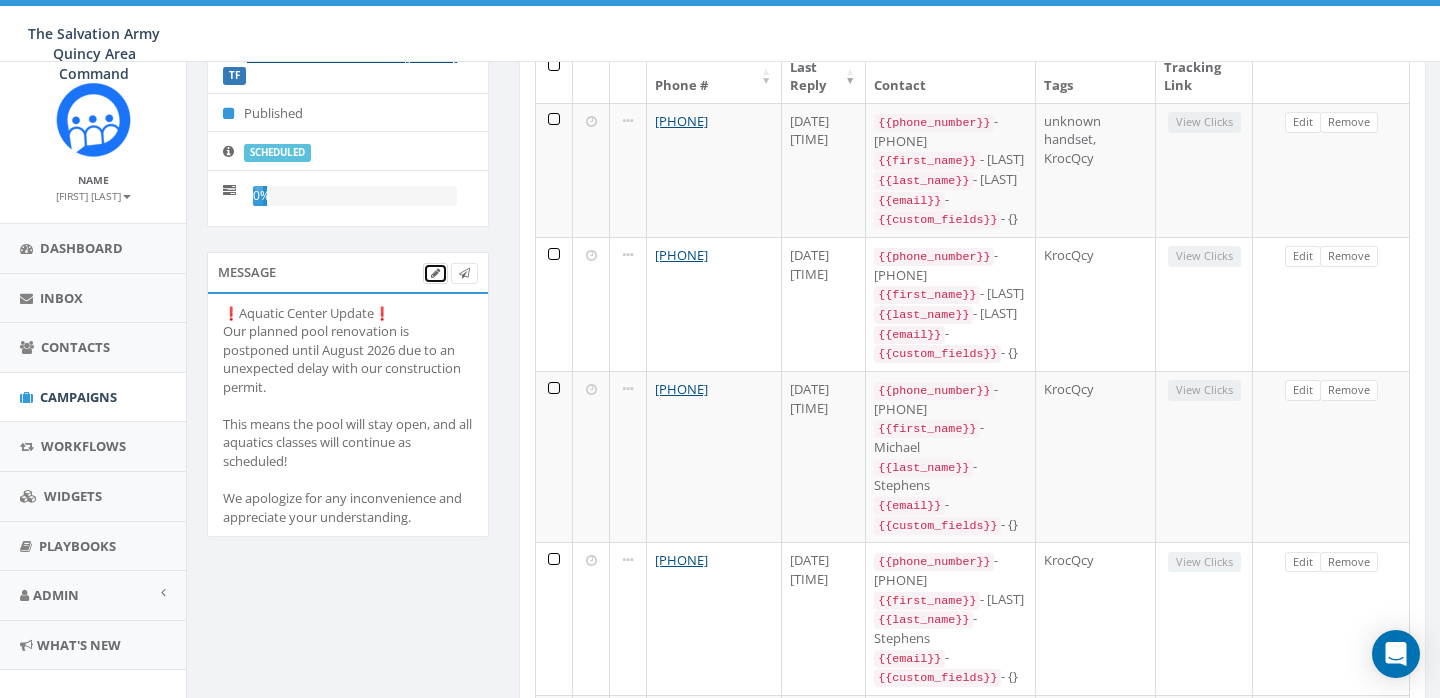 click at bounding box center (435, 273) 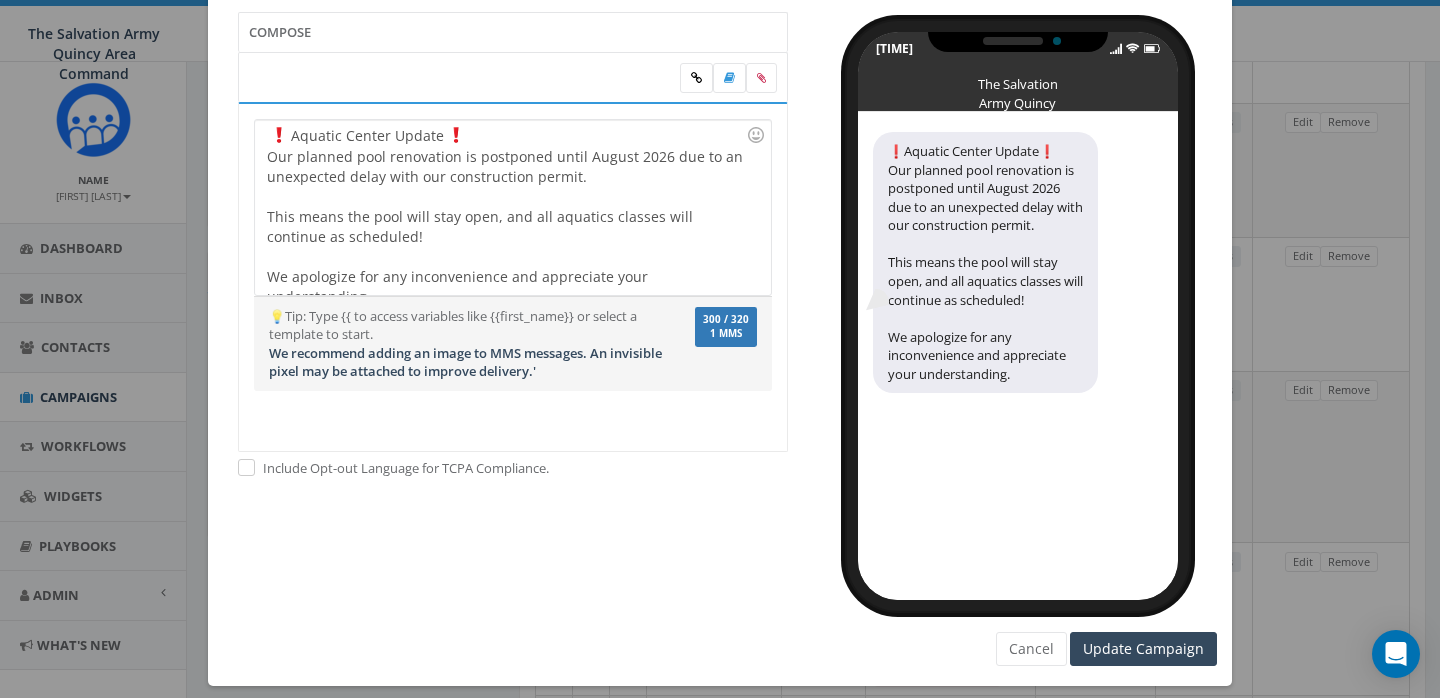 scroll, scrollTop: 57, scrollLeft: 0, axis: vertical 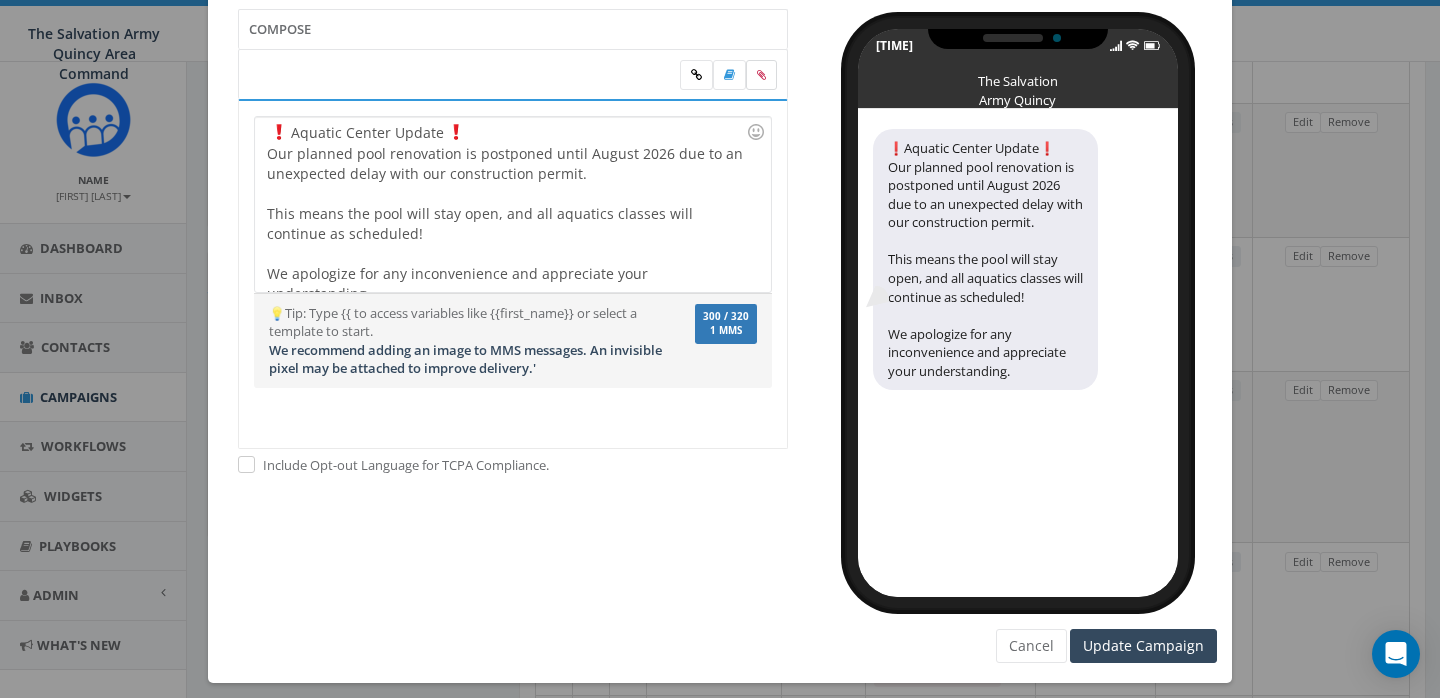 click at bounding box center [761, 75] 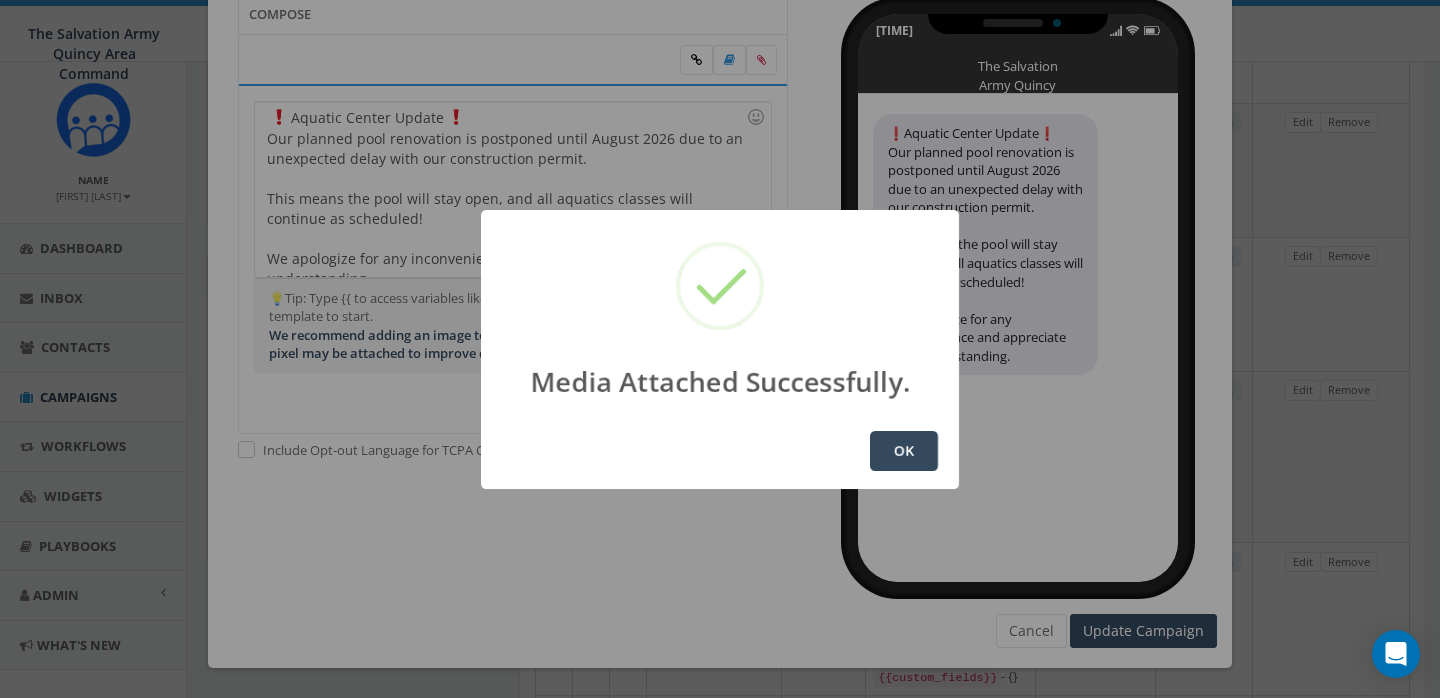 scroll, scrollTop: 57, scrollLeft: 0, axis: vertical 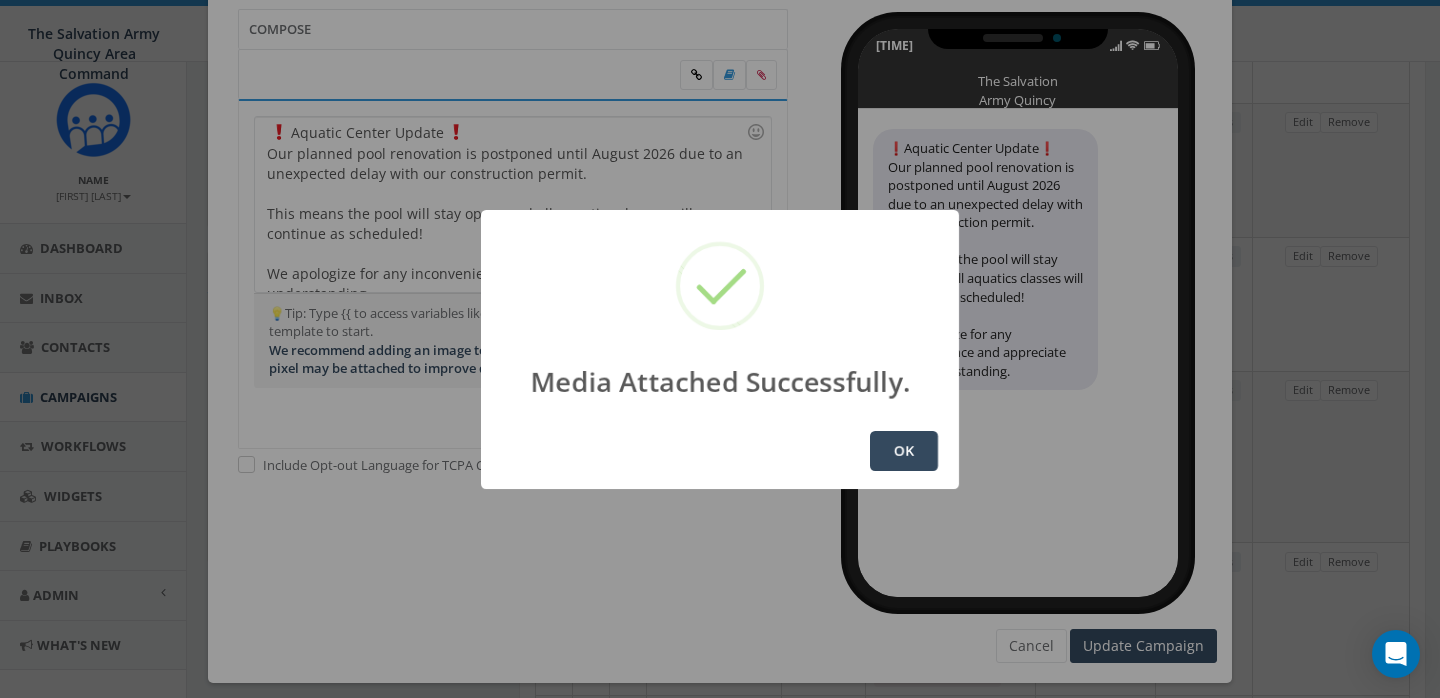 click on "OK" at bounding box center (904, 451) 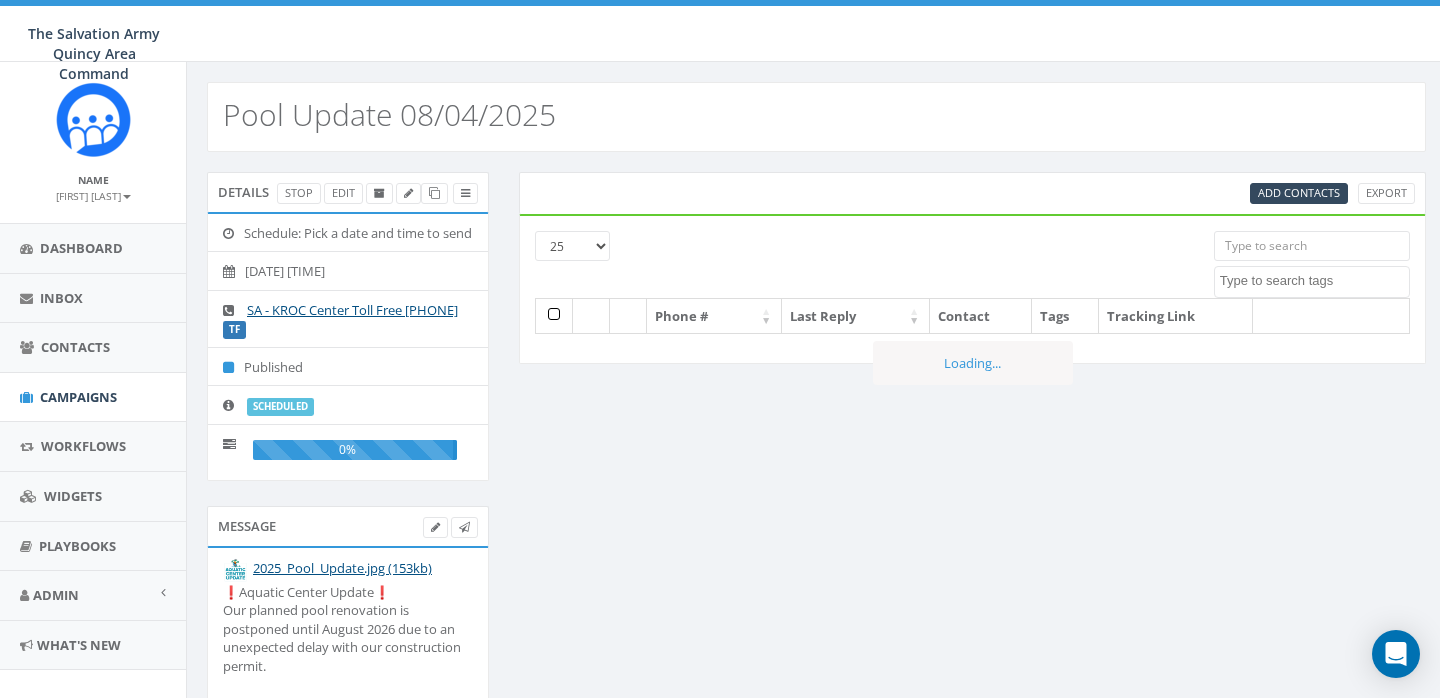 select 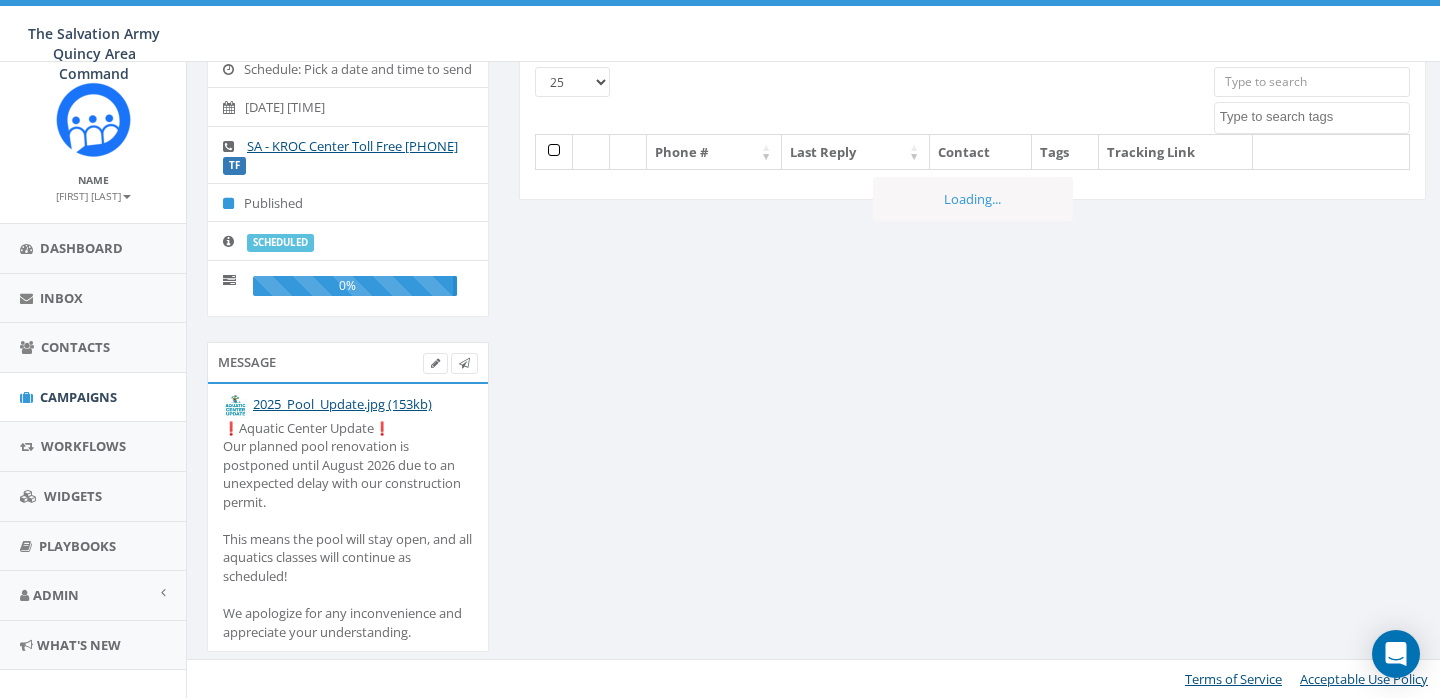 scroll, scrollTop: 0, scrollLeft: 0, axis: both 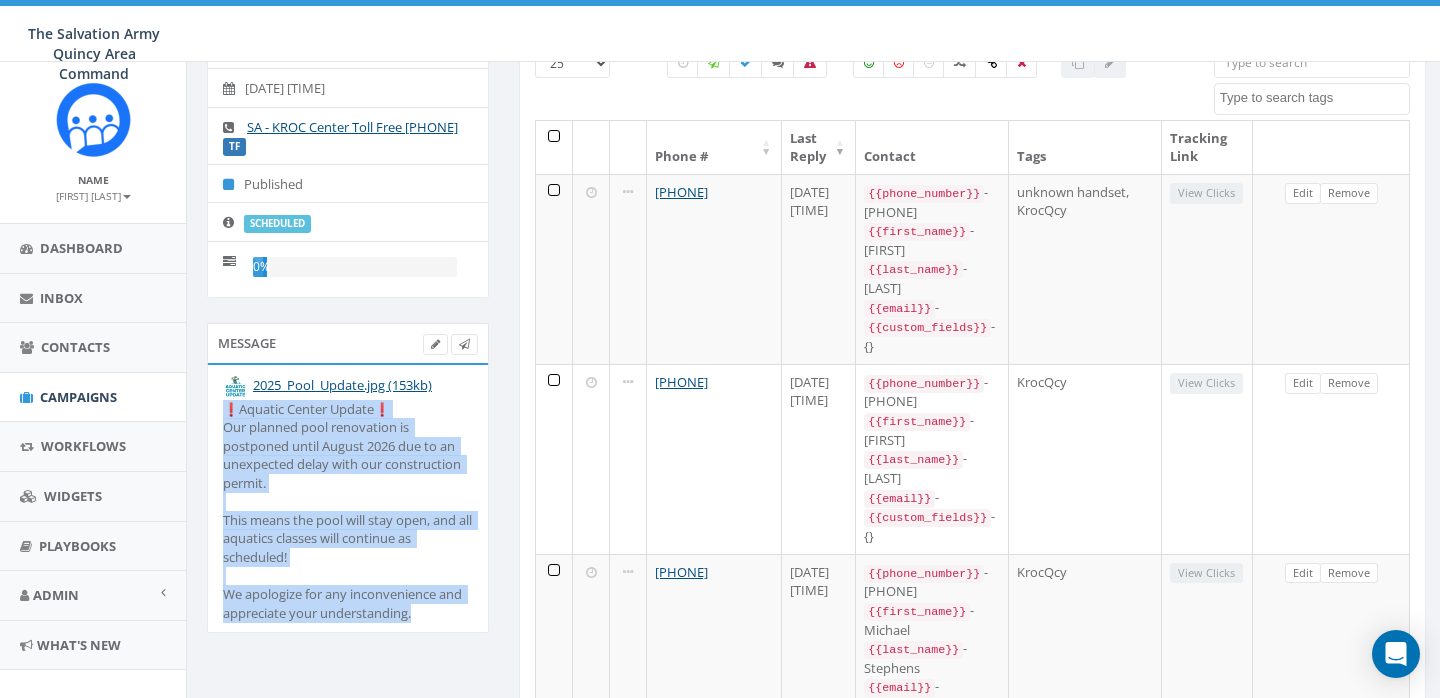 drag, startPoint x: 430, startPoint y: 629, endPoint x: 226, endPoint y: 427, distance: 287.08884 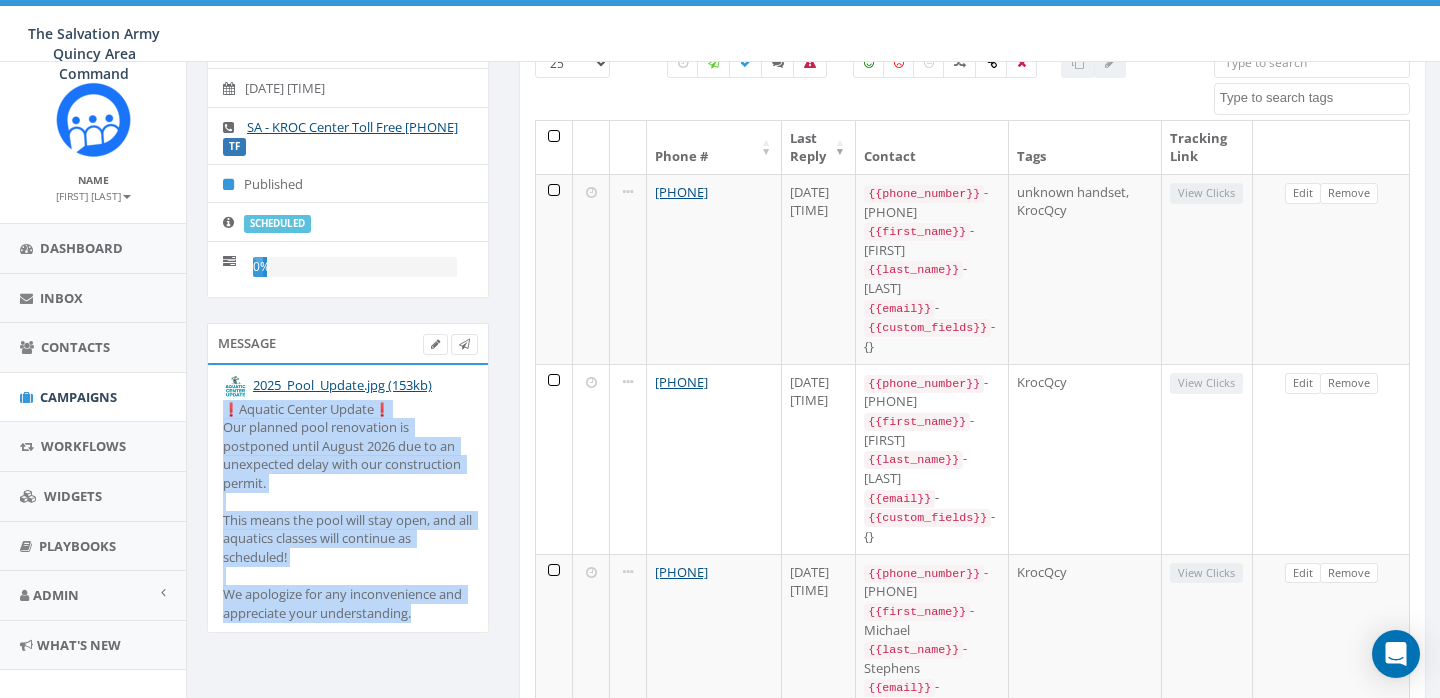 copy on "❗Aquatic Center Update❗
Our planned pool renovation is postponed until August 2026 due to an unexpected delay with our construction permit.
This means the pool will stay open, and all aquatics classes will continue as scheduled!
We apologize for any inconvenience and appreciate your understanding." 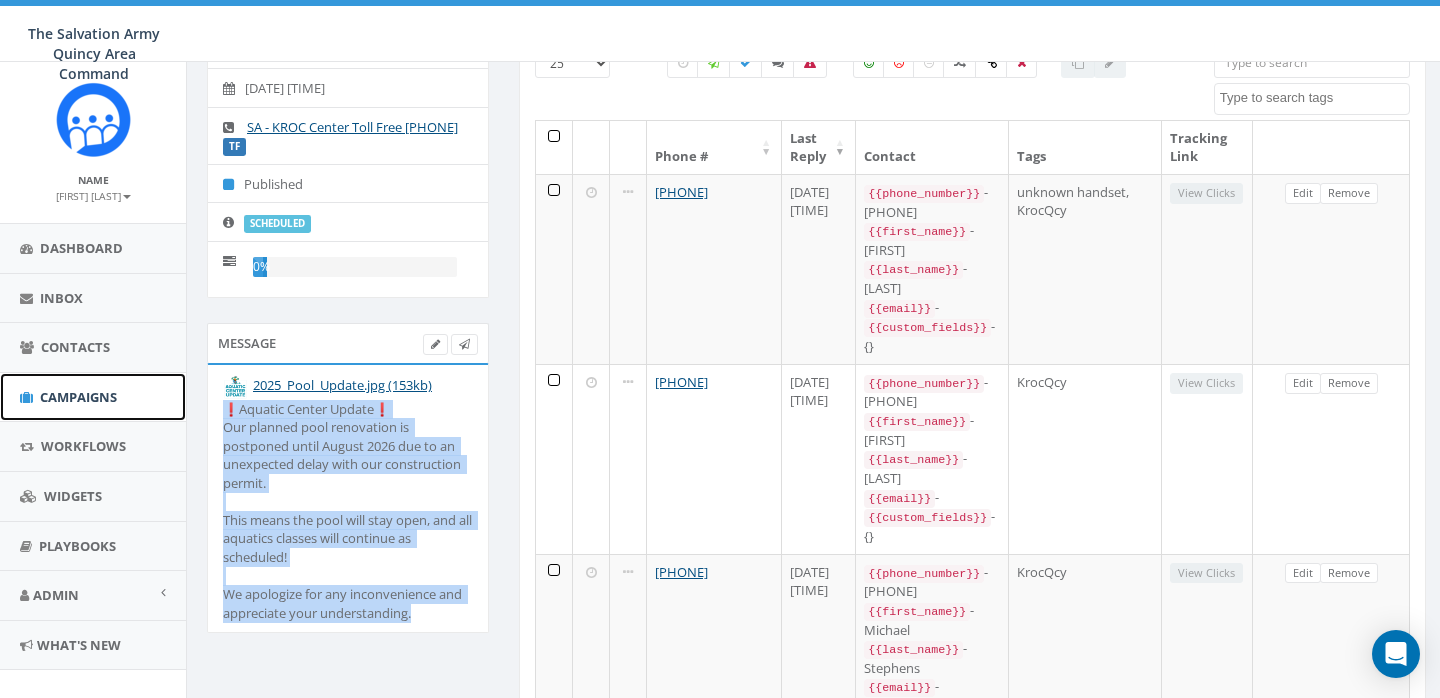 click on "Campaigns" at bounding box center [78, 397] 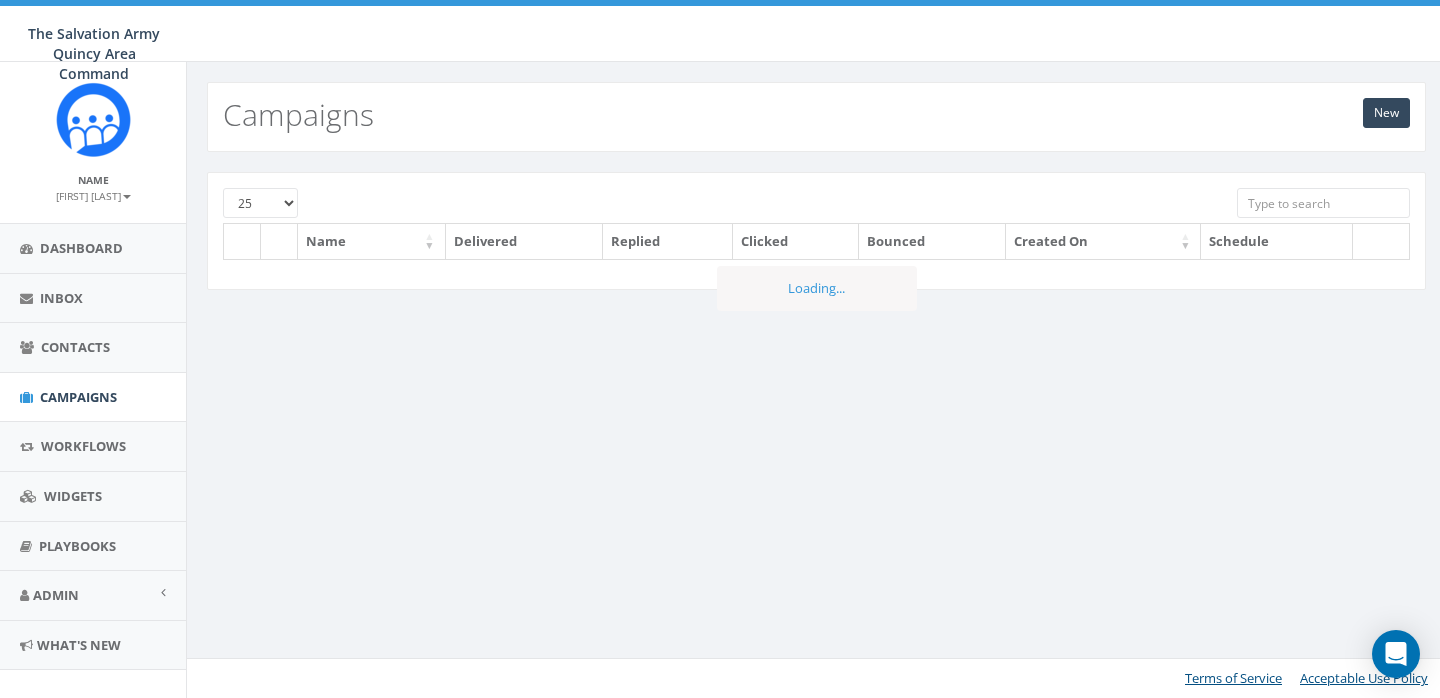 scroll, scrollTop: 0, scrollLeft: 0, axis: both 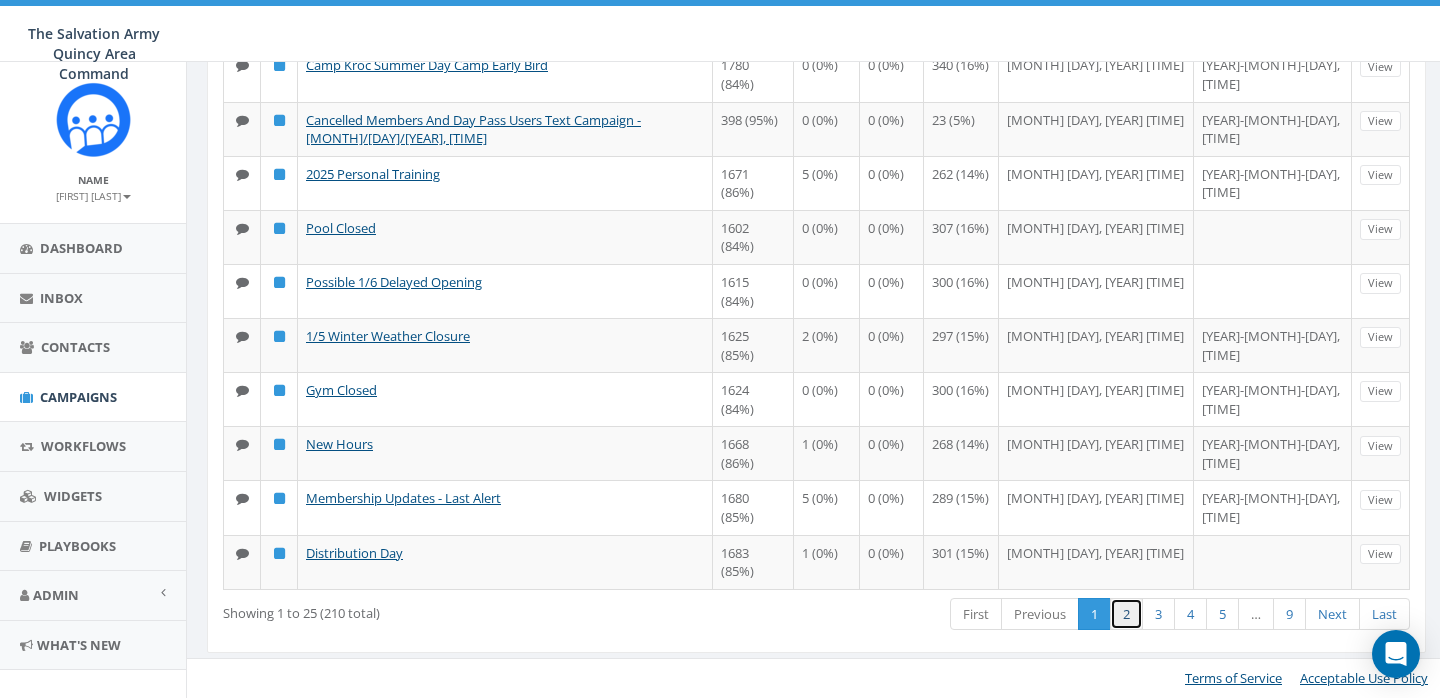 click on "2" at bounding box center (1126, 614) 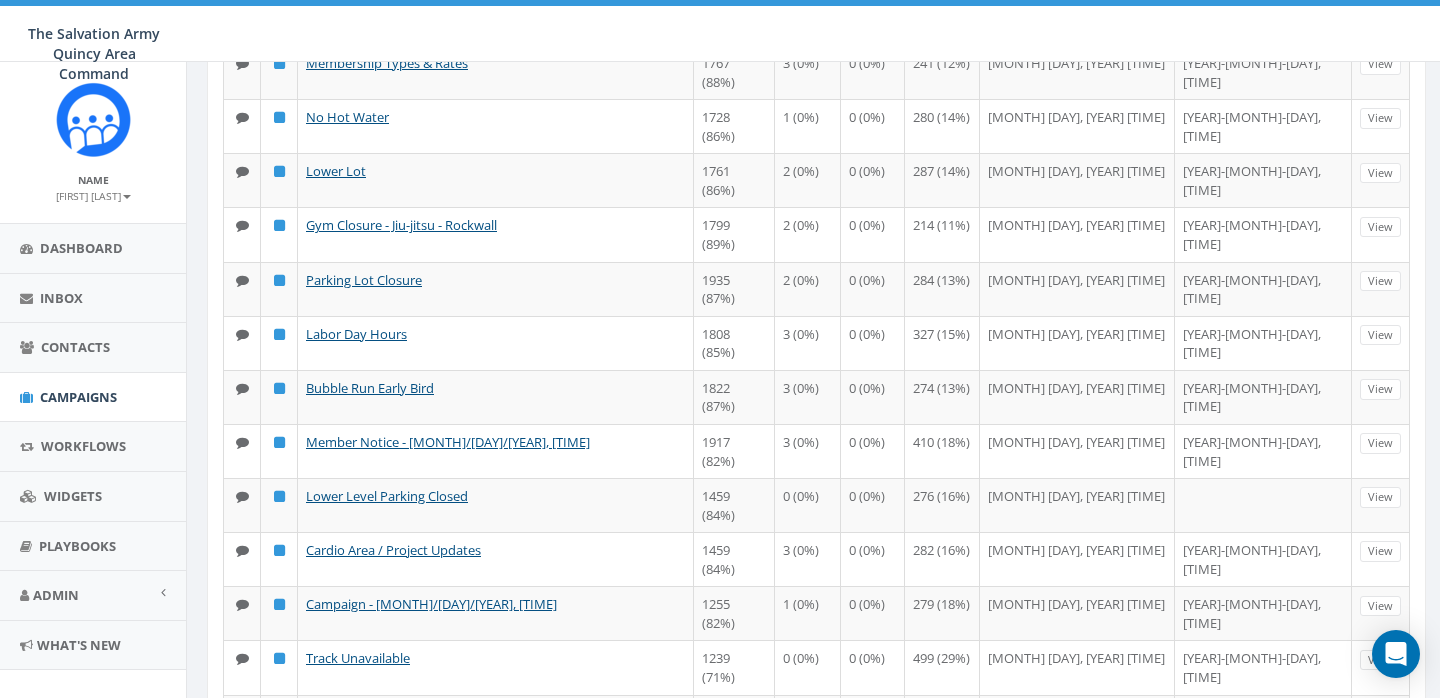 scroll, scrollTop: 457, scrollLeft: 0, axis: vertical 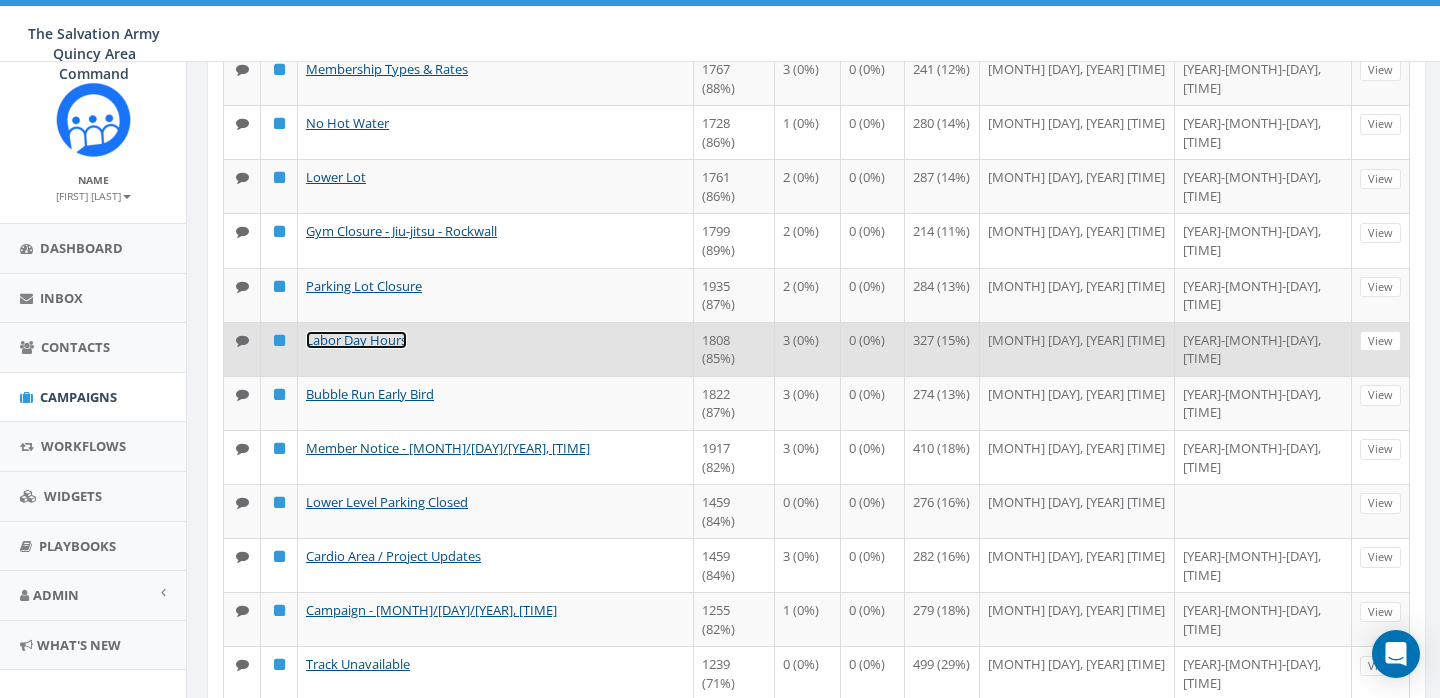 click on "Labor Day Hours" at bounding box center [356, 340] 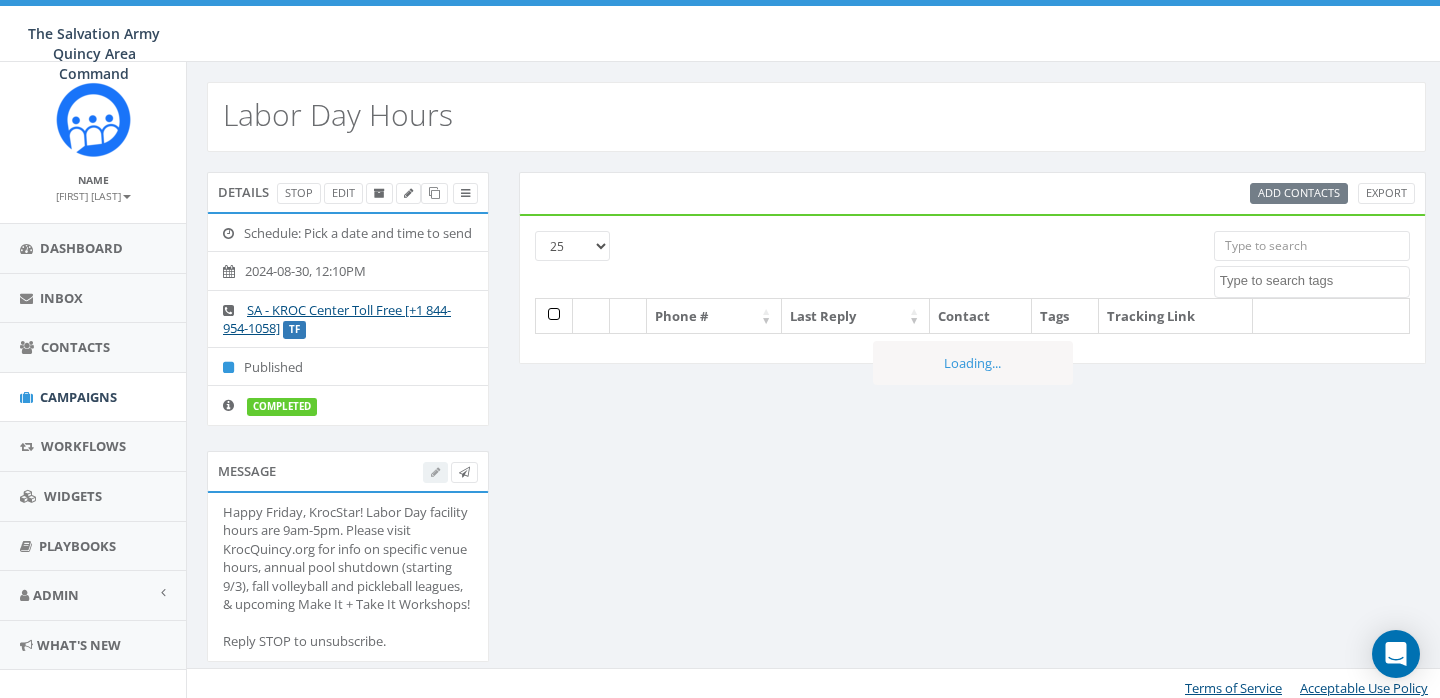 select 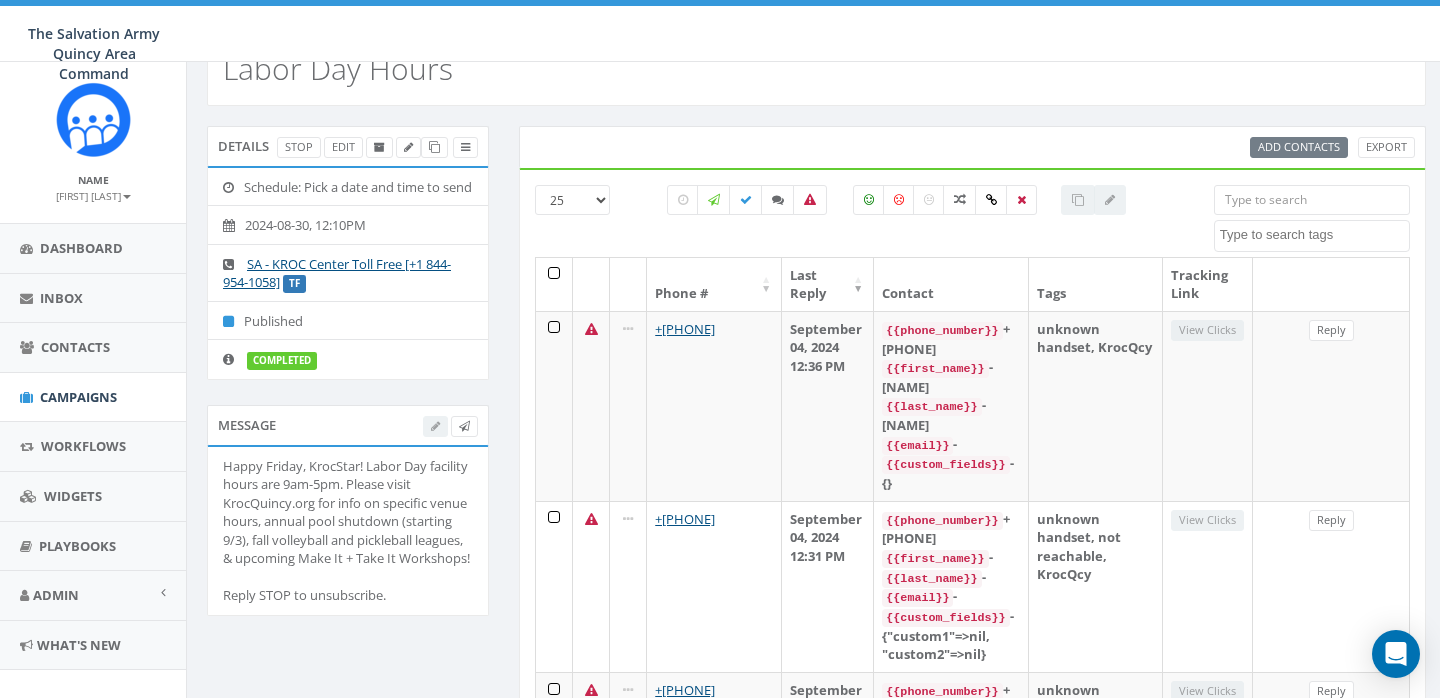 scroll, scrollTop: 47, scrollLeft: 0, axis: vertical 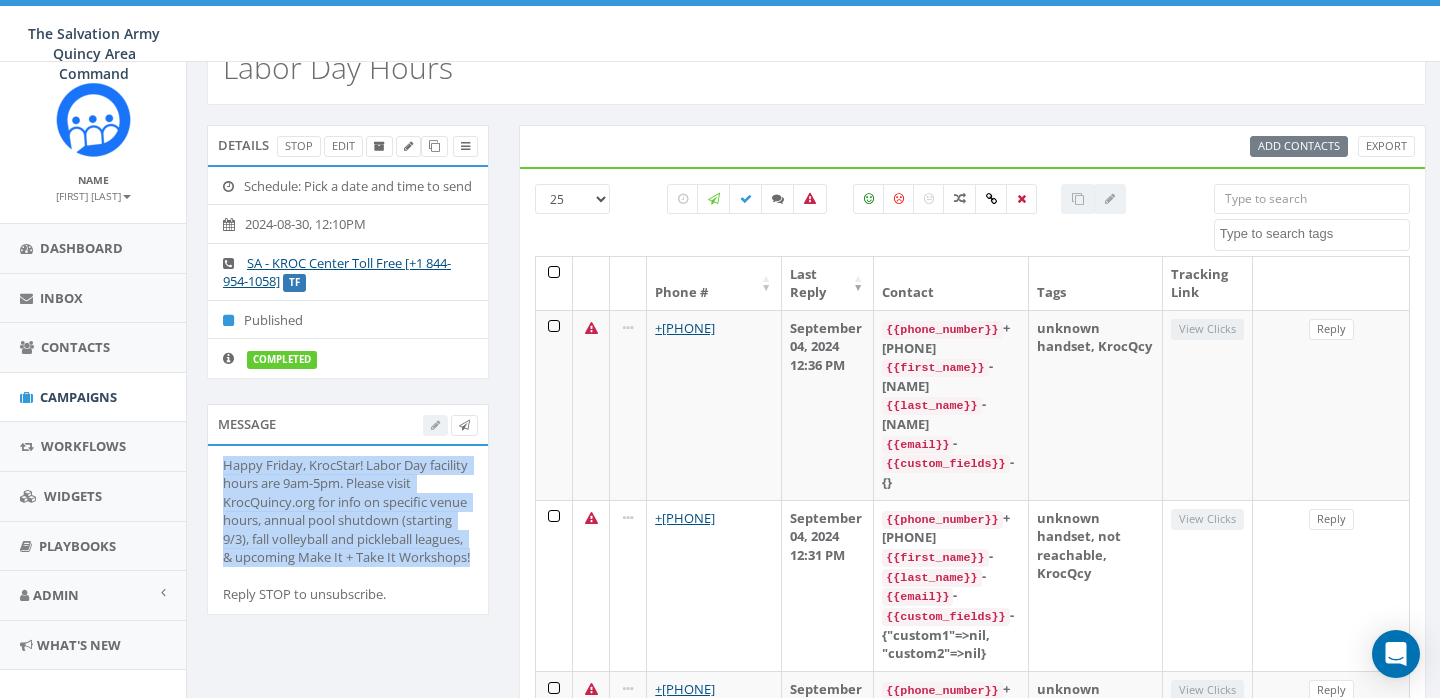 drag, startPoint x: 335, startPoint y: 594, endPoint x: 219, endPoint y: 483, distance: 160.55217 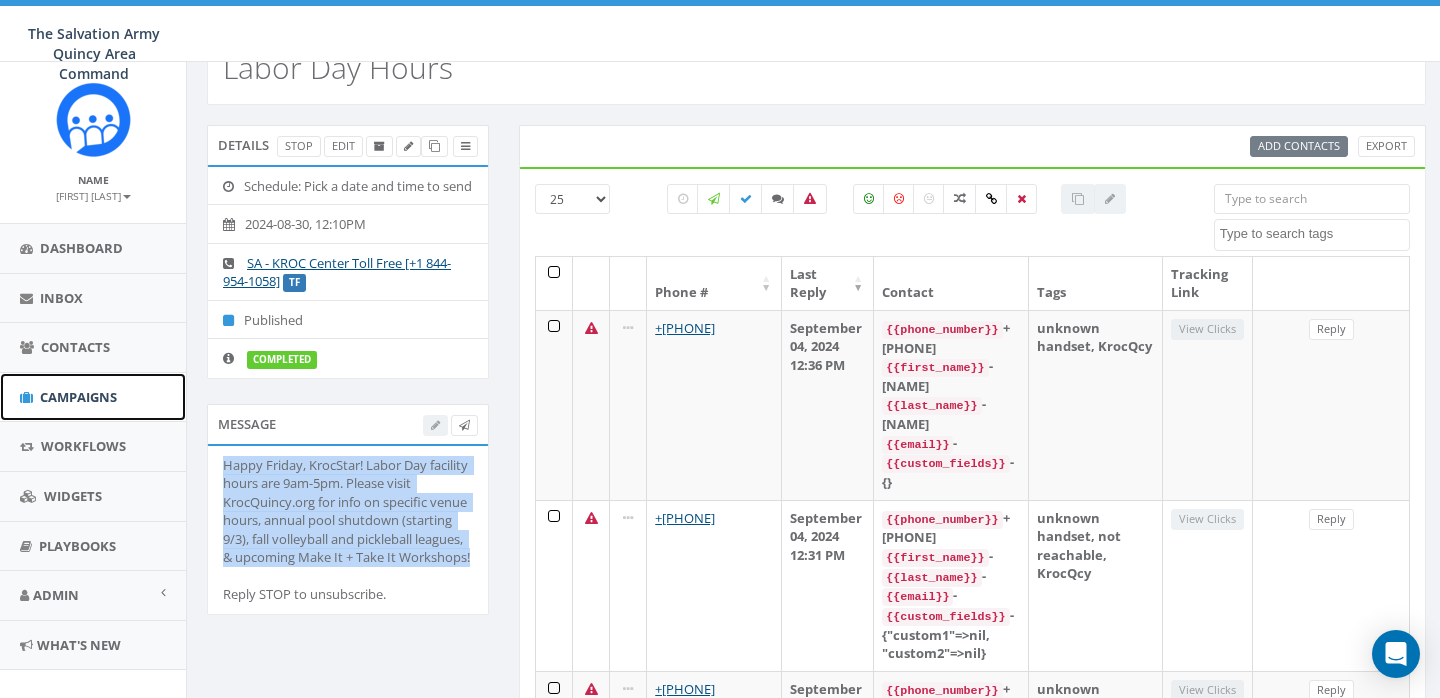 click on "Campaigns" at bounding box center (78, 397) 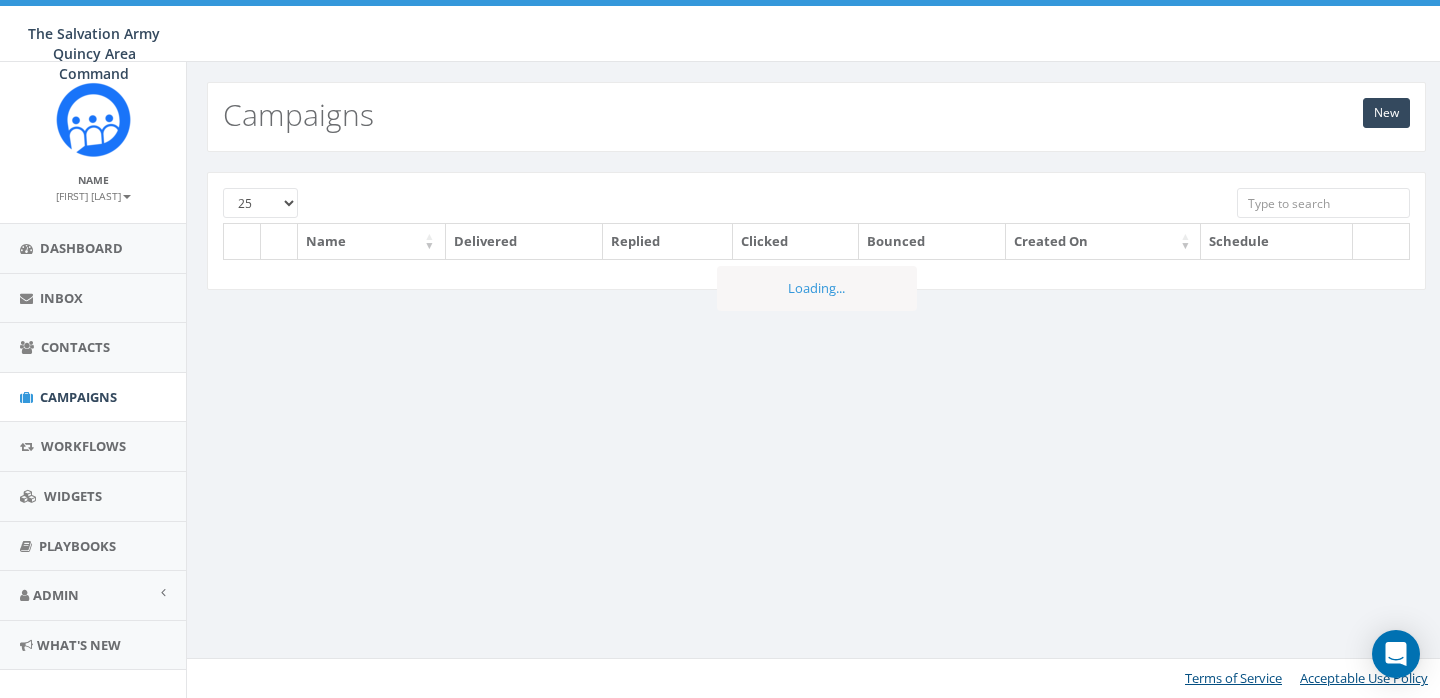 scroll, scrollTop: 0, scrollLeft: 0, axis: both 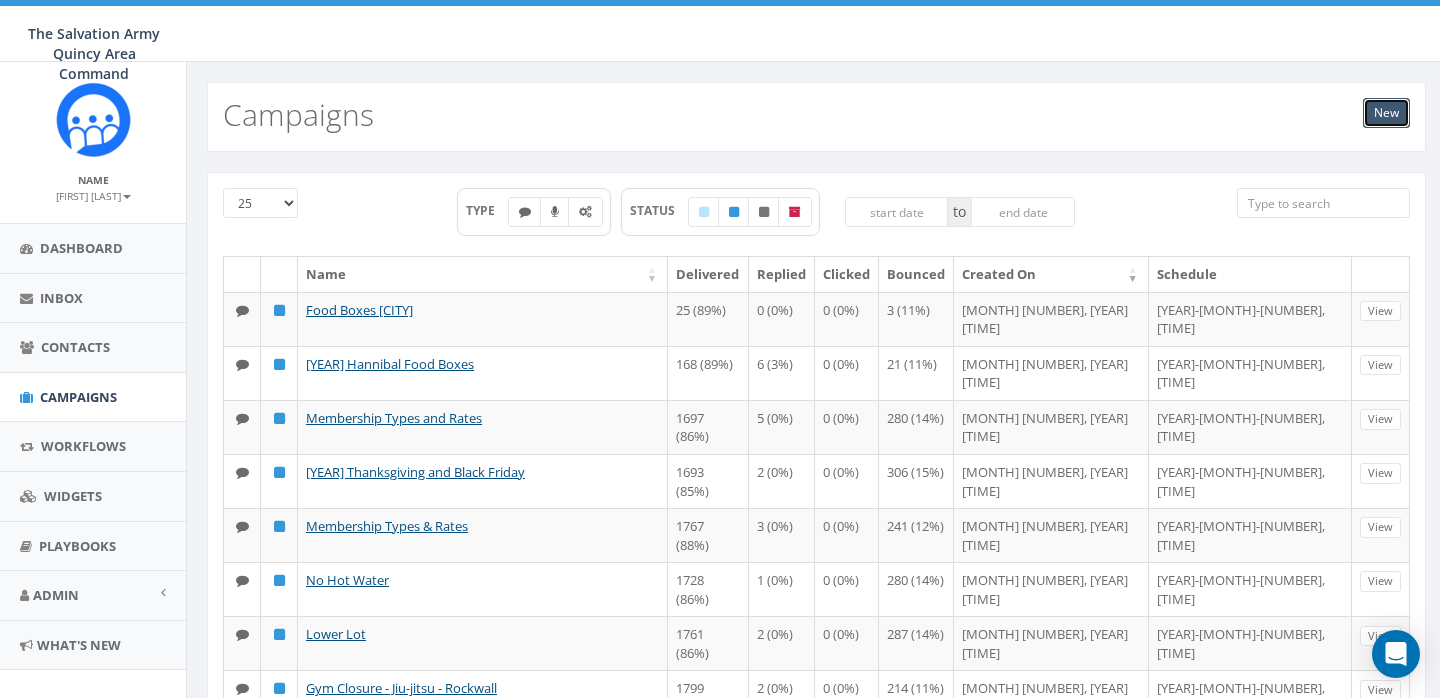 click on "New" at bounding box center [1386, 113] 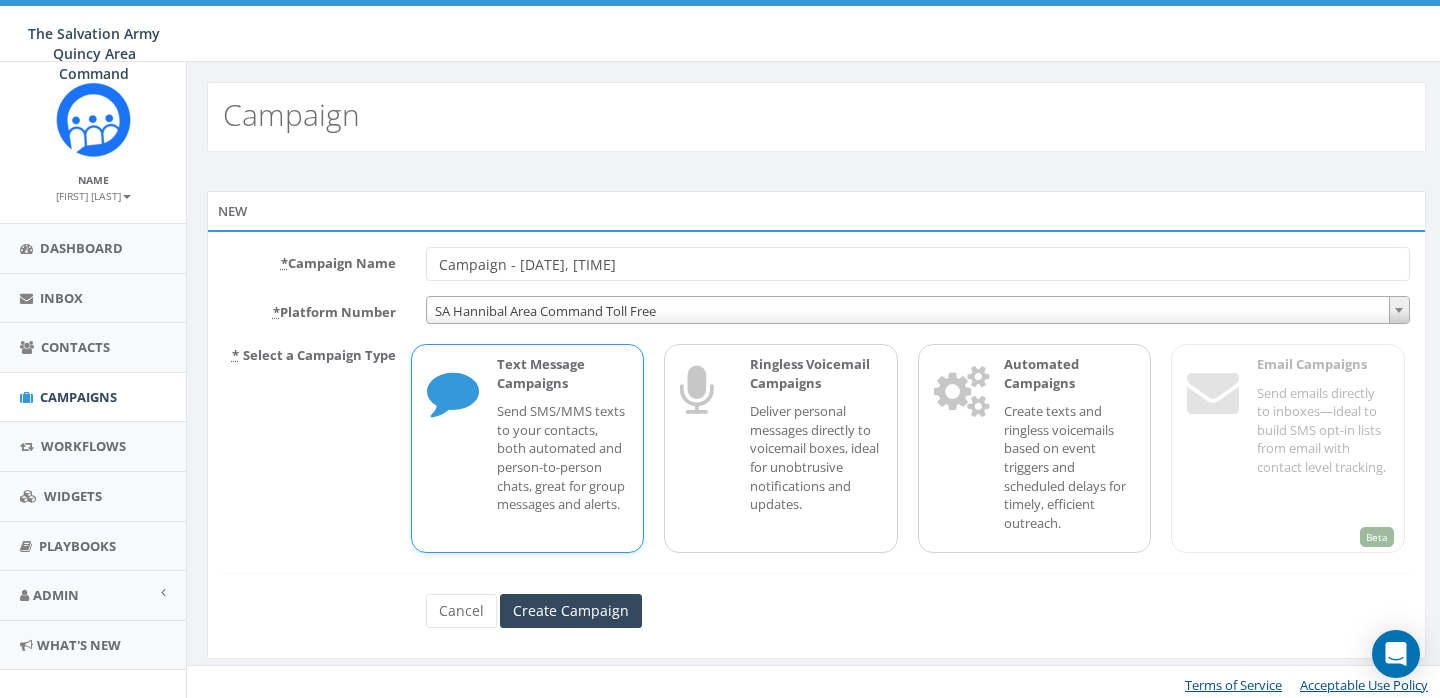 scroll, scrollTop: 0, scrollLeft: 0, axis: both 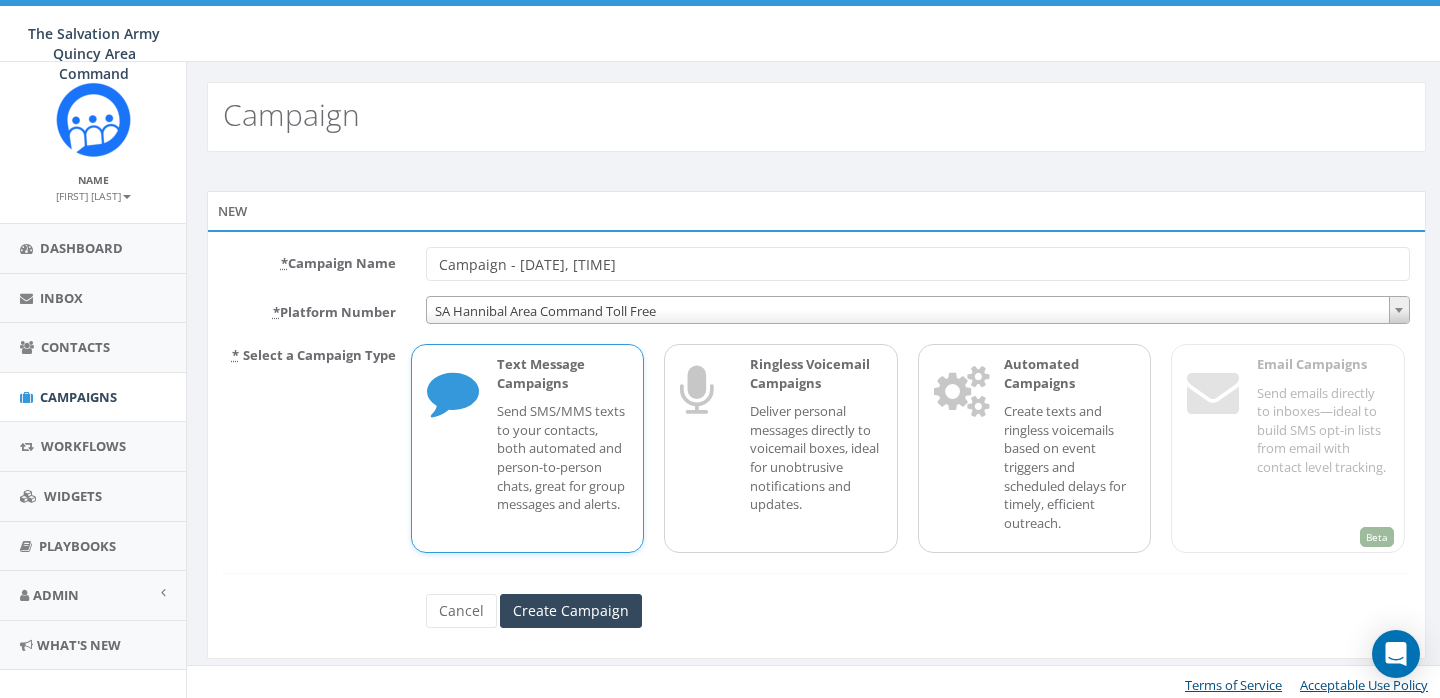 click on "Campaign - 08/04/2025, 19:13:15" at bounding box center (918, 264) 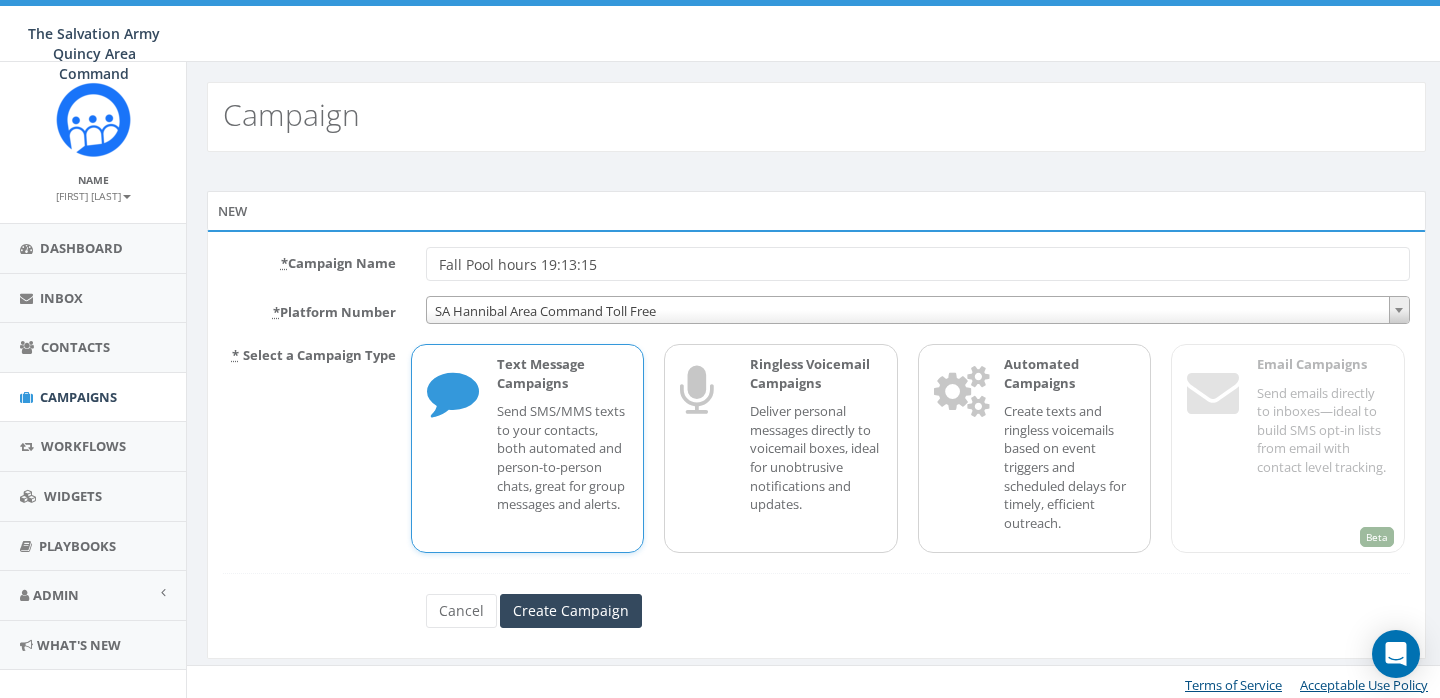 type on "Fall Pool hours 19:13:15" 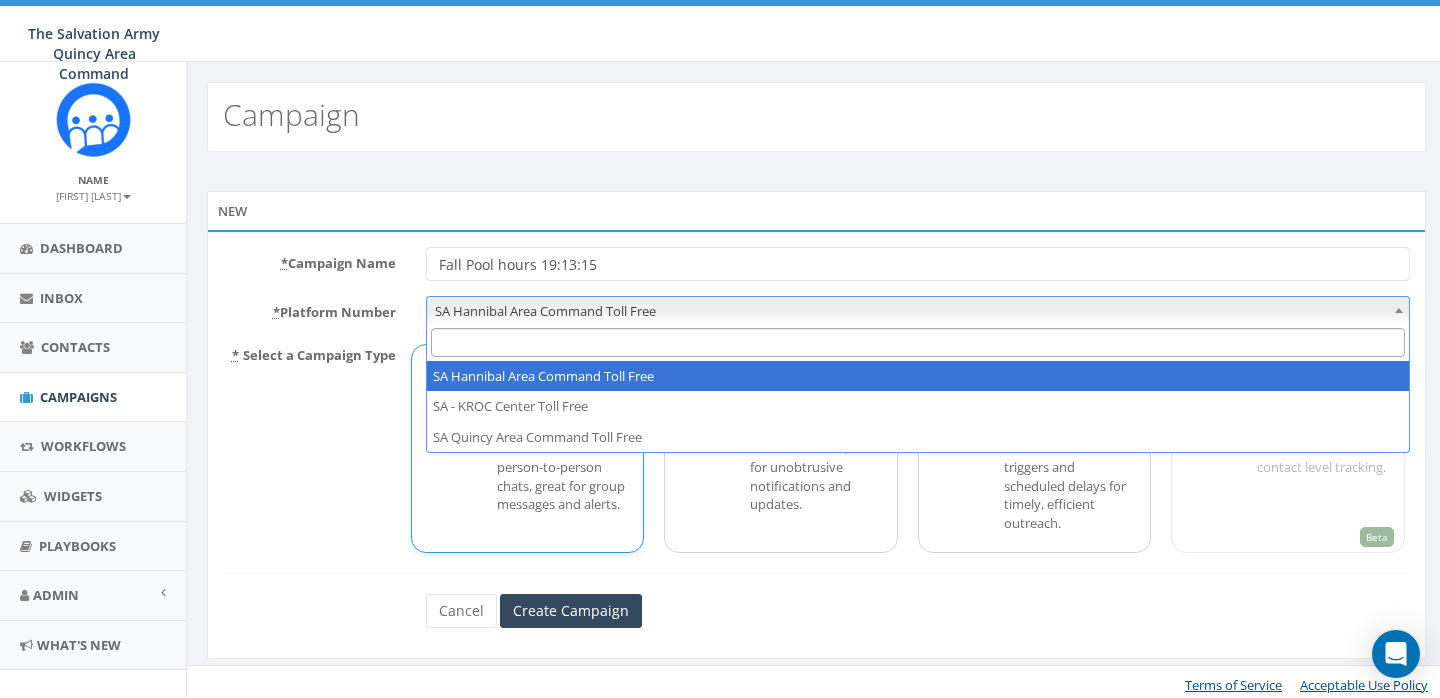 click on "SA Hannibal Area Command Toll Free" at bounding box center (918, 311) 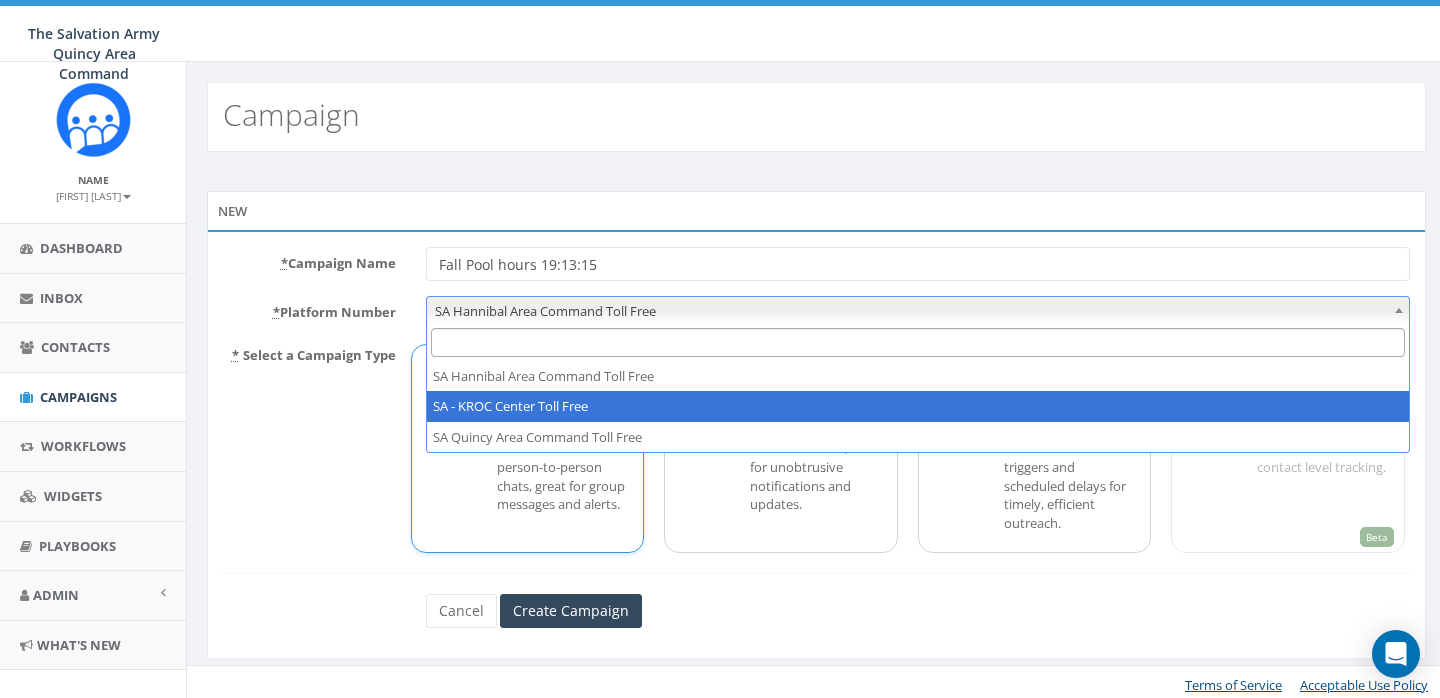 select on "102550" 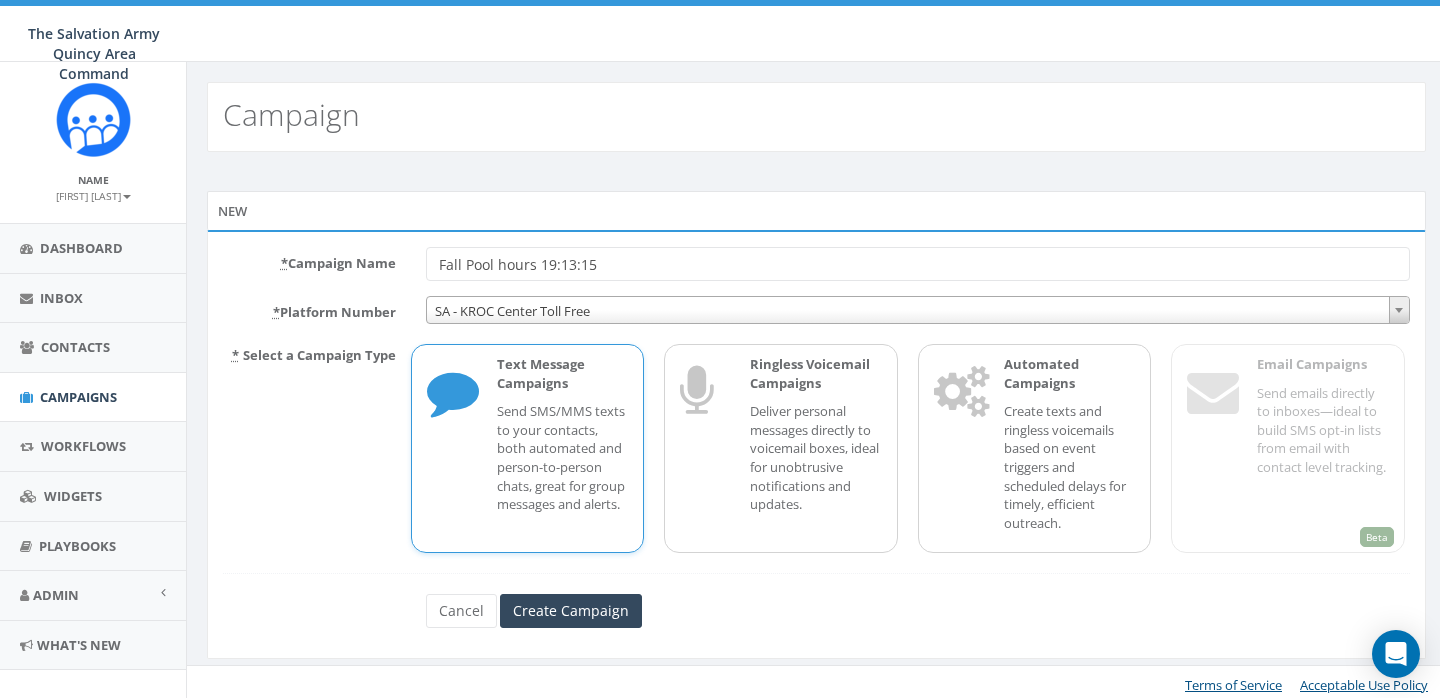 click on "Send SMS/MMS texts to your contacts, both automated and person-to-person chats, great for group messages and alerts." at bounding box center [563, 457] 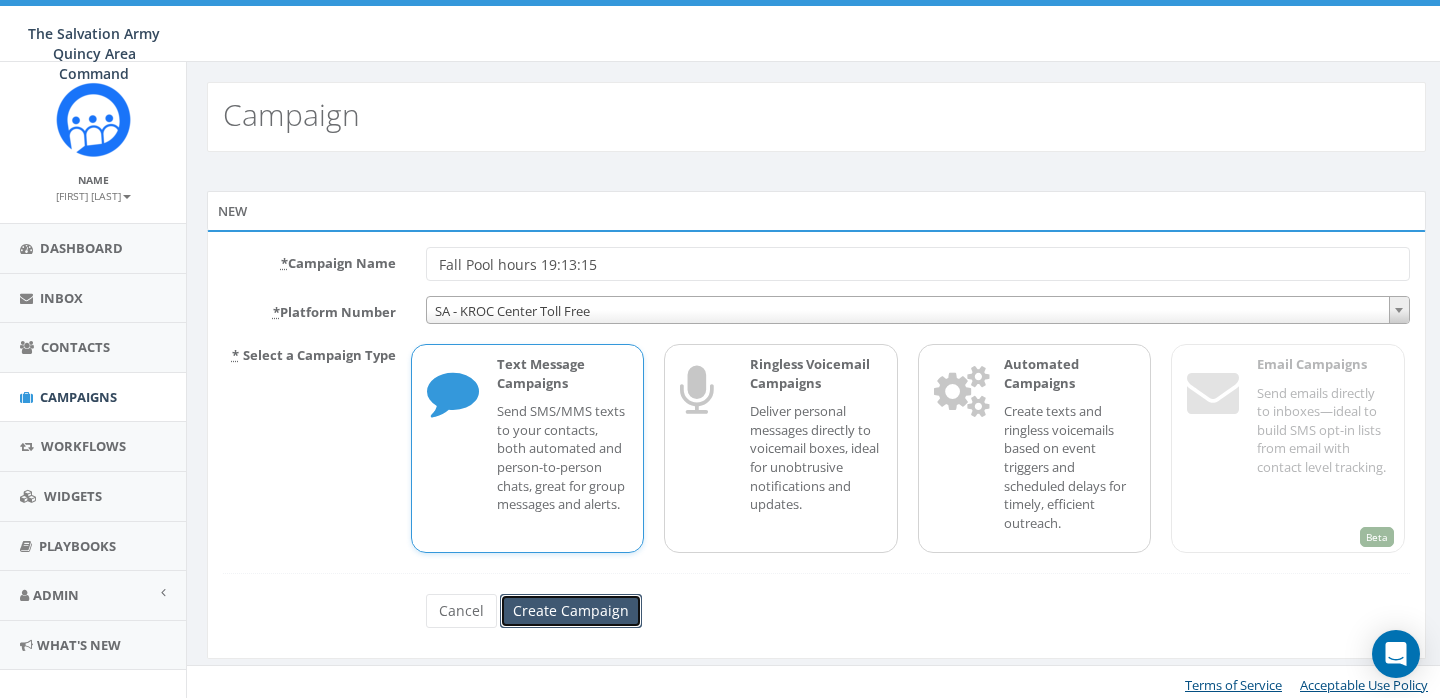 click on "Create Campaign" at bounding box center (571, 611) 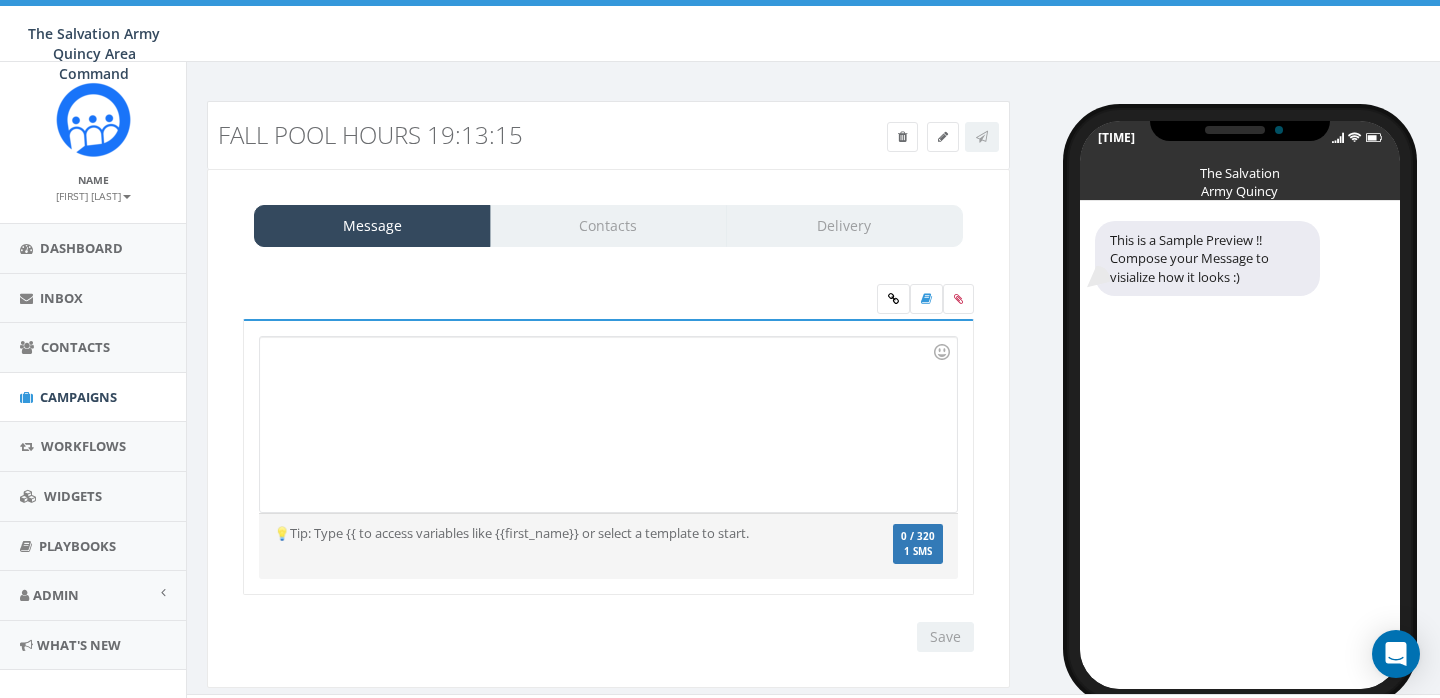 scroll, scrollTop: 0, scrollLeft: 0, axis: both 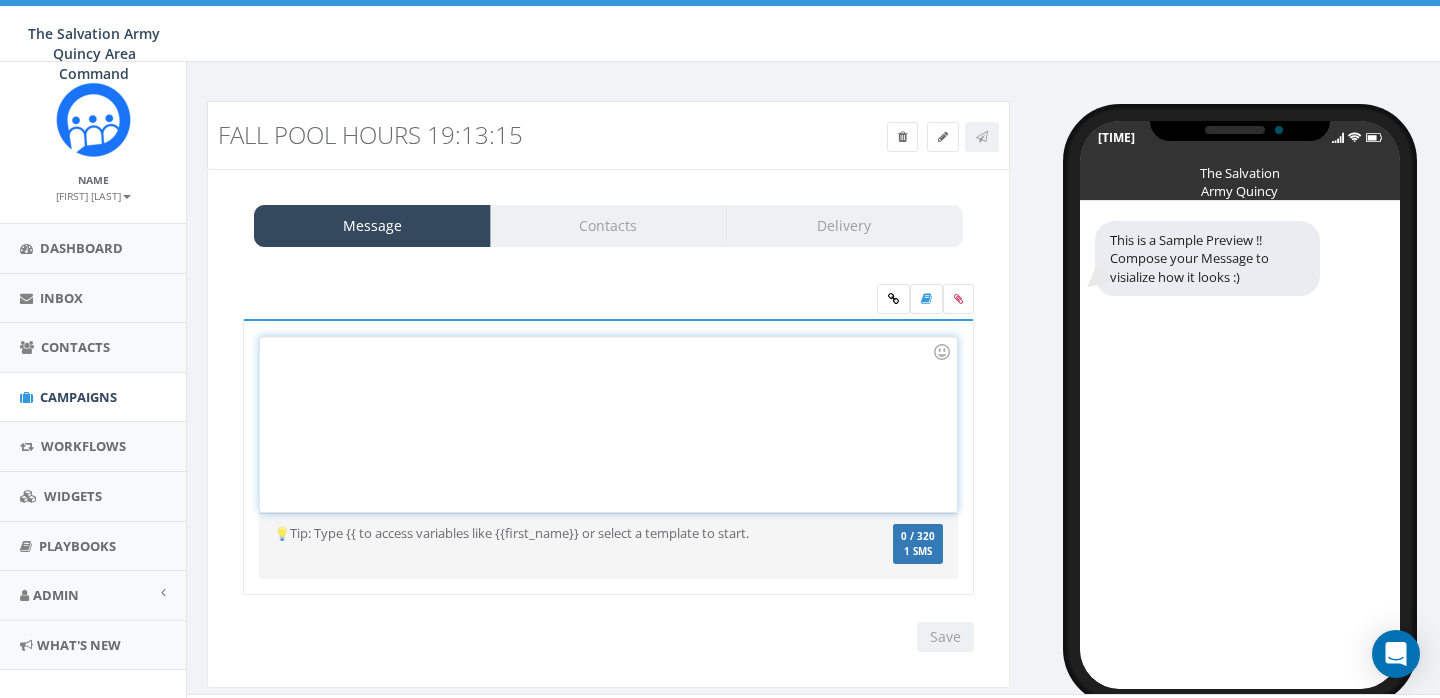 click at bounding box center [608, 424] 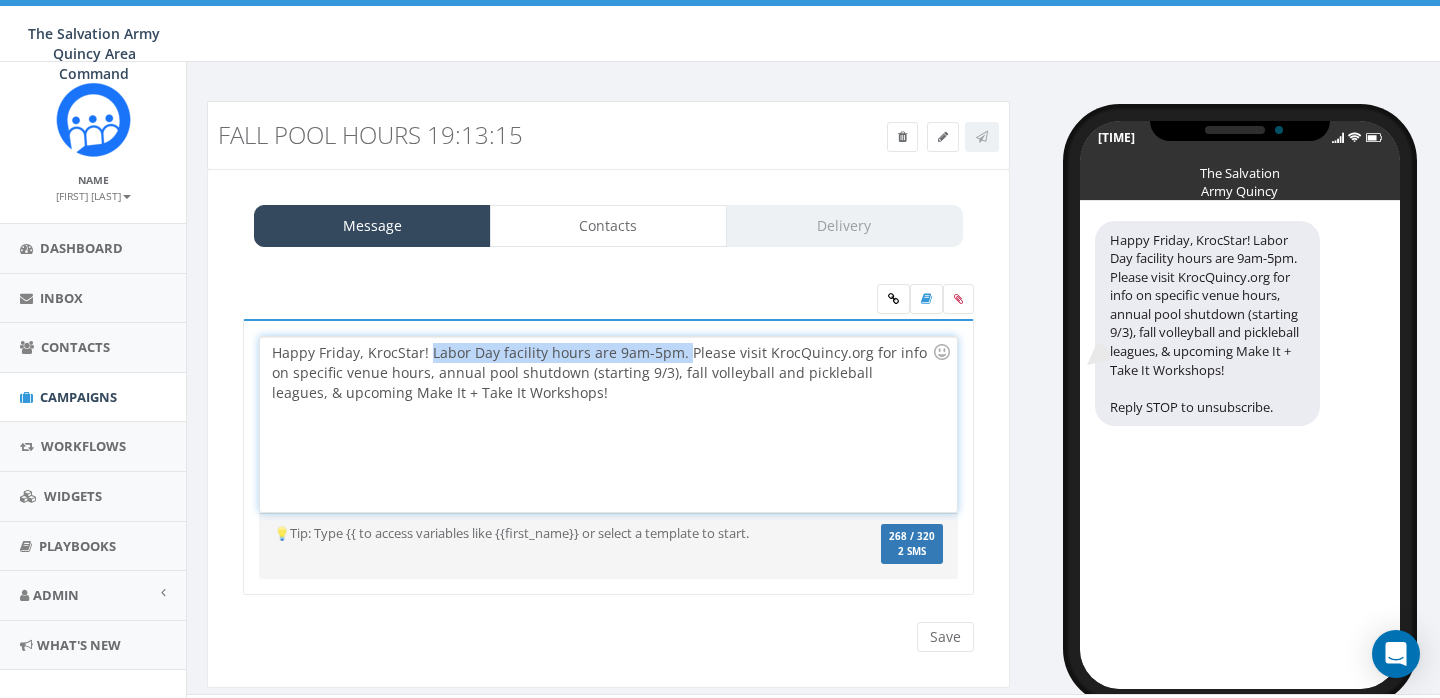 drag, startPoint x: 681, startPoint y: 354, endPoint x: 429, endPoint y: 356, distance: 252.00793 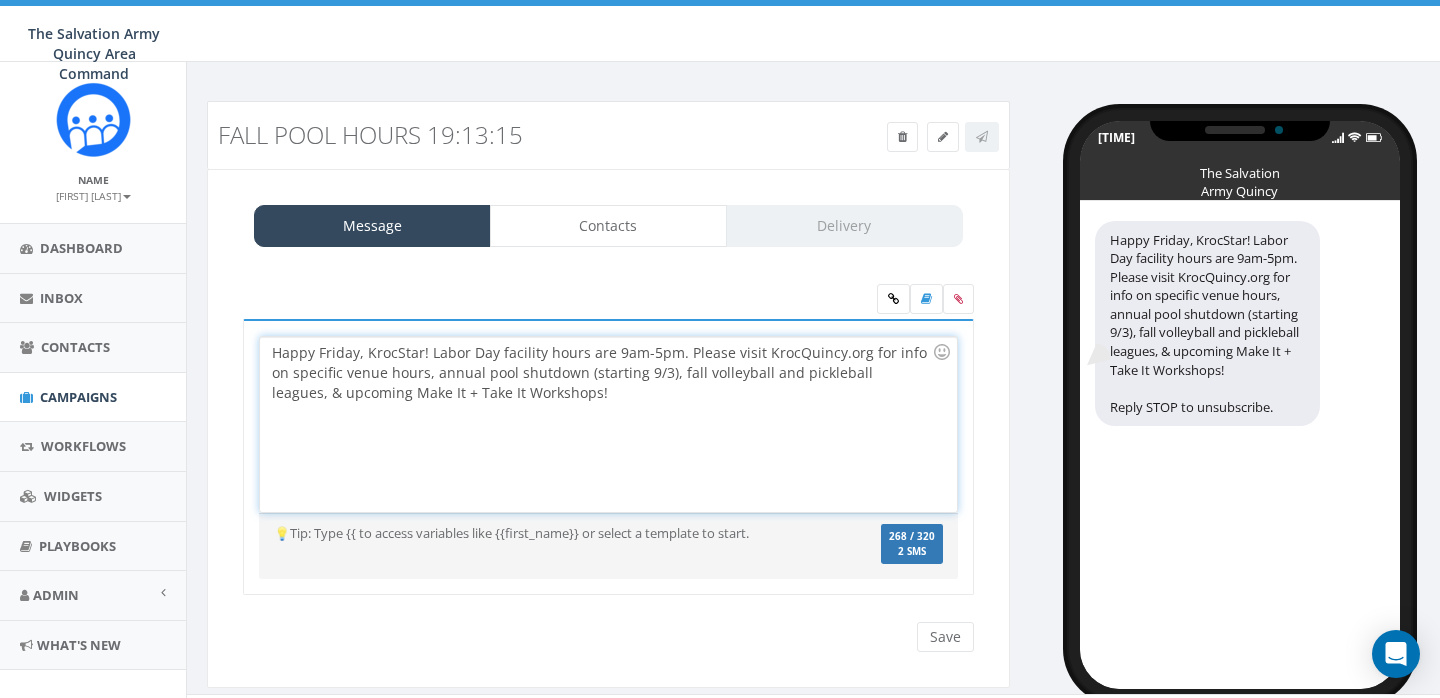 click on "Happy Friday, KrocStar! Labor Day facility hours are 9am-5pm. Please visit KrocQuincy.org for info on specific venue hours, annual pool shutdown (starting 9/3), fall volleyball and pickleball leagues, & upcoming Make It + Take It Workshops!" at bounding box center [608, 424] 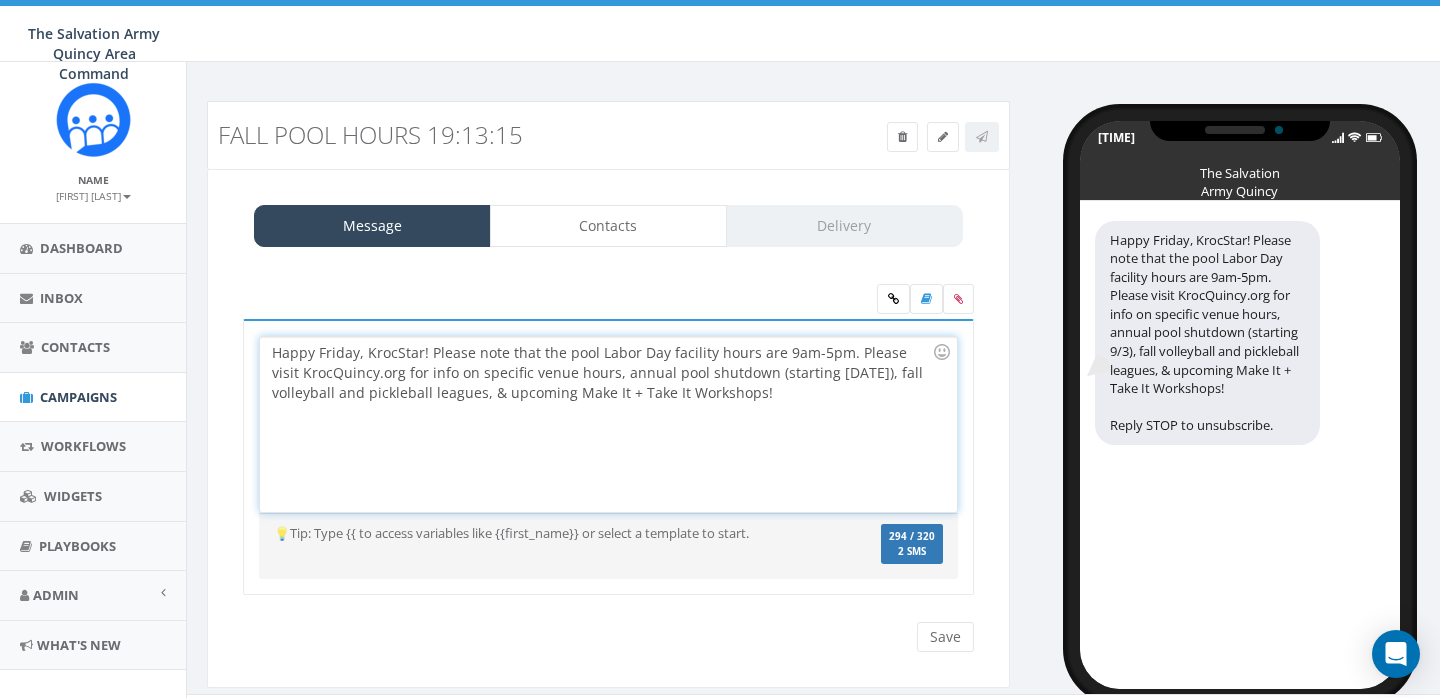 click on "Happy Friday, KrocStar! Please note that the pool Labor Day facility hours are 9am-5pm. Please visit KrocQuincy.org for info on specific venue hours, annual pool shutdown (starting [DATE]), fall volleyball and pickleball leagues, & upcoming Make It + Take It Workshops!" at bounding box center (608, 424) 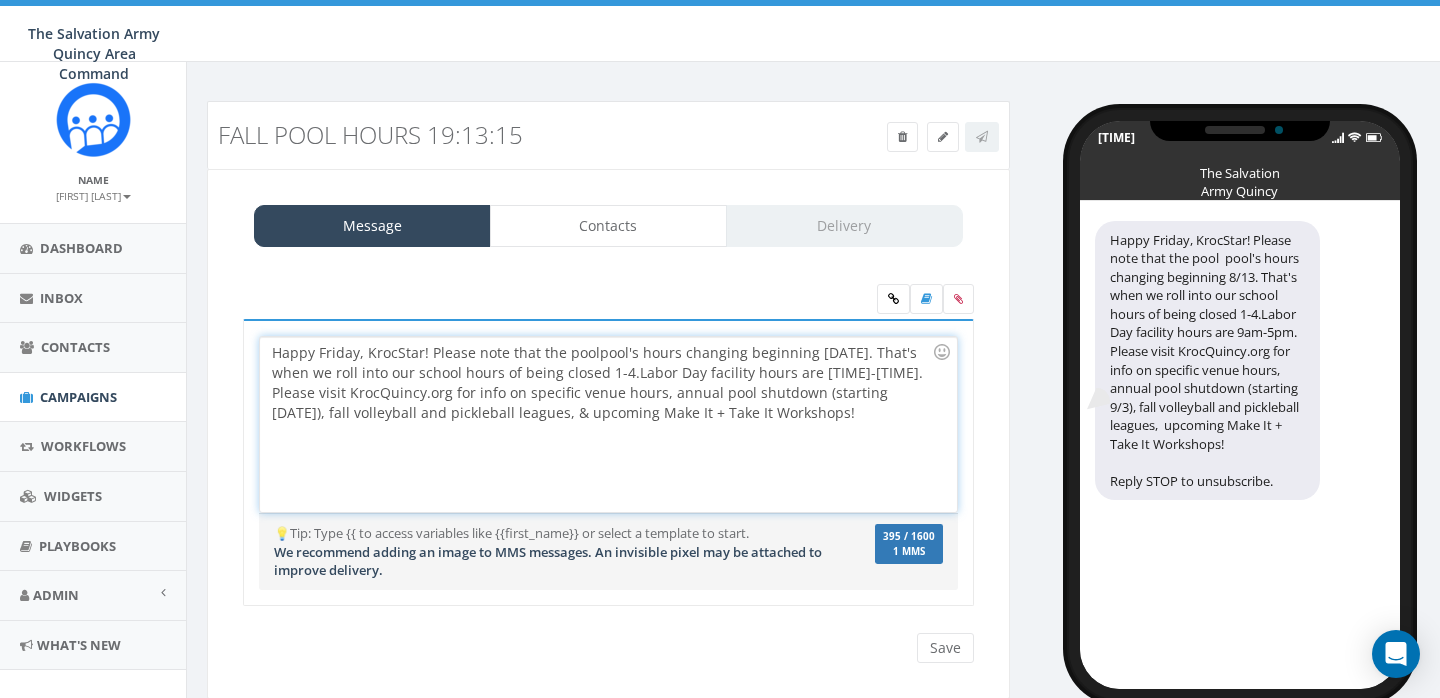 drag, startPoint x: 596, startPoint y: 354, endPoint x: 561, endPoint y: 357, distance: 35.128338 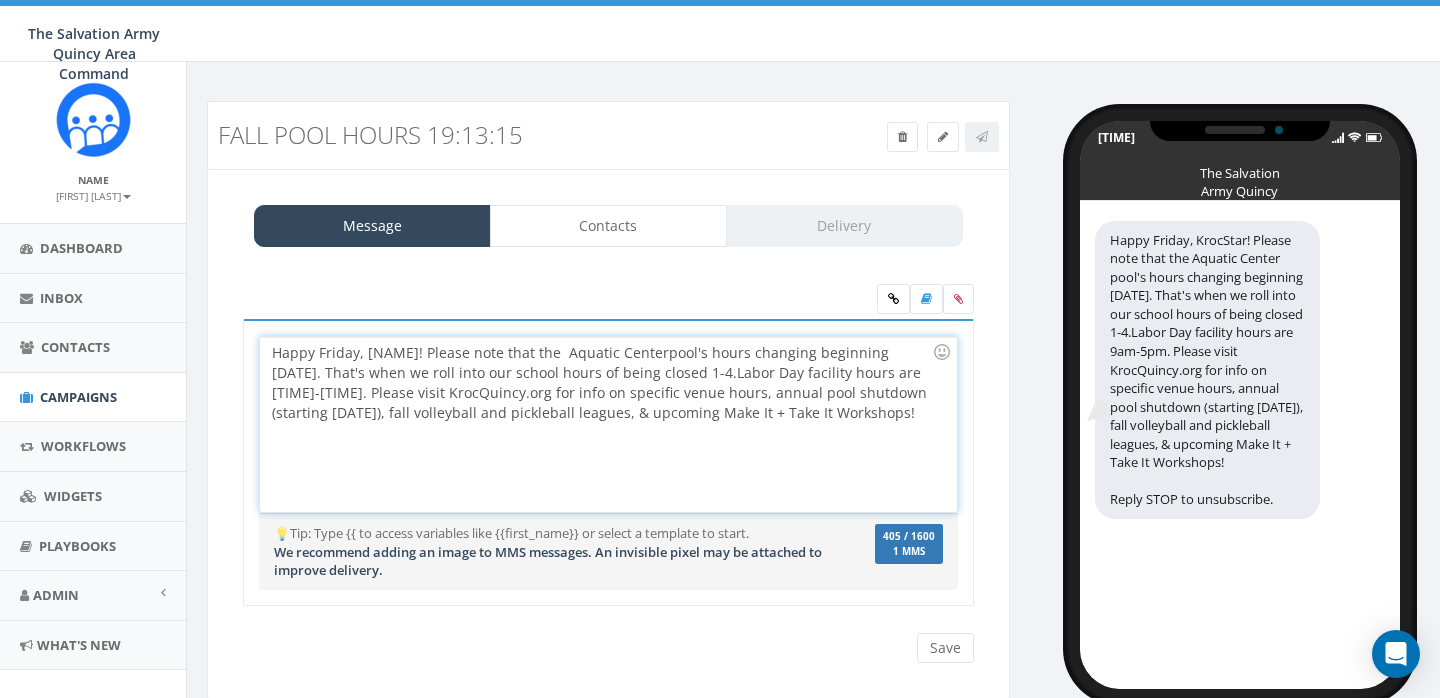 click on "Happy Friday, KrocStar! Please note that the  Aquatic Center  pool's hours changing beginning 8/13. That's when we roll into our school hours of being closed 1-4. Labor Day facility hours are 9am-5pm. Please visit KrocQuincy.org for info on specific venue hours, annual pool shutdown (starting 9/3), fall volleyball and pickleball leagues, & upcoming Make It + Take It Workshops!" at bounding box center [608, 424] 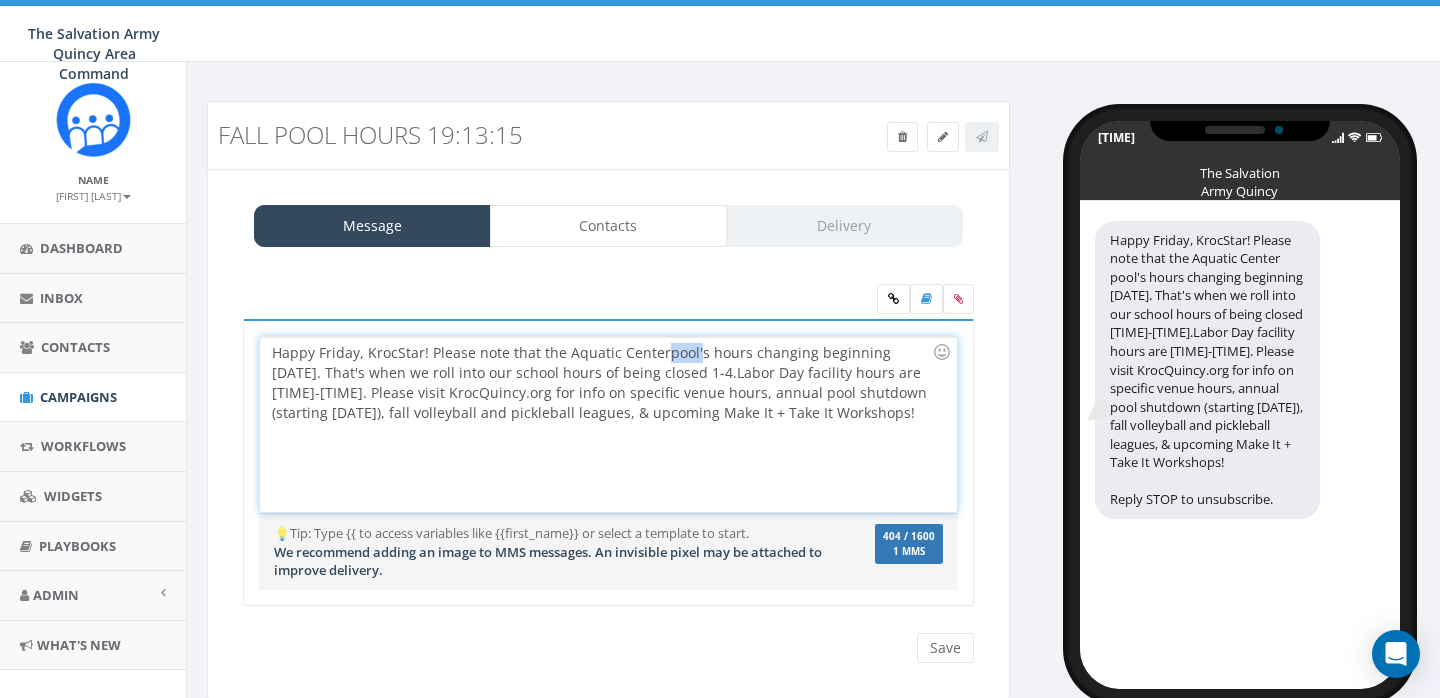 drag, startPoint x: 662, startPoint y: 354, endPoint x: 695, endPoint y: 354, distance: 33 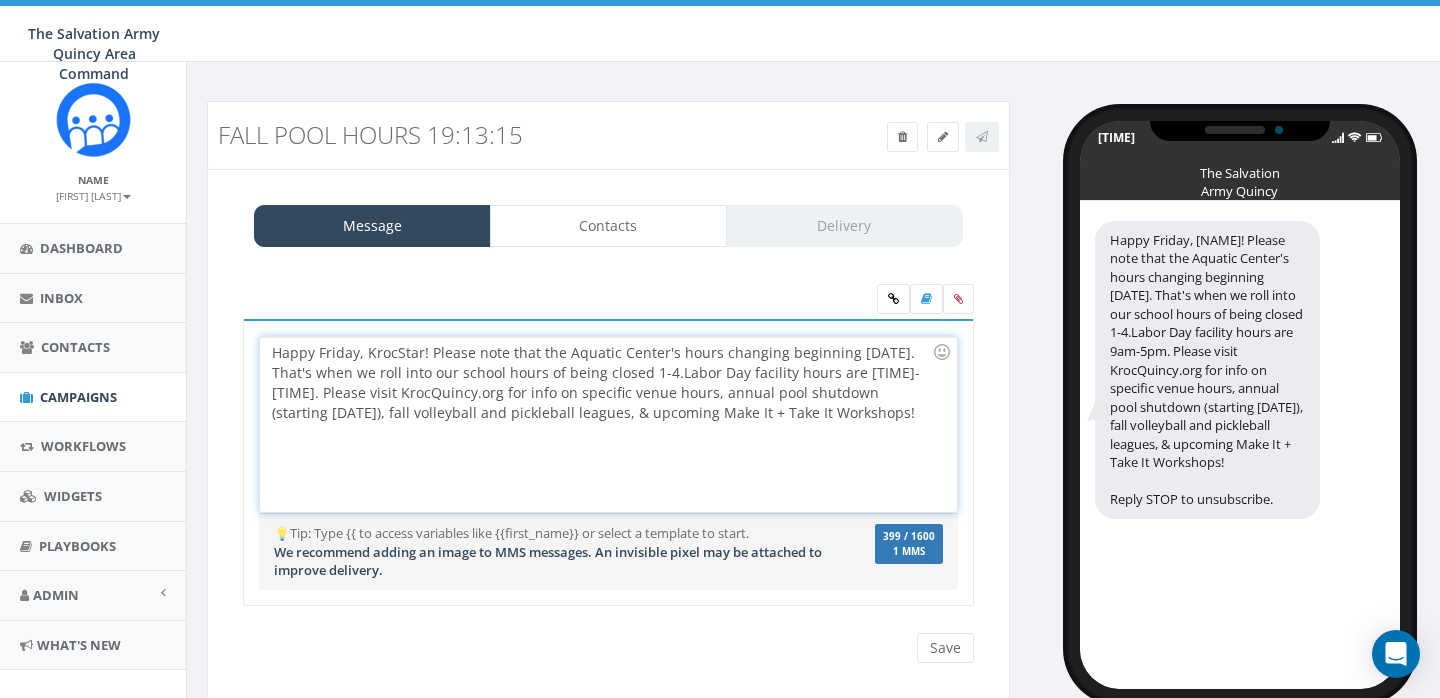click on "Happy Friday, KrocStar! Please note that the Aquatic Center' s hours changing beginning [DATE]. That's when we roll into our school hours of being closed 1-4. Labor Day facility hours are 9am-5pm. Please visit KrocQuincy.org for info on specific venue hours, annual pool shutdown (starting [DATE]), fall volleyball and pickleball leagues, & upcoming Make It + Take It Workshops!" at bounding box center [608, 424] 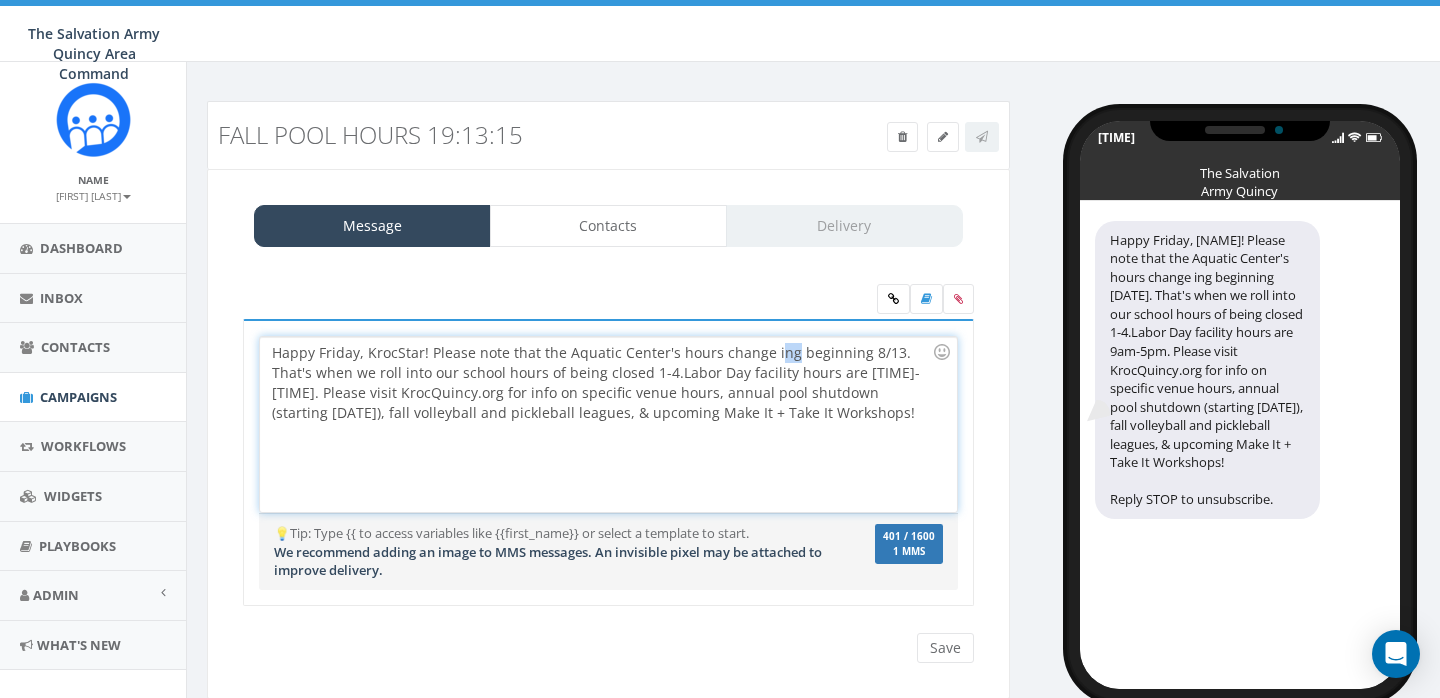 drag, startPoint x: 786, startPoint y: 356, endPoint x: 766, endPoint y: 356, distance: 20 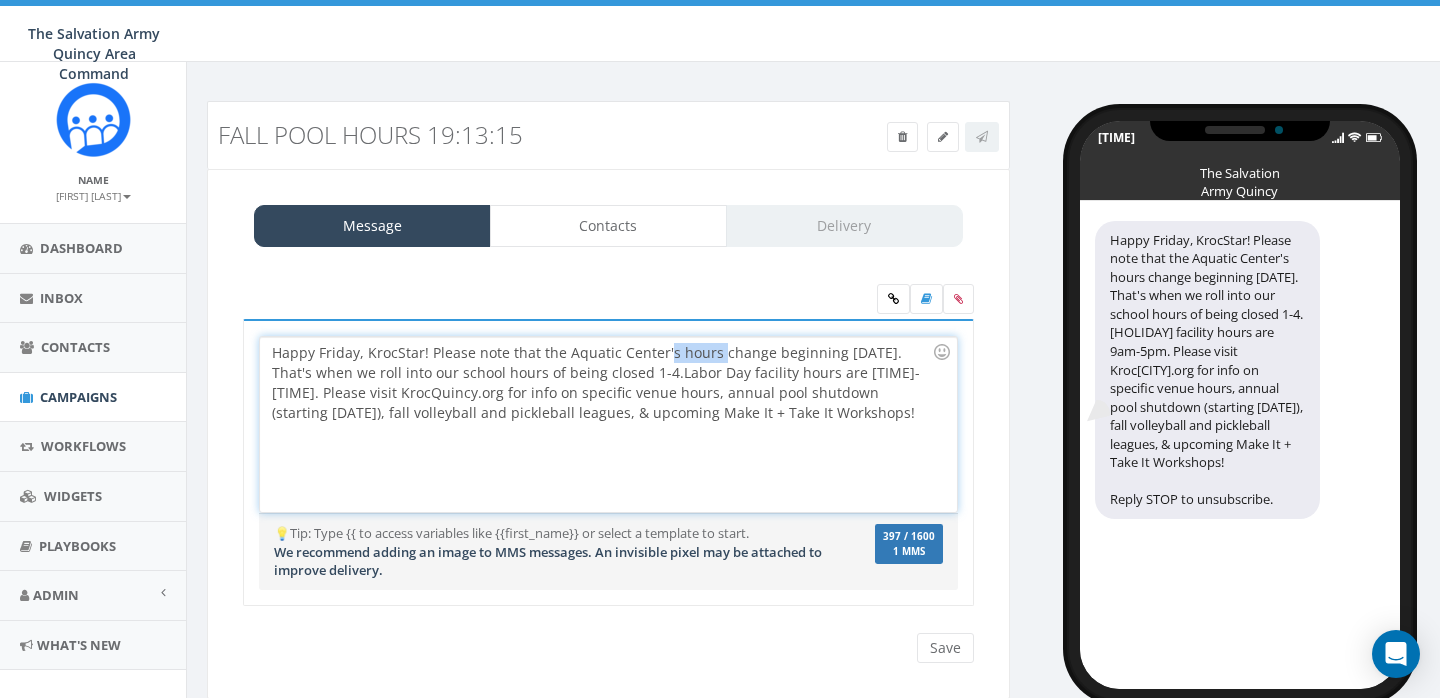 drag, startPoint x: 714, startPoint y: 352, endPoint x: 661, endPoint y: 352, distance: 53 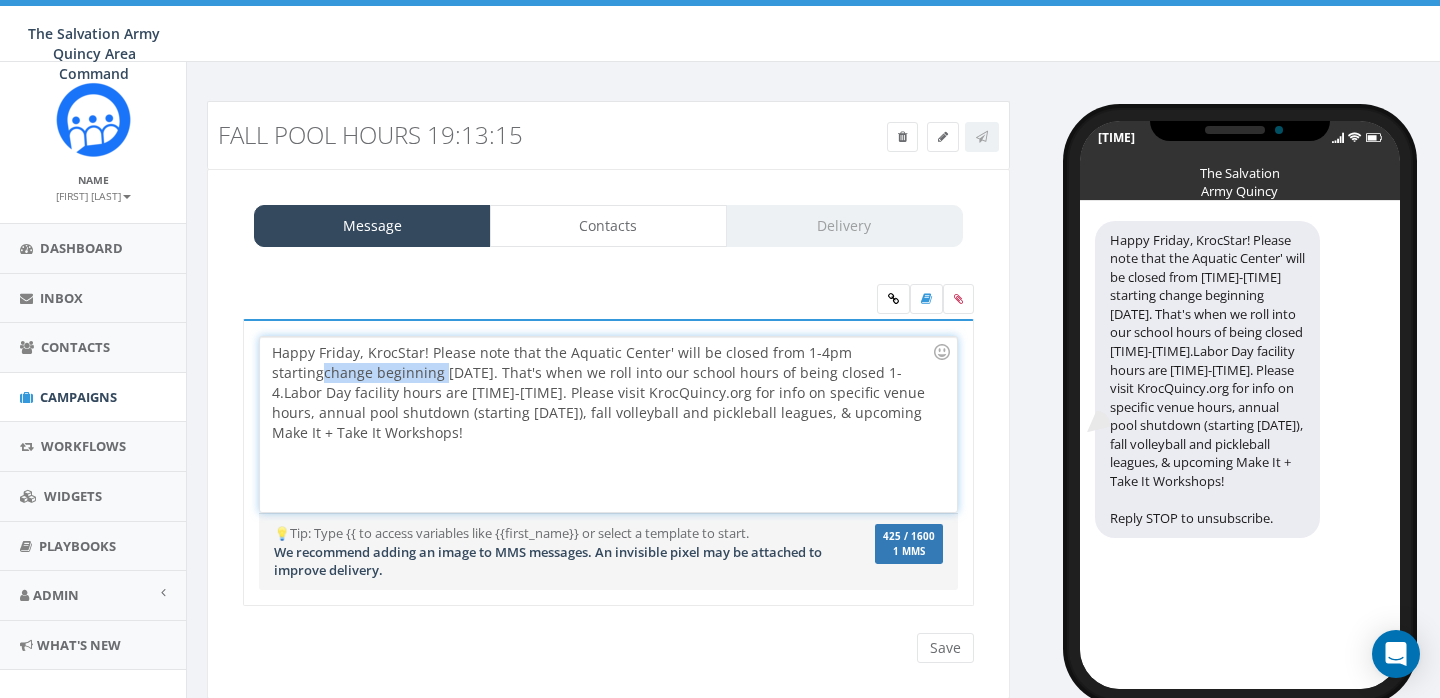 drag, startPoint x: 391, startPoint y: 372, endPoint x: 272, endPoint y: 373, distance: 119.0042 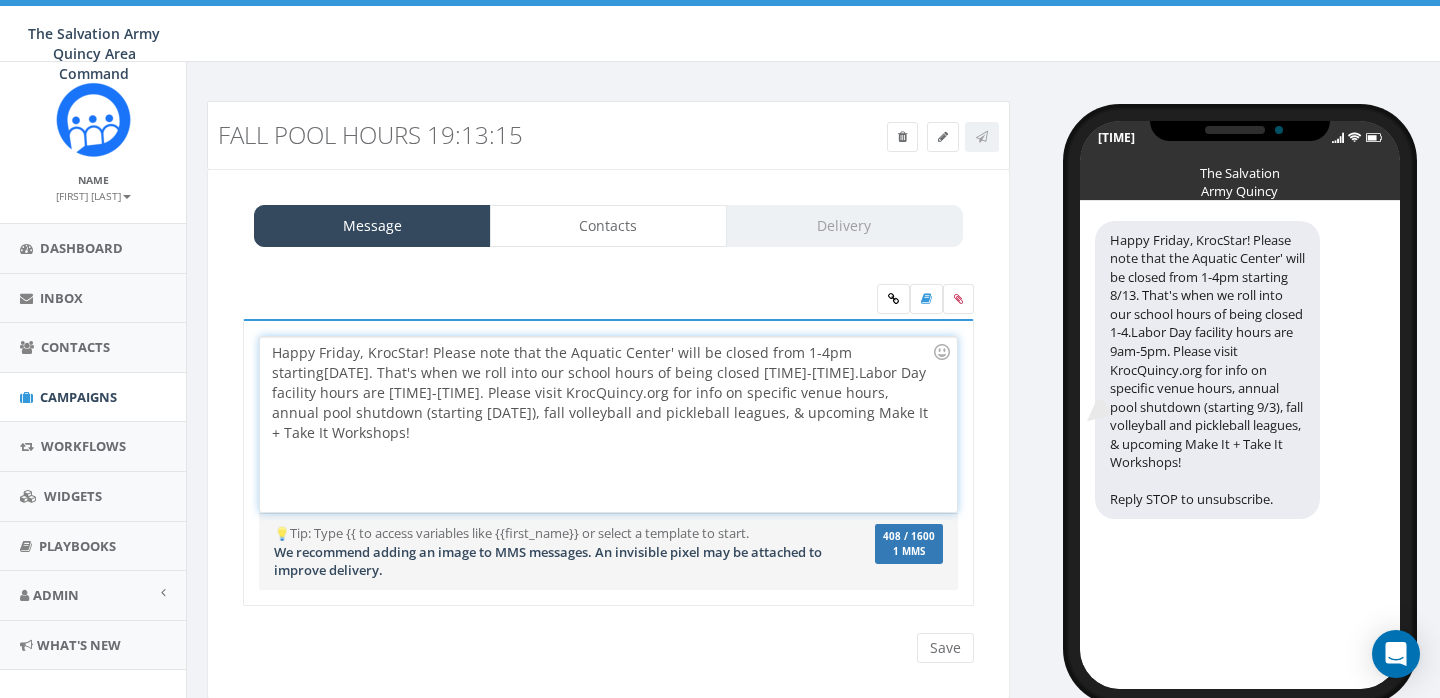 click on "Happy Friday, [NAME]! Please note that the Aquatic Center' will be closed from 1-4pm starting [DATE]. That's when we roll into our school hours of being closed 1-4. Labor Day facility hours are 9am-5pm. Please visit KrocQuincy.org for info on specific venue hours, annual pool shutdown (starting [DATE]), fall volleyball and pickleball leagues, & upcoming Make It + Take It Workshops!" at bounding box center (608, 424) 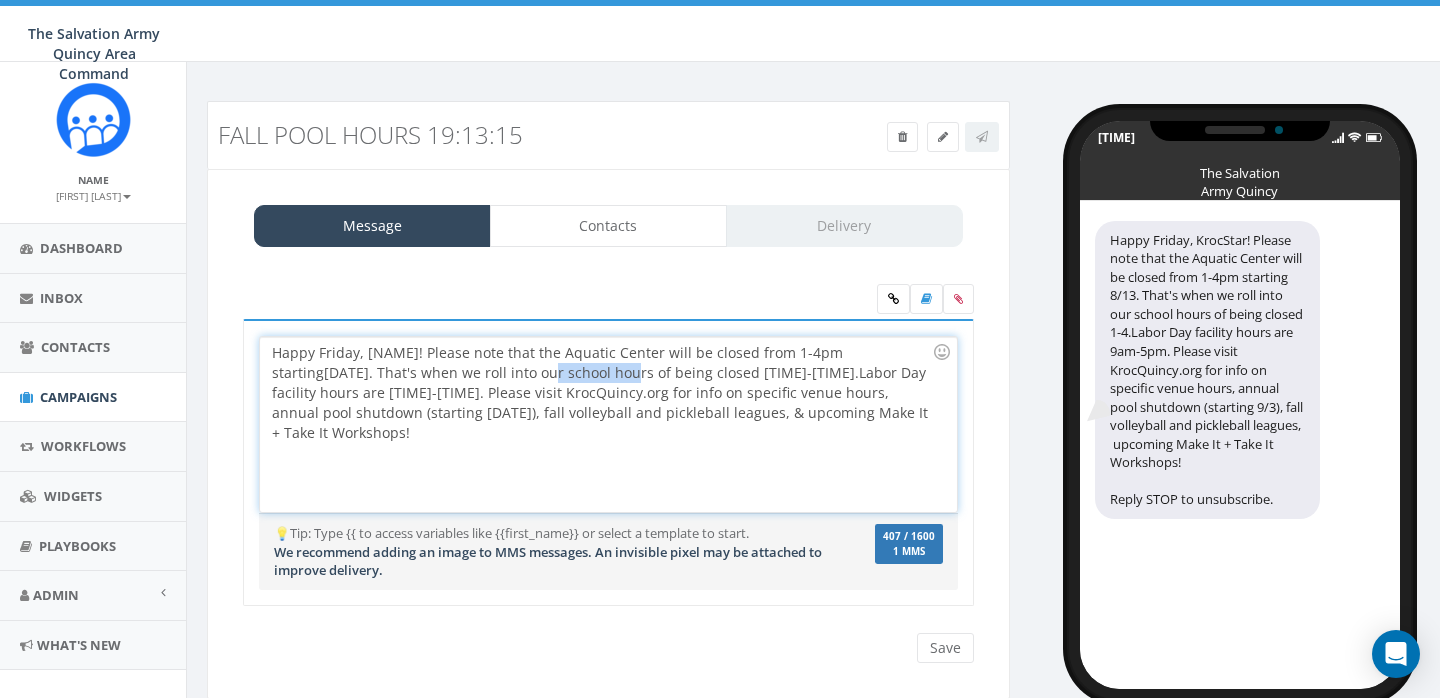 drag, startPoint x: 458, startPoint y: 373, endPoint x: 541, endPoint y: 374, distance: 83.00603 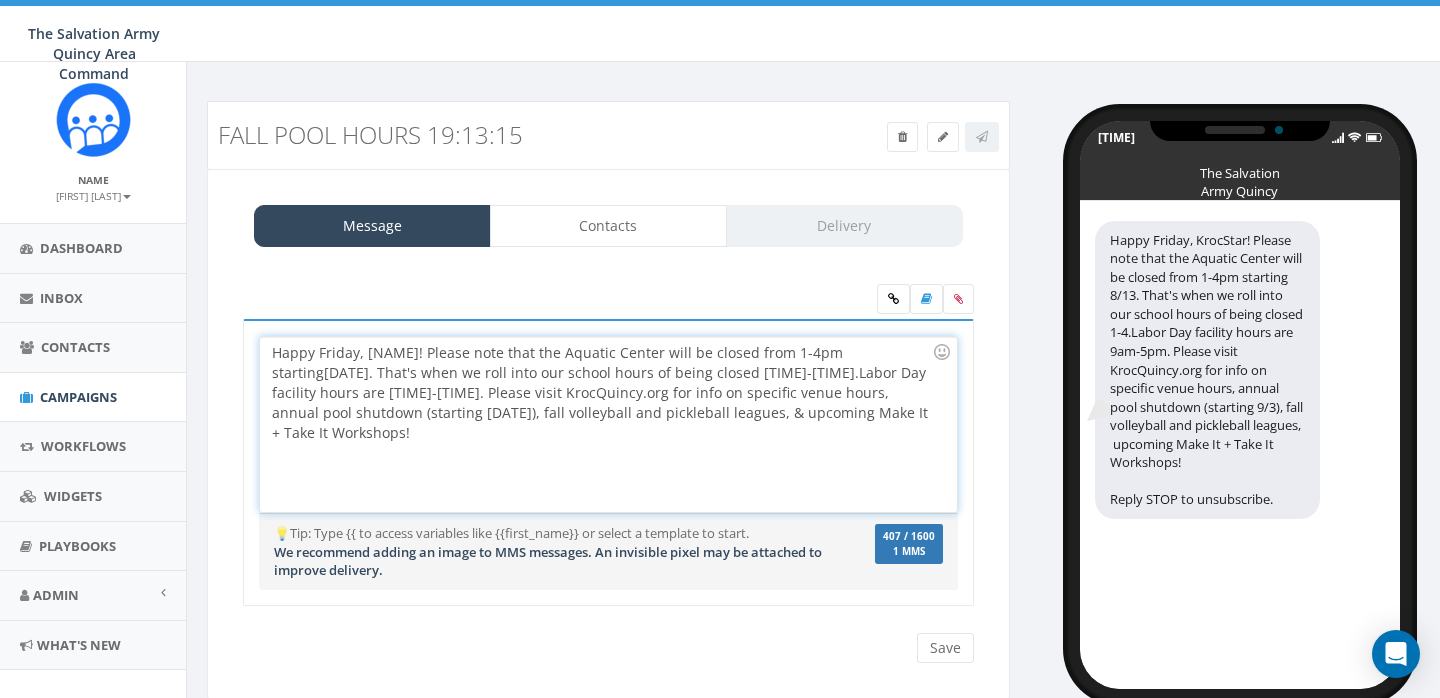 click on "Happy Friday, KrocStar! Please note that the Aquatic Center will be closed from 1-4pm starting  8/13. That's when we roll into our school hours of being closed 1-4. Labor Day facility hours are 9am-5pm. Please visit KrocQuincy.org for info on specific venue hours, annual pool shutdown (starting 9/3), fall volleyball and pickleball leagues,  upcoming Make It + Take It Workshops!" at bounding box center (608, 424) 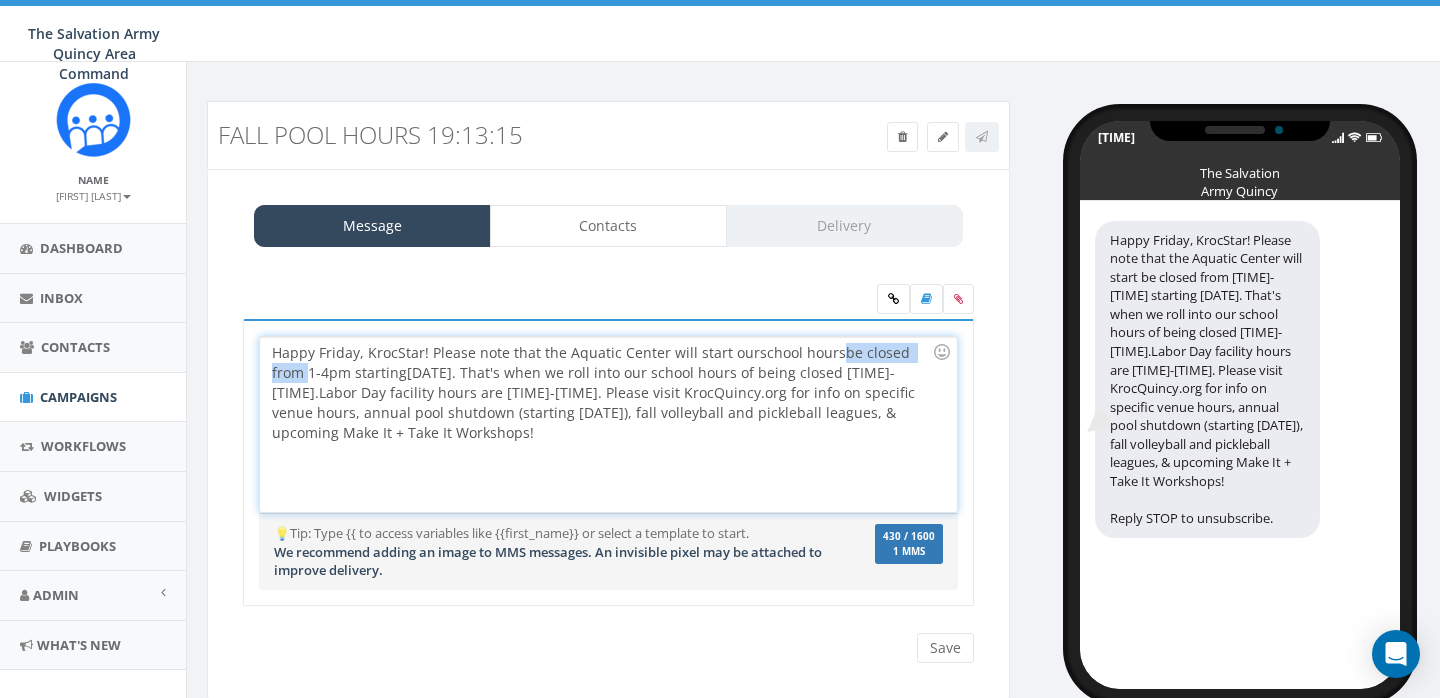 drag, startPoint x: 837, startPoint y: 351, endPoint x: 306, endPoint y: 374, distance: 531.49786 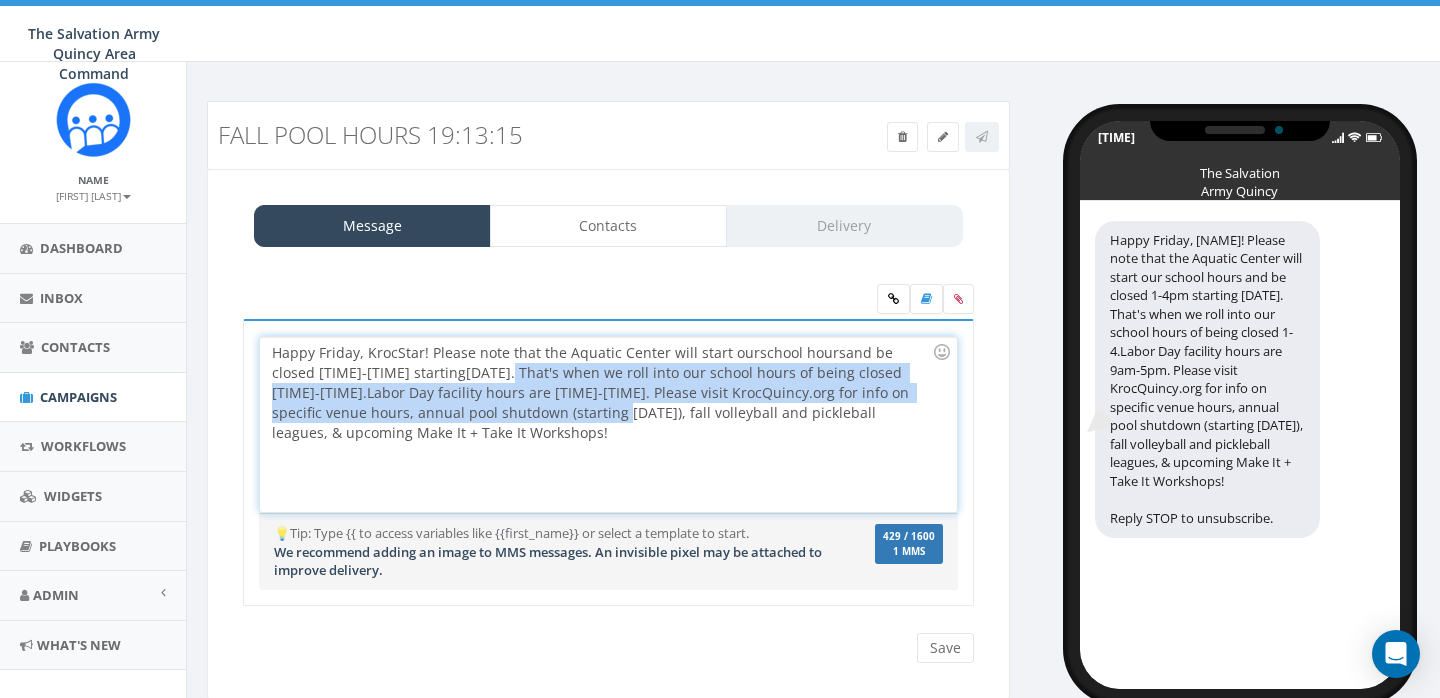 drag, startPoint x: 431, startPoint y: 418, endPoint x: 412, endPoint y: 376, distance: 46.09772 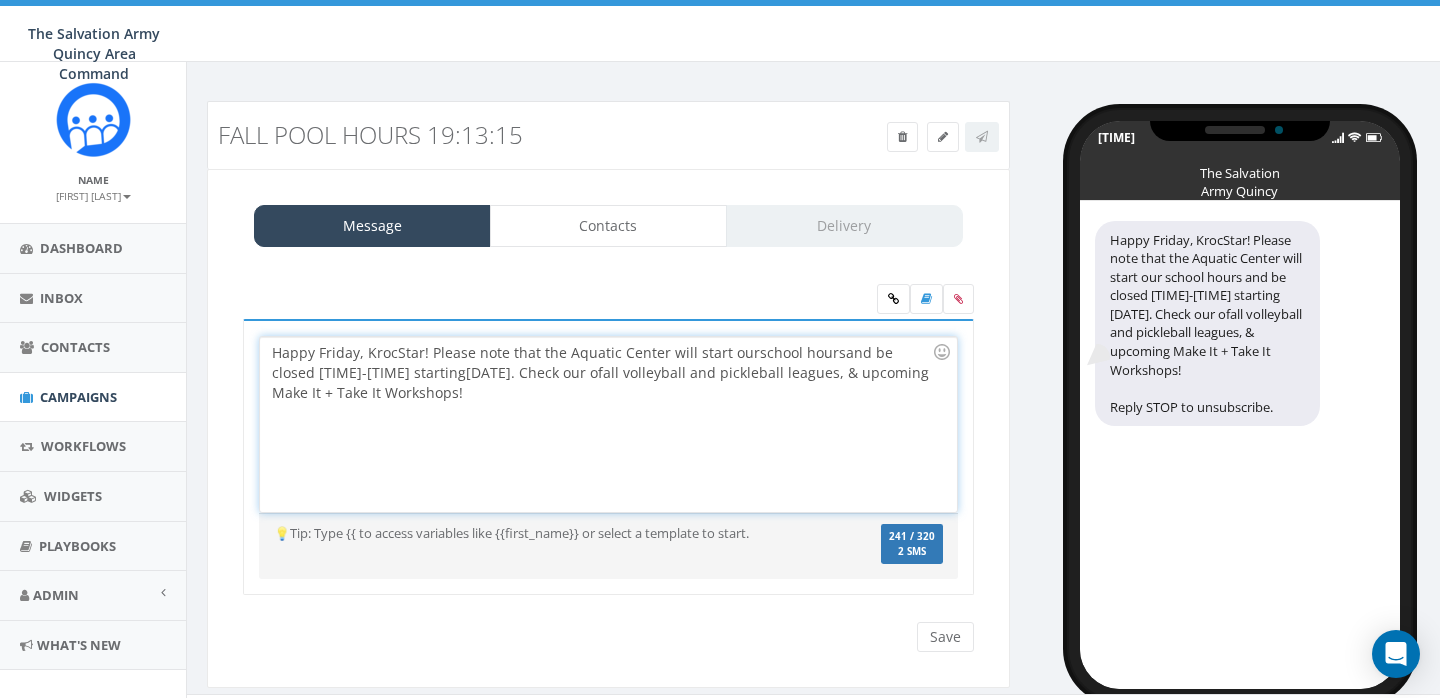 click on "Happy Friday, KrocStar! Please note that the Aquatic Center will start our  school hours  and be closed 1-4pm starting  [DATE]. Check our o fall volleyball and pickleball leagues, & upcoming Make It + Take It Workshops!" at bounding box center [608, 424] 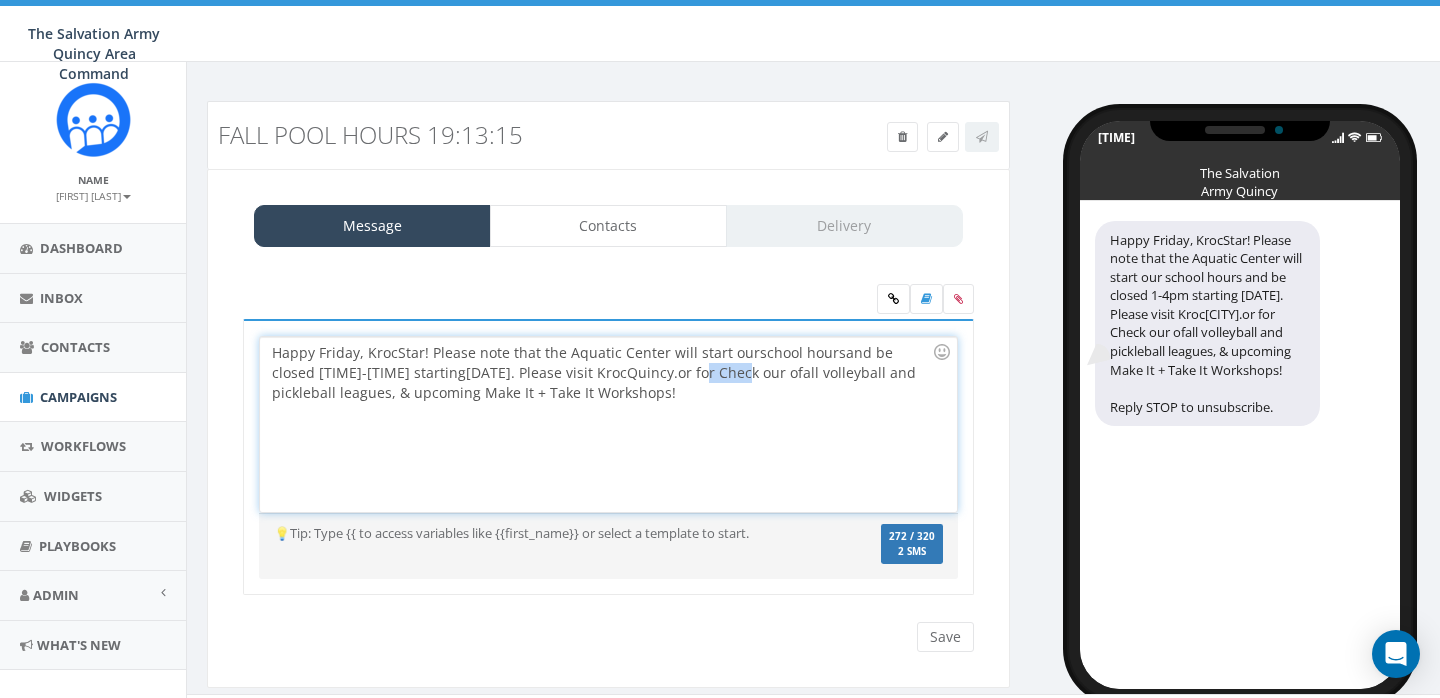drag, startPoint x: 644, startPoint y: 373, endPoint x: 605, endPoint y: 374, distance: 39.012817 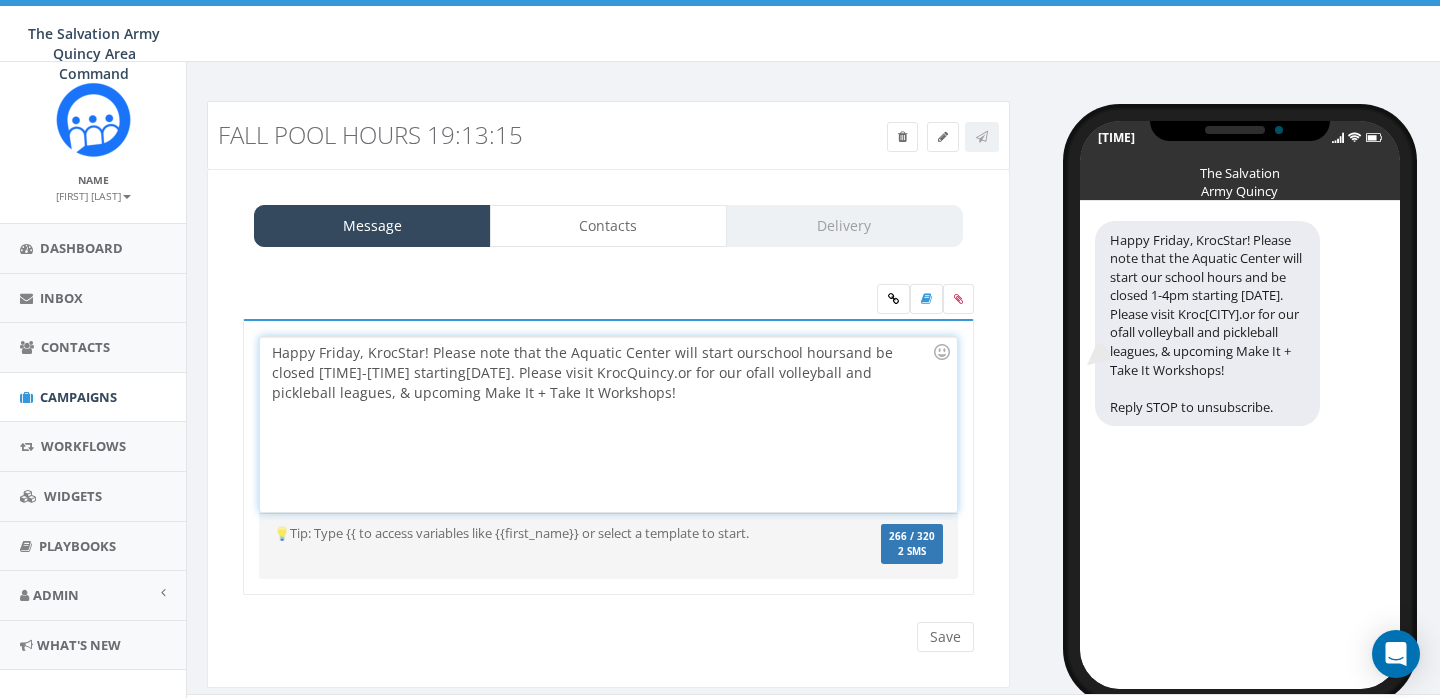 click on "Happy Friday, KrocStar! Please note that the Aquatic Center will start our  school hours  and be closed 1-4pm starting  8/13. Please visit KrocQuincy.or for our o fall volleyball and pickleball leagues,  upcoming Make It + Take It Workshops!" at bounding box center (608, 424) 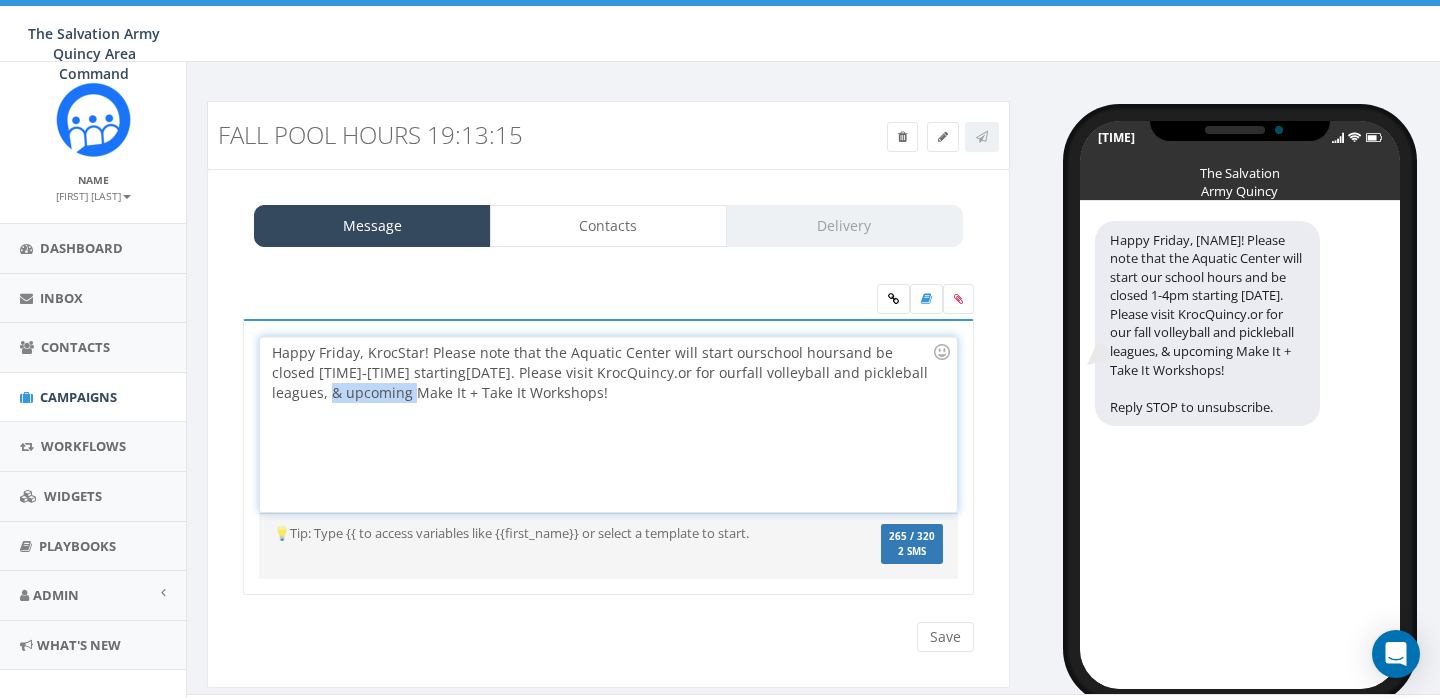 drag, startPoint x: 344, startPoint y: 396, endPoint x: 869, endPoint y: 369, distance: 525.69385 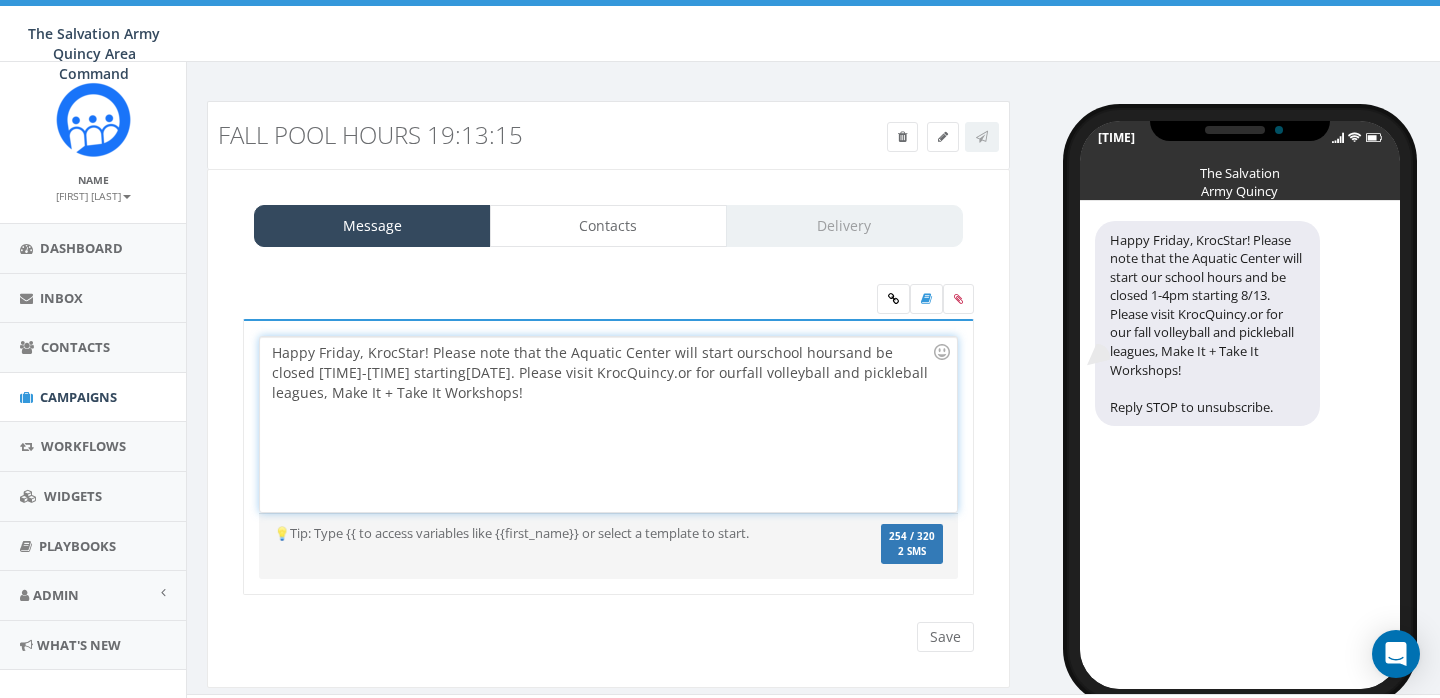 click on "Happy Friday, KrocStar! Please note that the Aquatic Center will start our school hours and be closed [TIME]-[TIME] starting [DATE]. Please visit KrocQuincy.or for our fall volleyball and pickleball leagues, Make It + Take It Workshops, and Family Fun!" at bounding box center [608, 424] 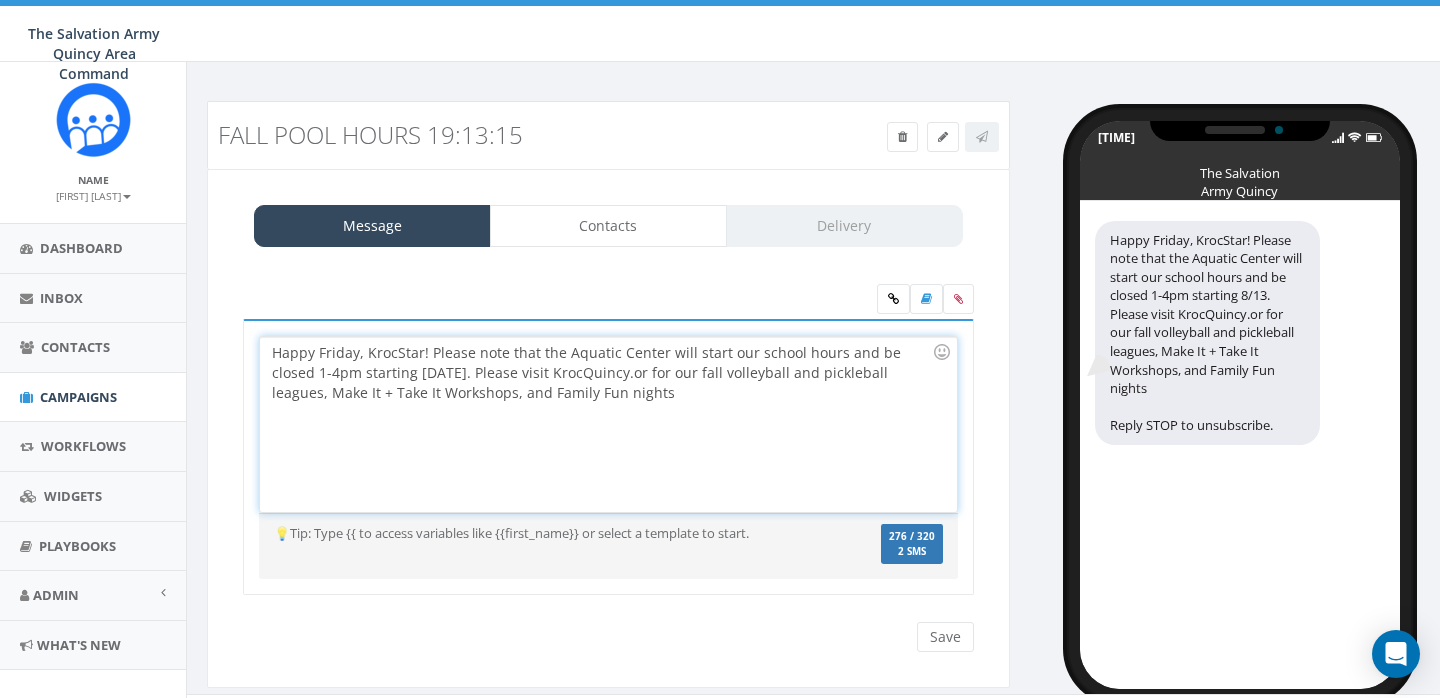 click on "Happy Friday, KrocStar! Please note that the Aquatic Center will start our school hours and be closed 1-4pm starting [DATE]. Please visit KrocQuincy.or for our fall volleyball and pickleball leagues, Make It + Take It Workshops, and Family Fun nights" at bounding box center (608, 424) 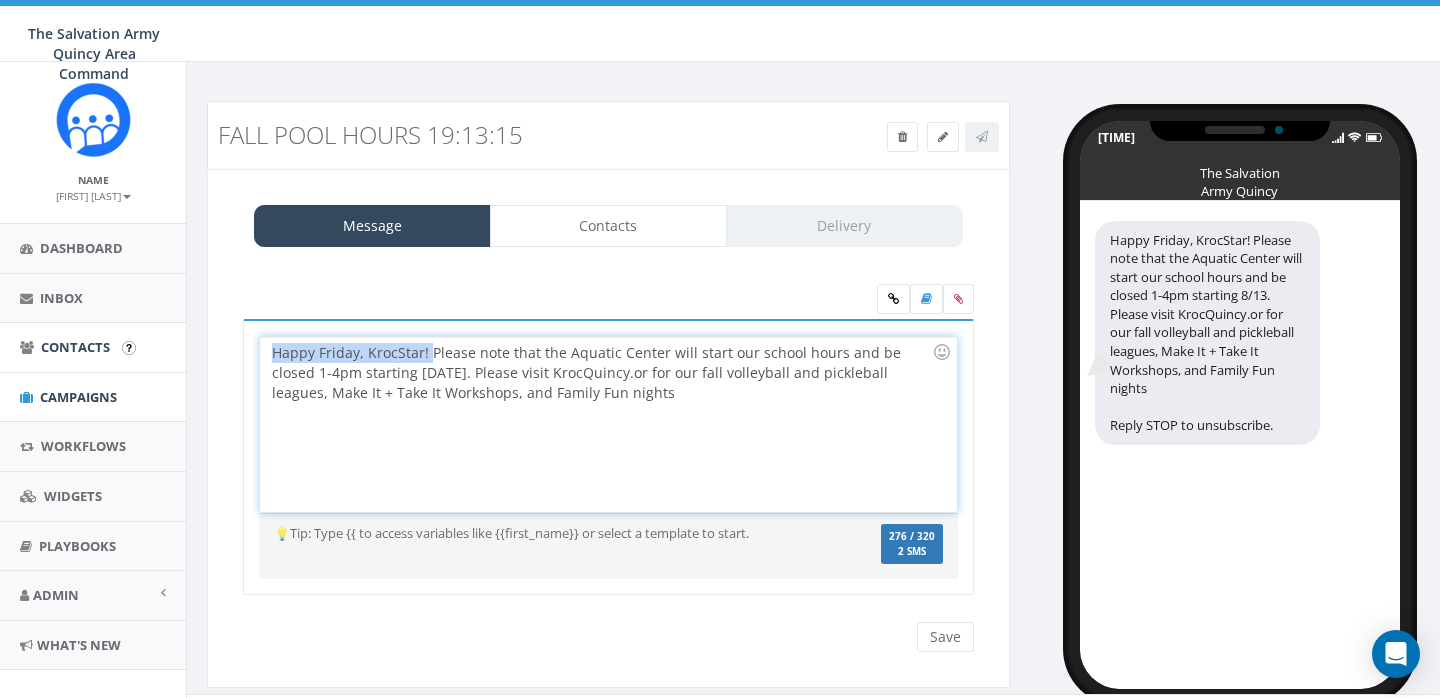drag, startPoint x: 429, startPoint y: 355, endPoint x: 176, endPoint y: 338, distance: 253.5705 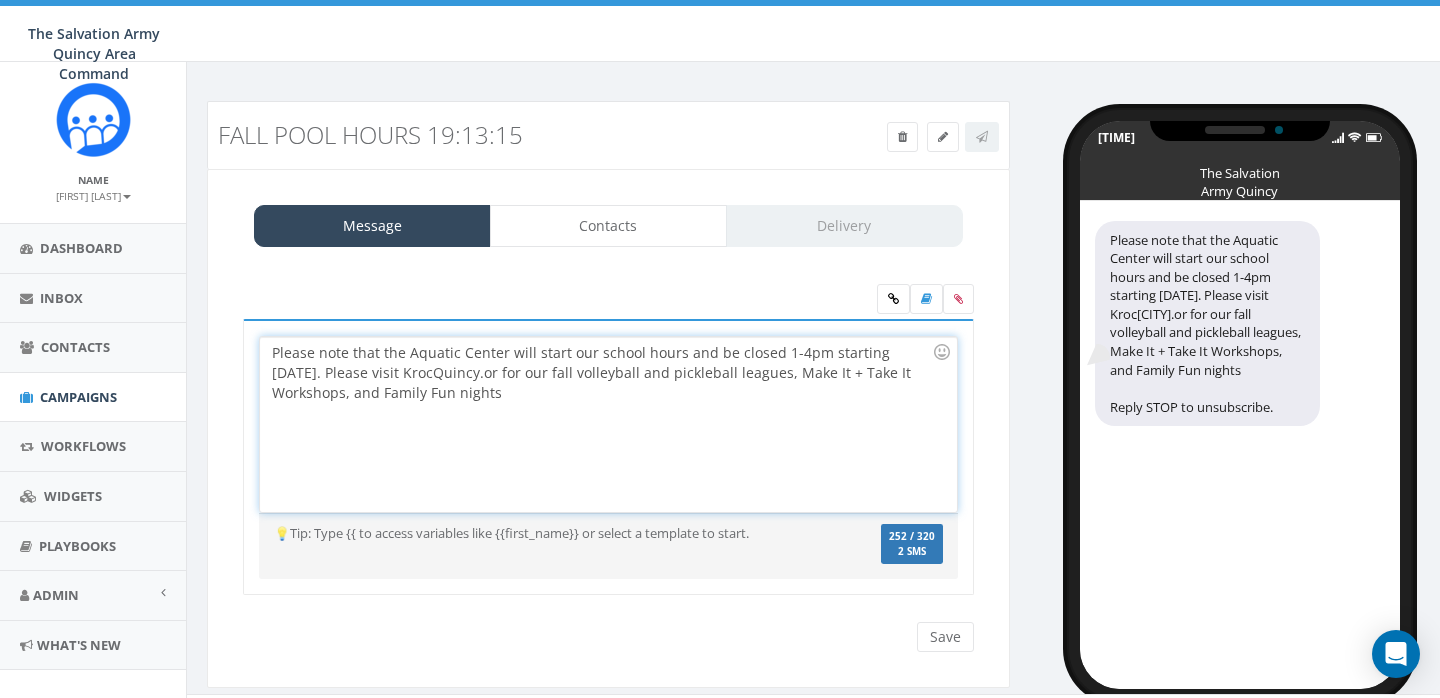 click on "Please note that the Aquatic Center will start our school hours and be closed 1-4pm starting [DATE]. Please visit KrocQuincy.or for our fall volleyball and pickleball leagues, Make It + Take It Workshops, and Family Fun nights" at bounding box center (608, 424) 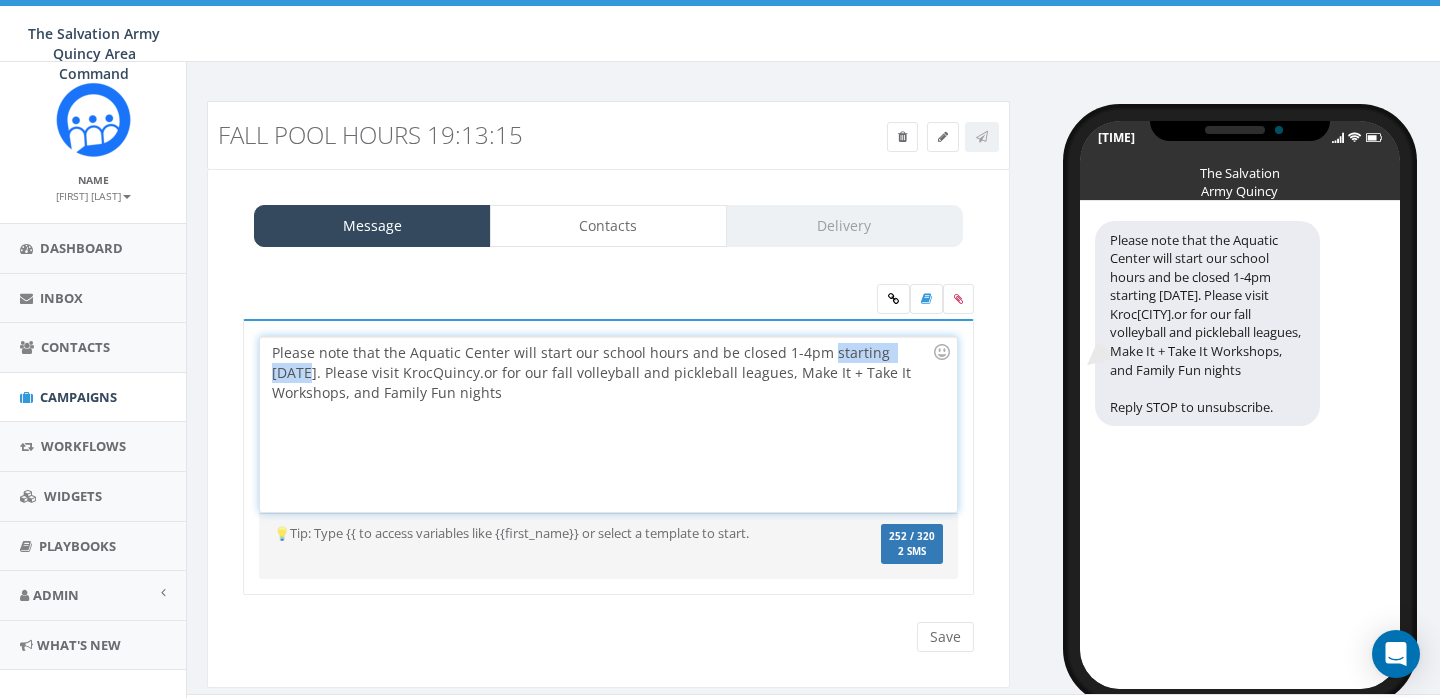 drag, startPoint x: 905, startPoint y: 354, endPoint x: 819, endPoint y: 354, distance: 86 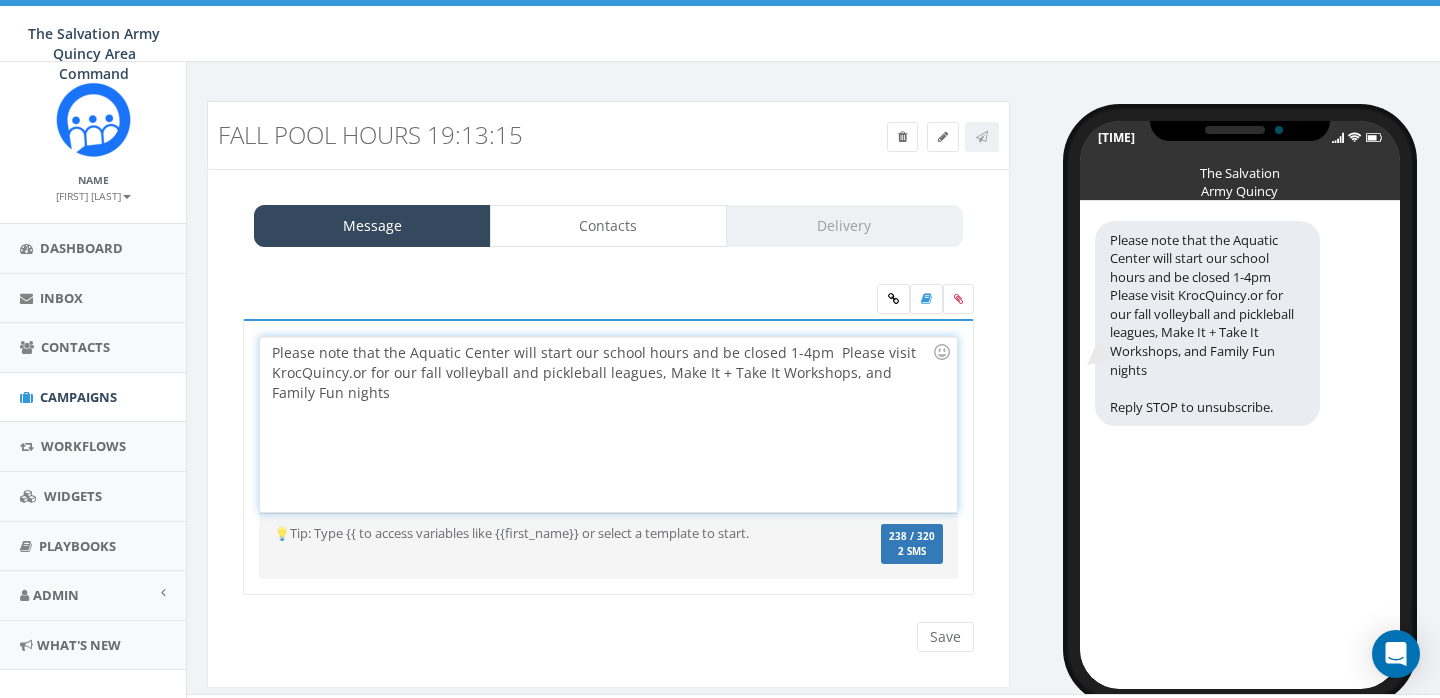 click on "Please note that the Aquatic Center will start our school hours and be closed 1-4pm  Please visit KrocQuincy.or for our fall volleyball and pickleball leagues, Make It + Take It Workshops, and Family Fun nights" at bounding box center [608, 424] 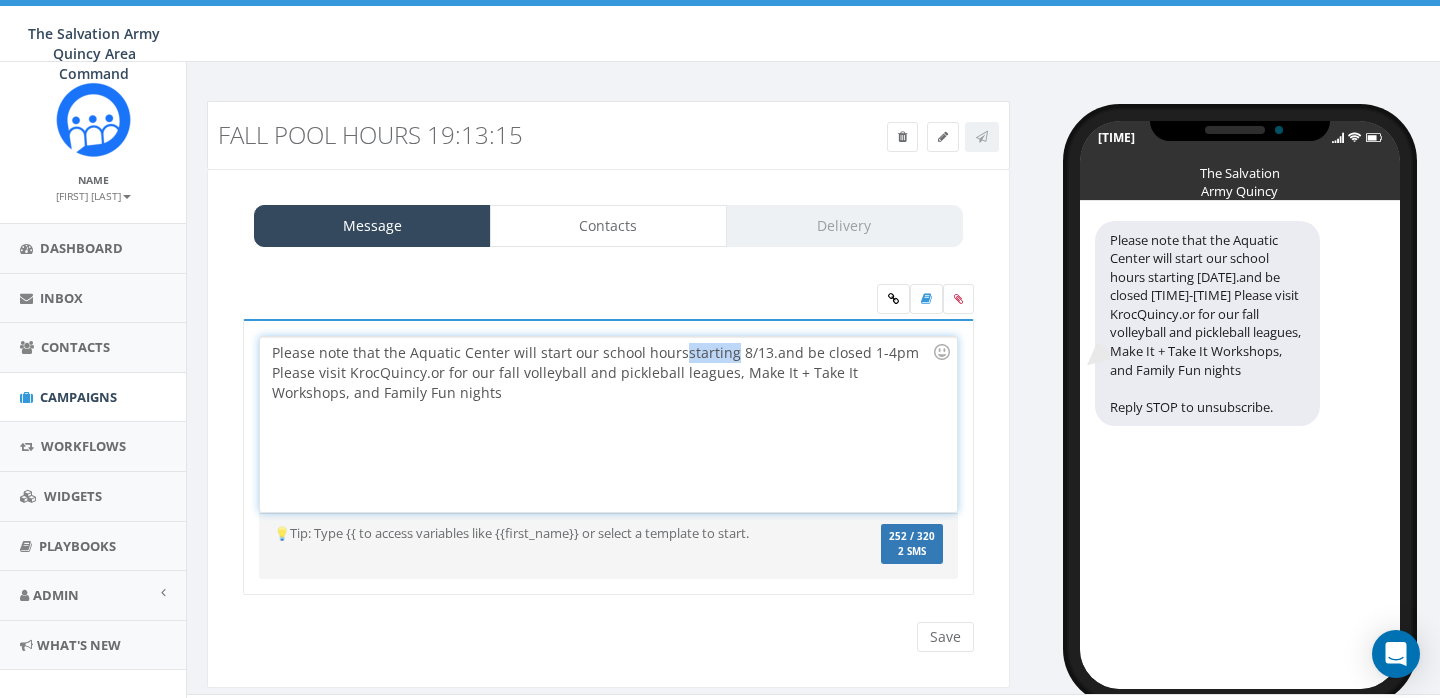 drag, startPoint x: 730, startPoint y: 349, endPoint x: 678, endPoint y: 359, distance: 52.95281 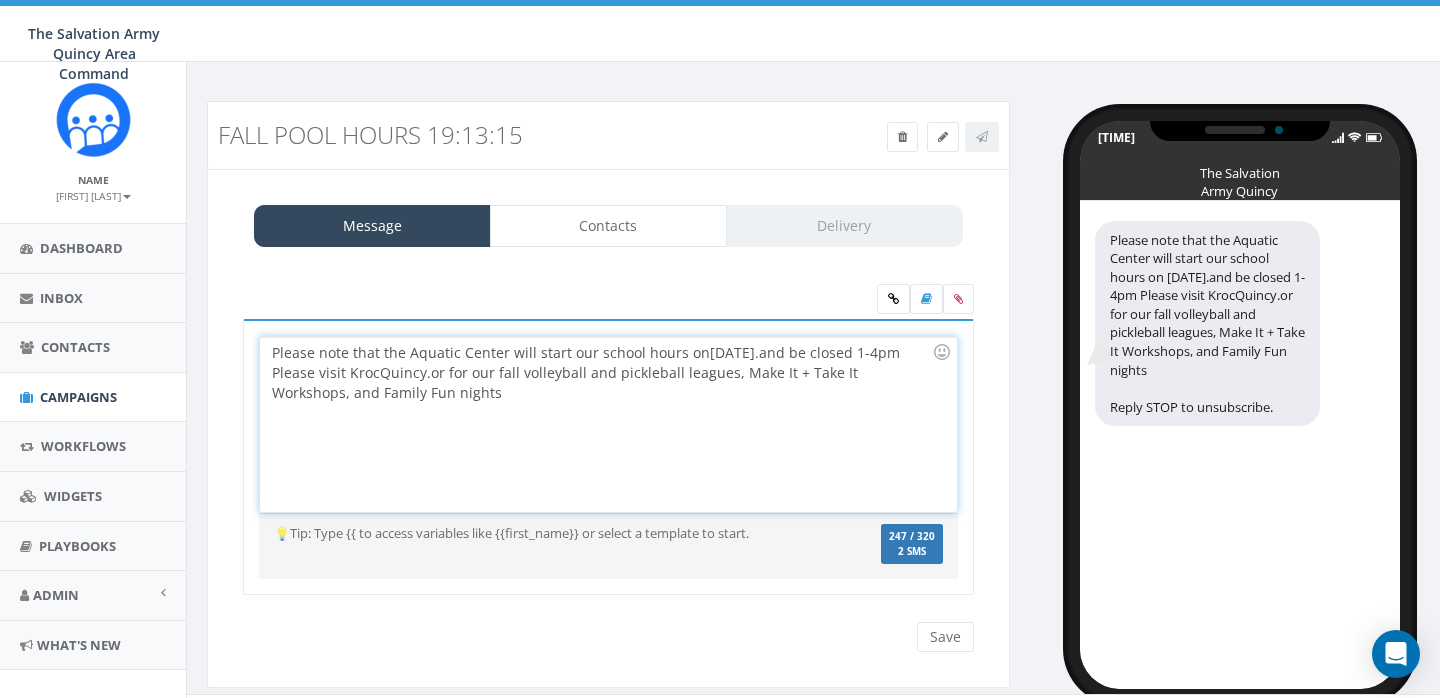 click on "Please note that the Aquatic Center will start our school hours  on  [DATE]. and be closed 1-4pm  Please visit KrocQuincy.or for our fall volleyball and pickleball leagues, Make It + Take It Workshops, and Family Fun nights" at bounding box center (608, 424) 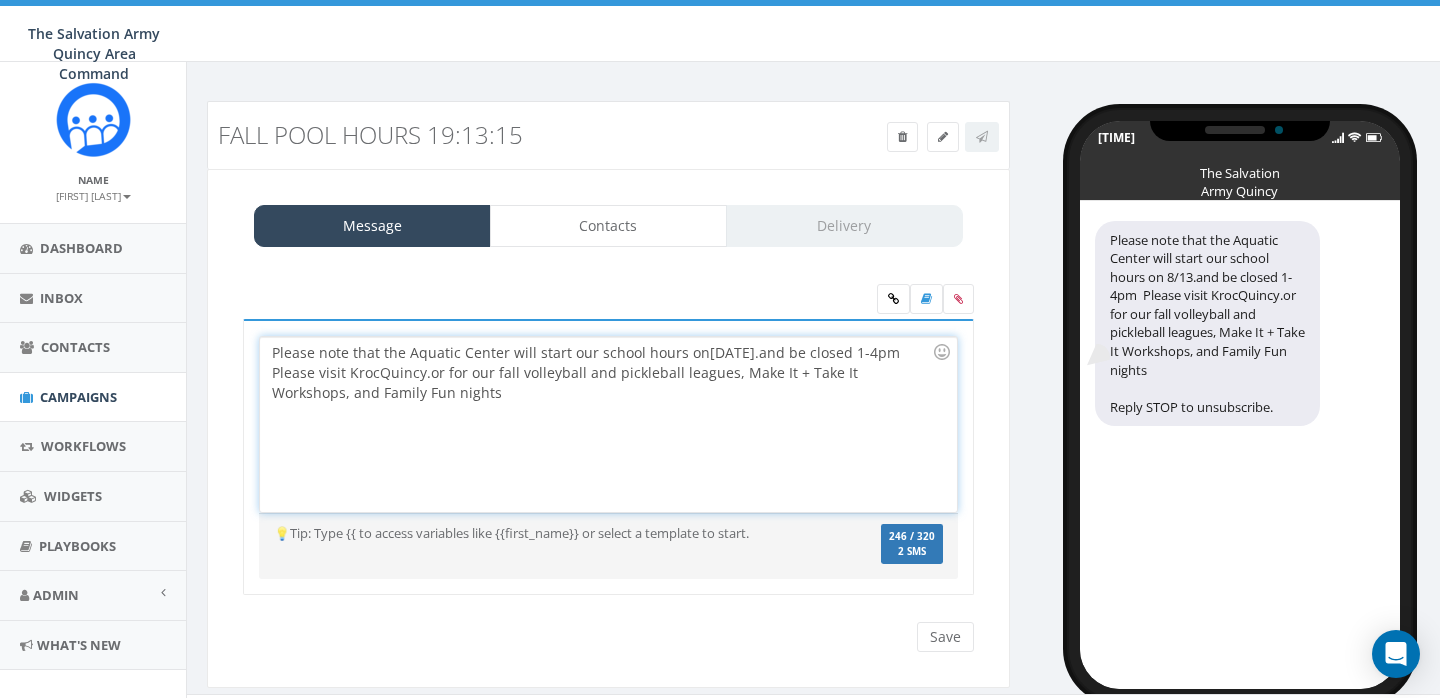 click on "Please note that the Aquatic Center will start our school hours on [DATE]. and be closed 1-4pm Please visit KrocQuincy.or for our fall volleyball and pickleball leagues, Make It + Take It Workshops, and Family Fun nights" at bounding box center (608, 424) 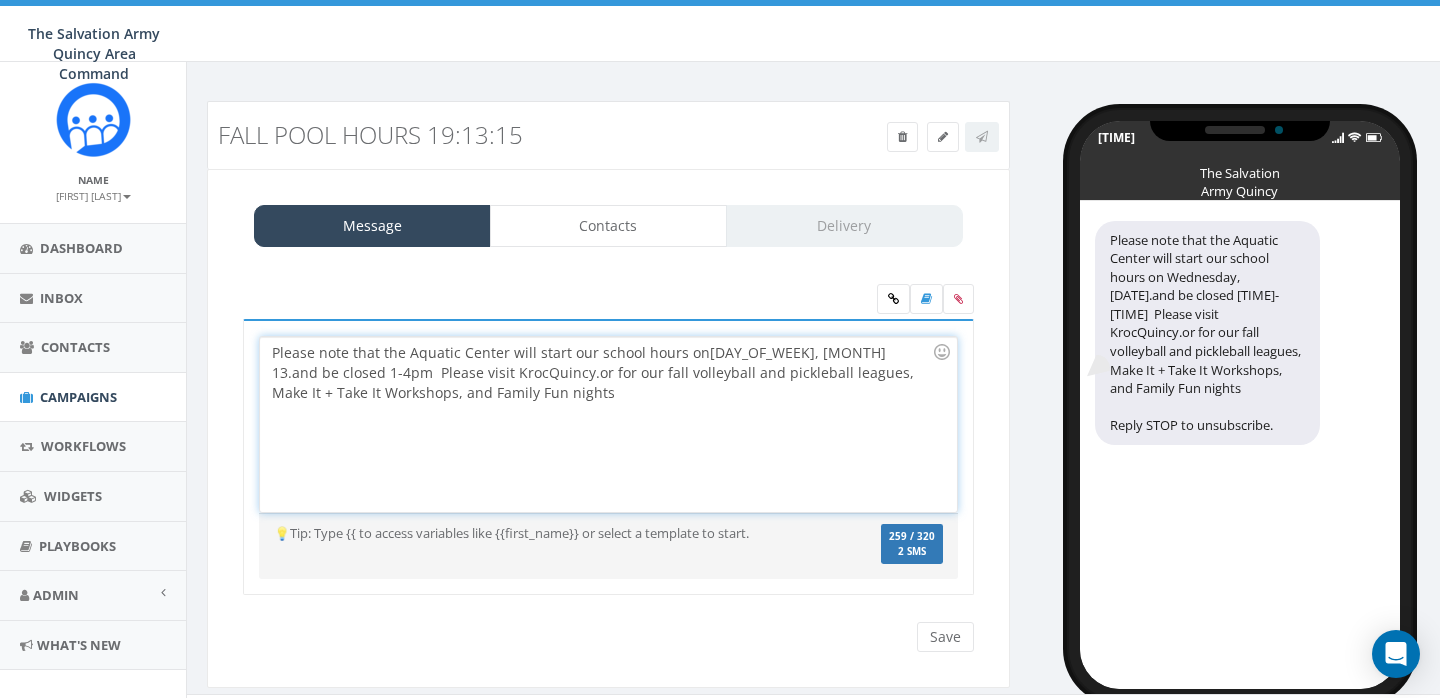 click on "Please note that the Aquatic Center will start our school hours on  Wednesday, Aug [DATE]. and be closed 1-4pm  Please visit KrocQuincy.or for our fall volleyball and pickleball leagues, Make It + Take It Workshops, and Family Fun nights" at bounding box center (608, 424) 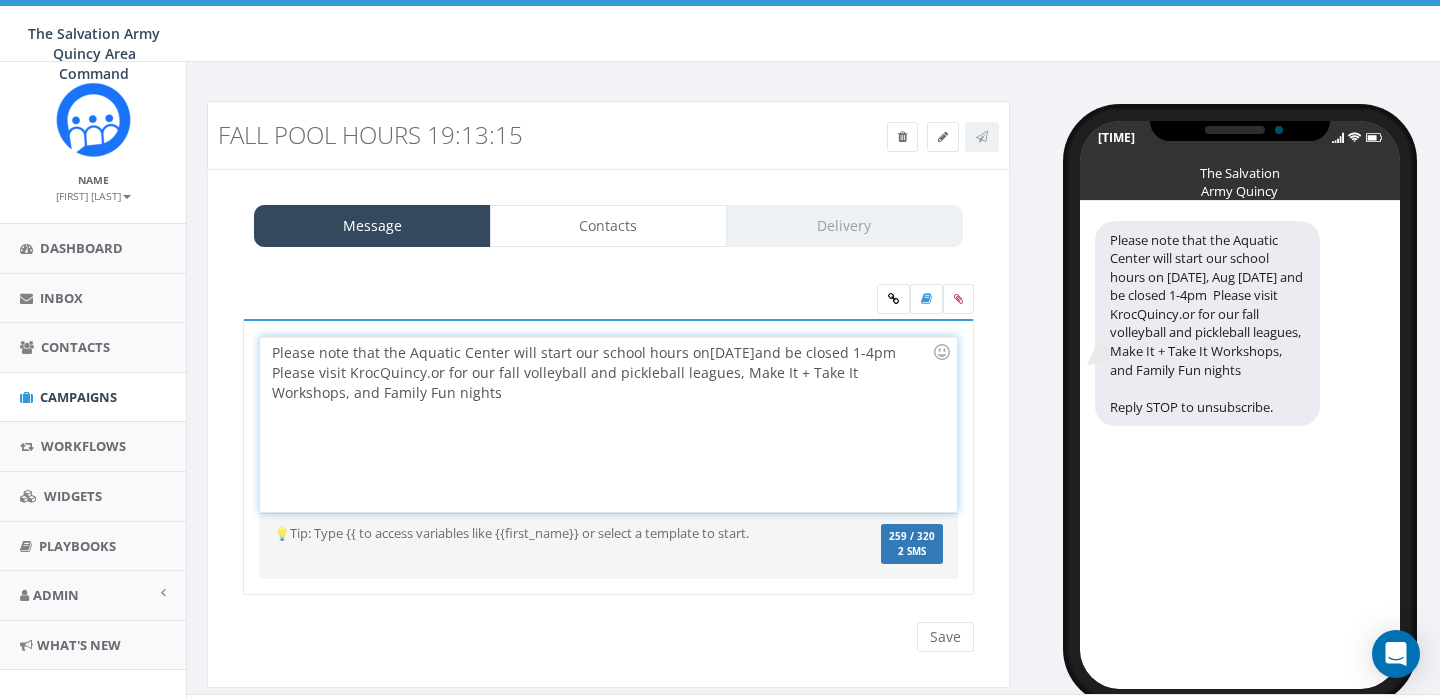 click on "Please note that the Aquatic Center will start our school hours on  Wednesday, Aug [DATE]  and be closed 1-4pm  Please visit KrocQuincy.or for our fall volleyball and pickleball leagues, Make It + Take It Workshops, and Family Fun nights" at bounding box center (608, 424) 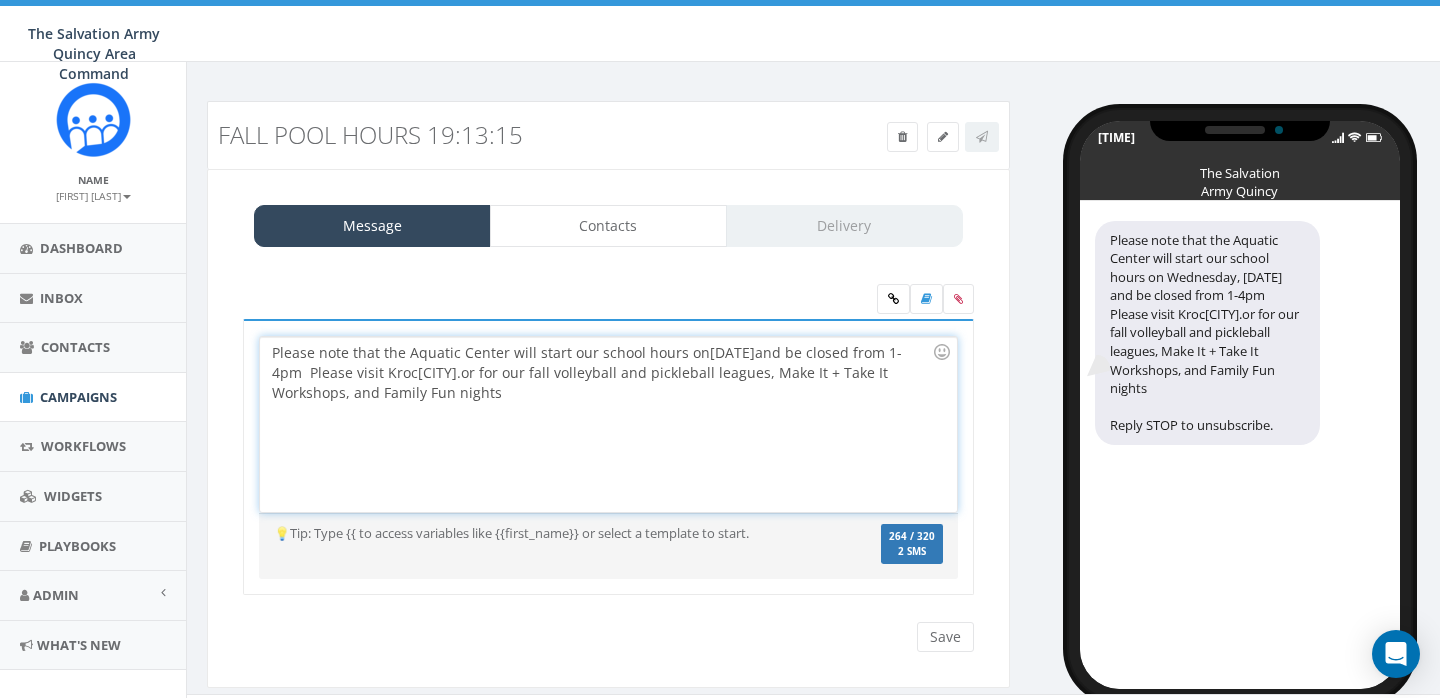 click on "Please note that the Aquatic Center will start our school hours on  Wednesday, [MONTH] 13  and be closed from 1-4pm  Please visit KrocQuincy.or for our fall volleyball and pickleball leagues, Make It + Take It Workshops, and Family Fun nights" at bounding box center (608, 424) 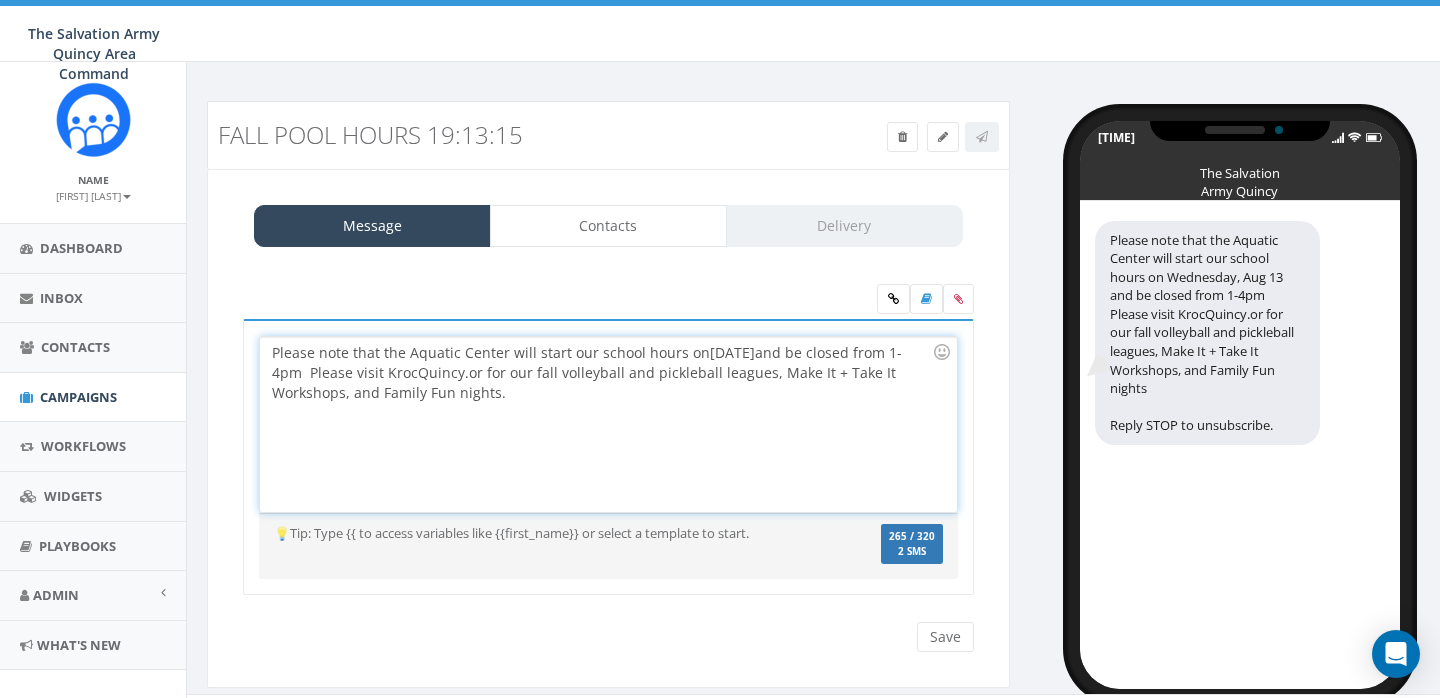click on "Please note that the Aquatic Center will start our school hours on  Wednesday, Aug [DATE]  and be closed from 1-4pm  Please visit KrocQuincy.or for our fall volleyball and pickleball leagues, Make It + Take It Workshops, and Family Fun nights." at bounding box center [608, 424] 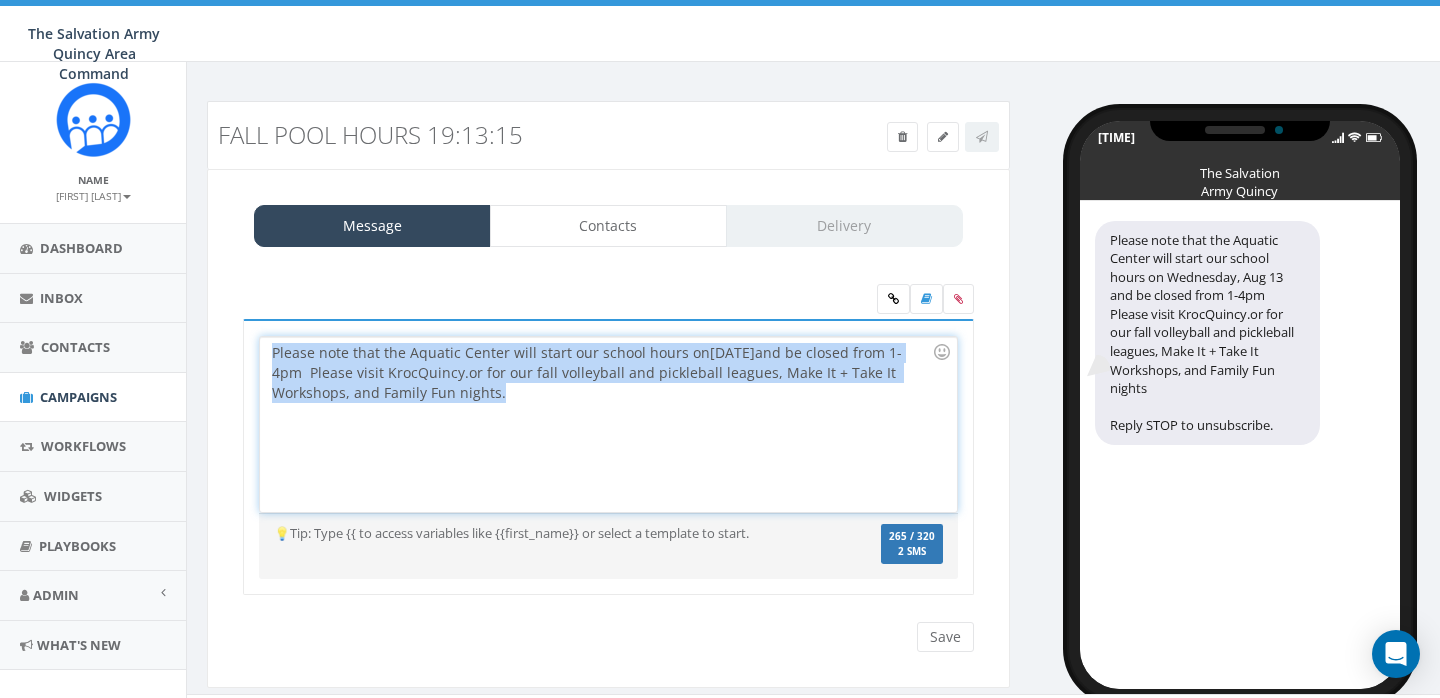 drag, startPoint x: 577, startPoint y: 397, endPoint x: 213, endPoint y: 335, distance: 369.24246 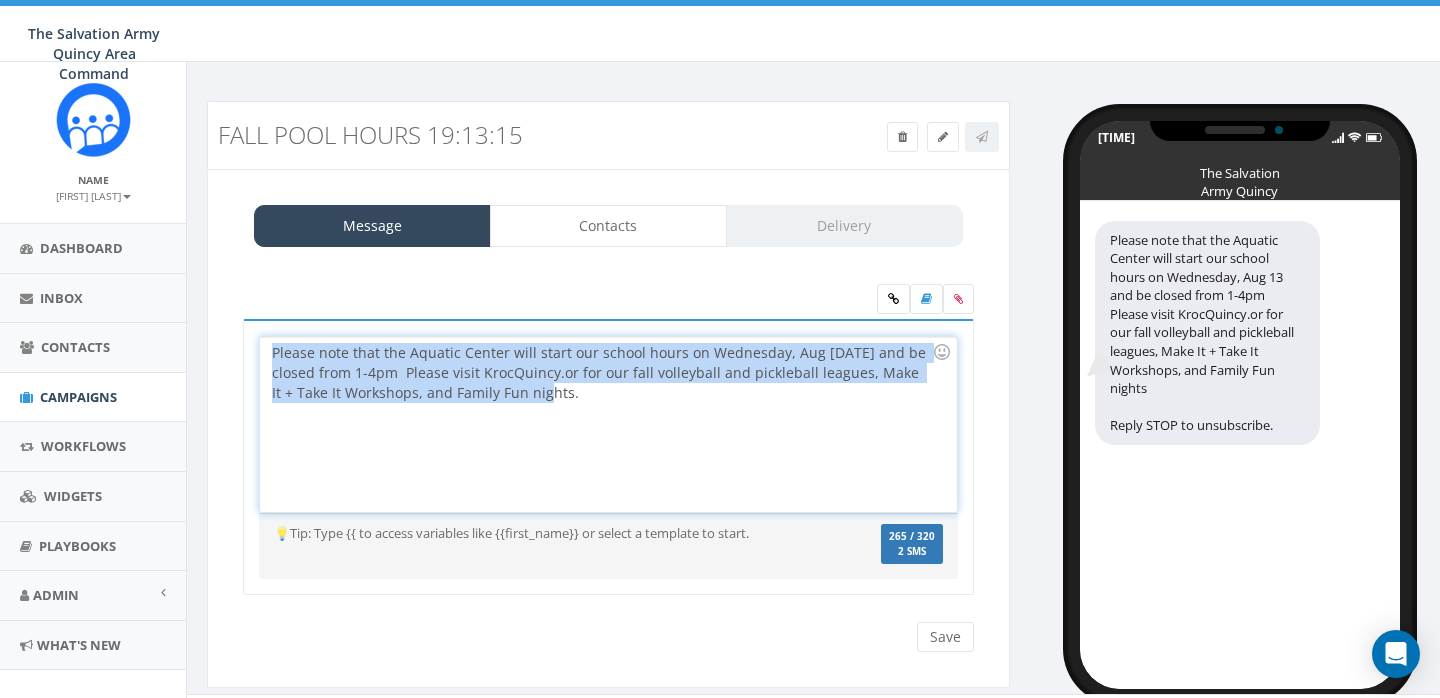 drag, startPoint x: 555, startPoint y: 391, endPoint x: 257, endPoint y: 344, distance: 301.68362 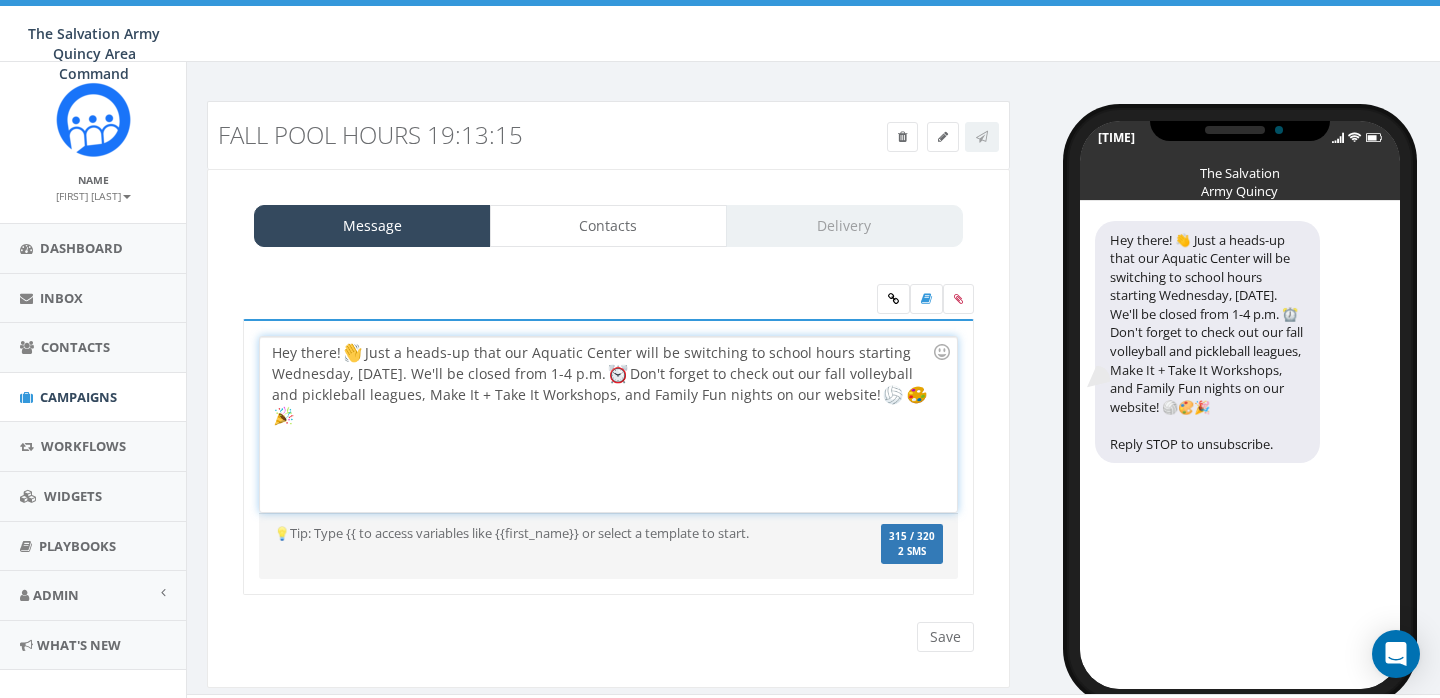 click on "Hey there!   Just a heads-up that our Aquatic Center will be switching to school hours starting [DATE]. We'll be closed from 1-4 p.m.   Don't forget to check out our fall volleyball and pickleball leagues, Make It + Take It Workshops, and Family Fun nights on our website!" at bounding box center (608, 424) 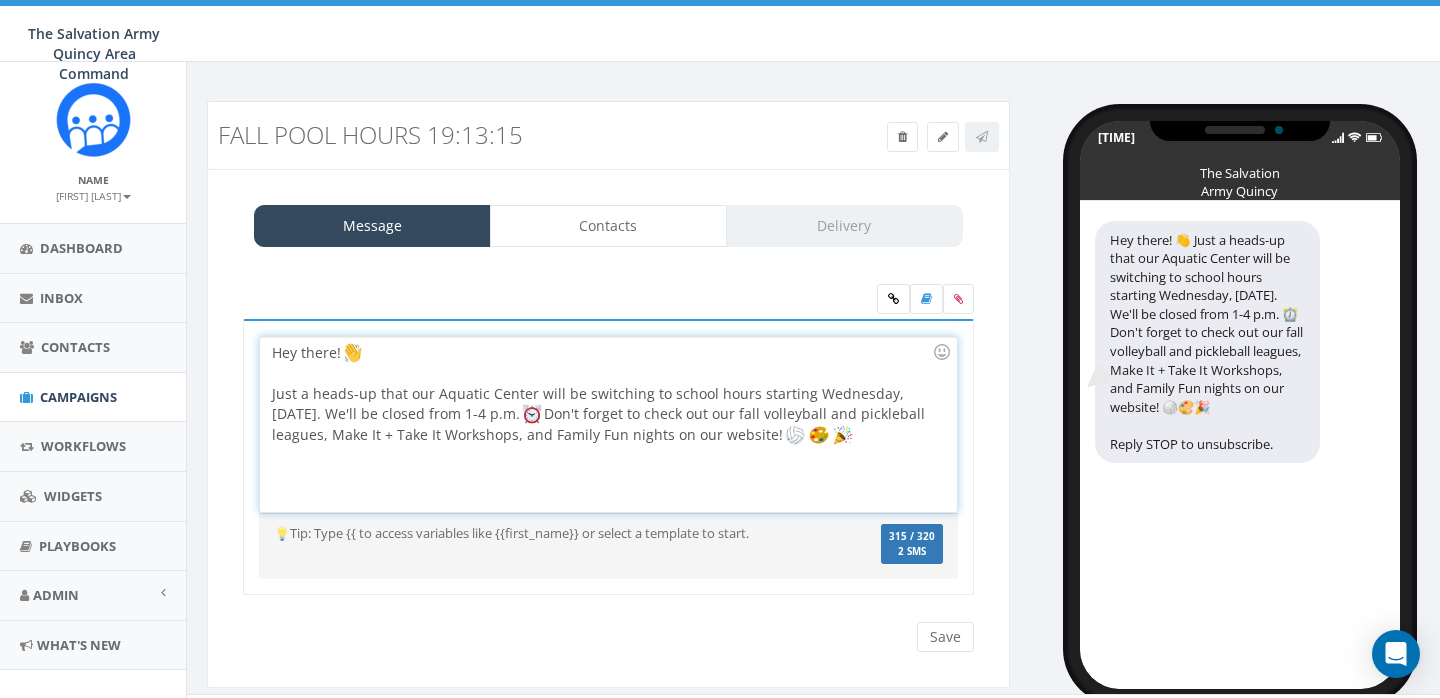 click on "Hey there!
Just a heads-up that our Aquatic Center will be switching to school hours starting [DATE]. We'll be closed from 1-4 p.m.   Don't forget to check out our fall volleyball and pickleball leagues, Make It + Take It Workshops, and Family Fun nights on our website!" at bounding box center [608, 424] 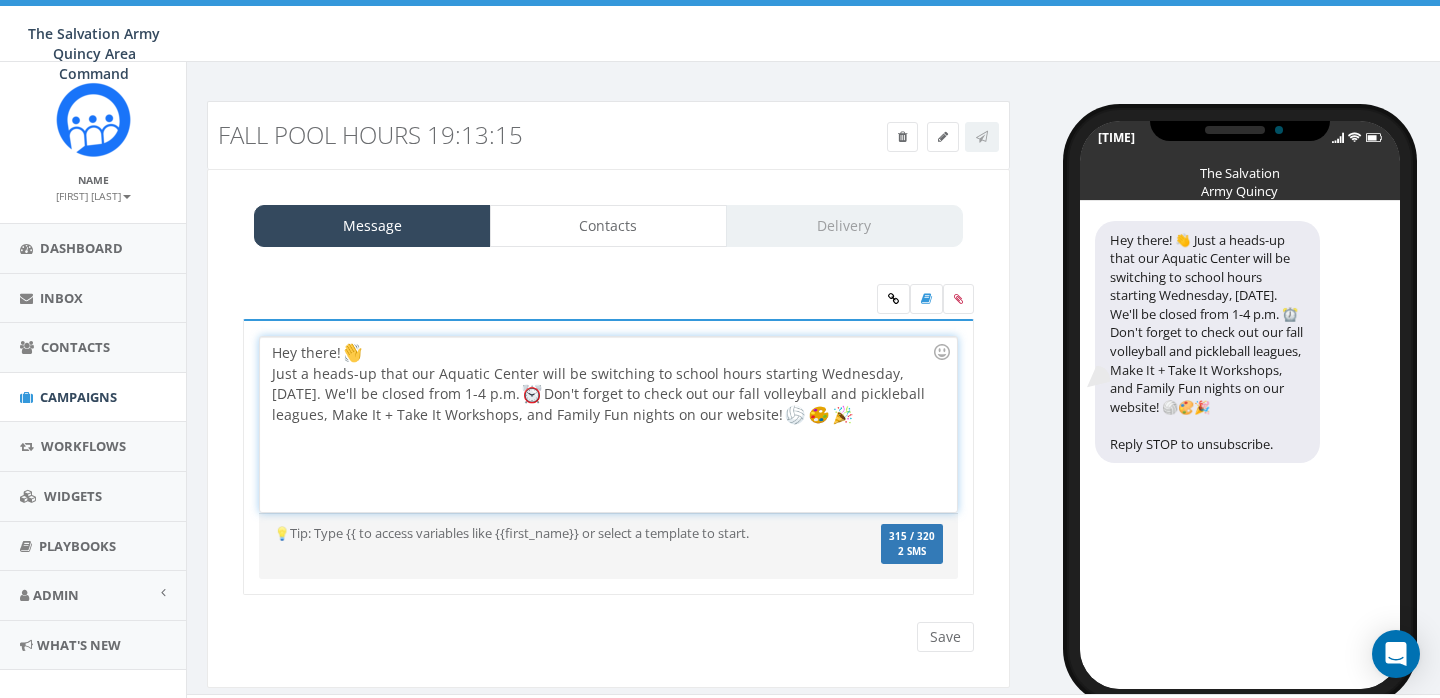 click on "Hey there!
Just a heads-up that our Aquatic Center will be switching to school hours starting [DATE]. We'll be closed from 1-4 p.m.   Don't forget to check out our fall volleyball and pickleball leagues, Make It + Take It Workshops, and Family Fun nights on our website!" at bounding box center (608, 424) 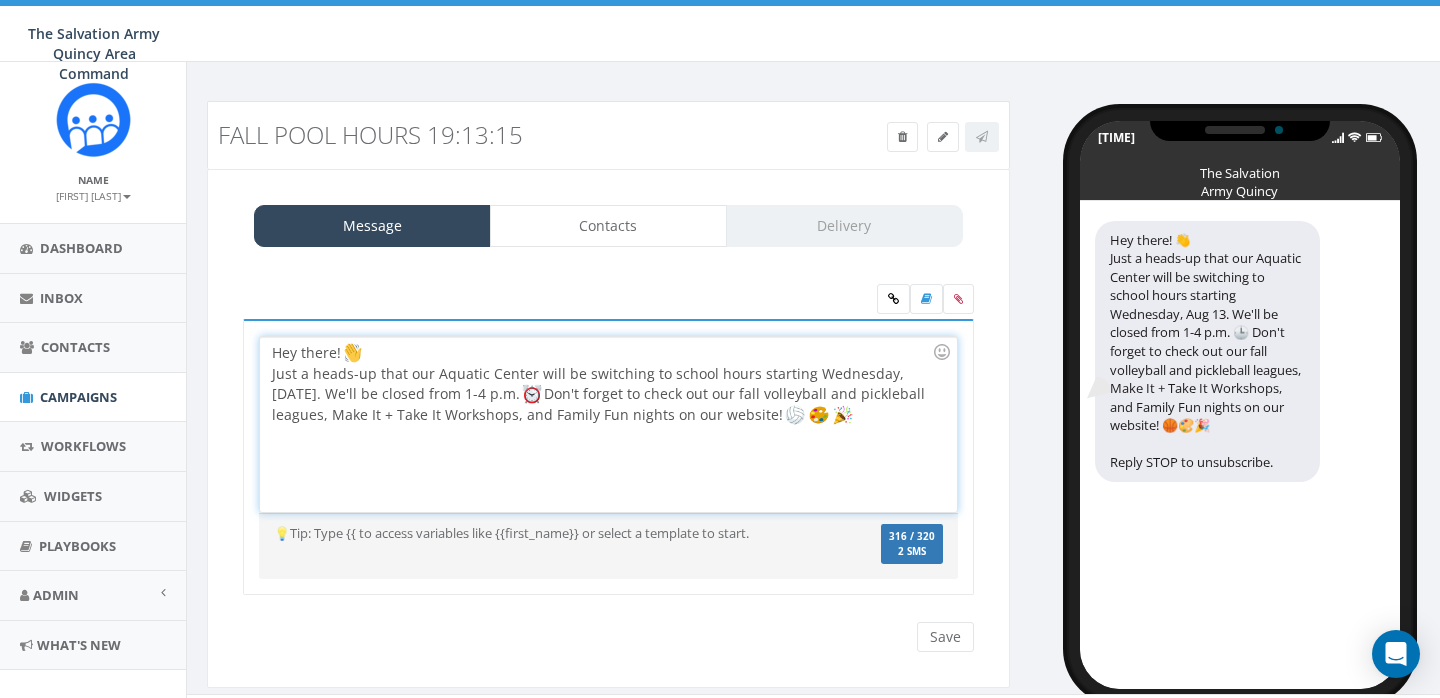 click on "Just a heads-up that our Aquatic Center will be switching to school hours starting Wednesday, Aug [DATE]. We'll be closed from 1-4 p.m.   Don't forget to check out our fall volleyball and pickleball leagues, Make It + Take It Workshops, and Family Fun nights on our website!" 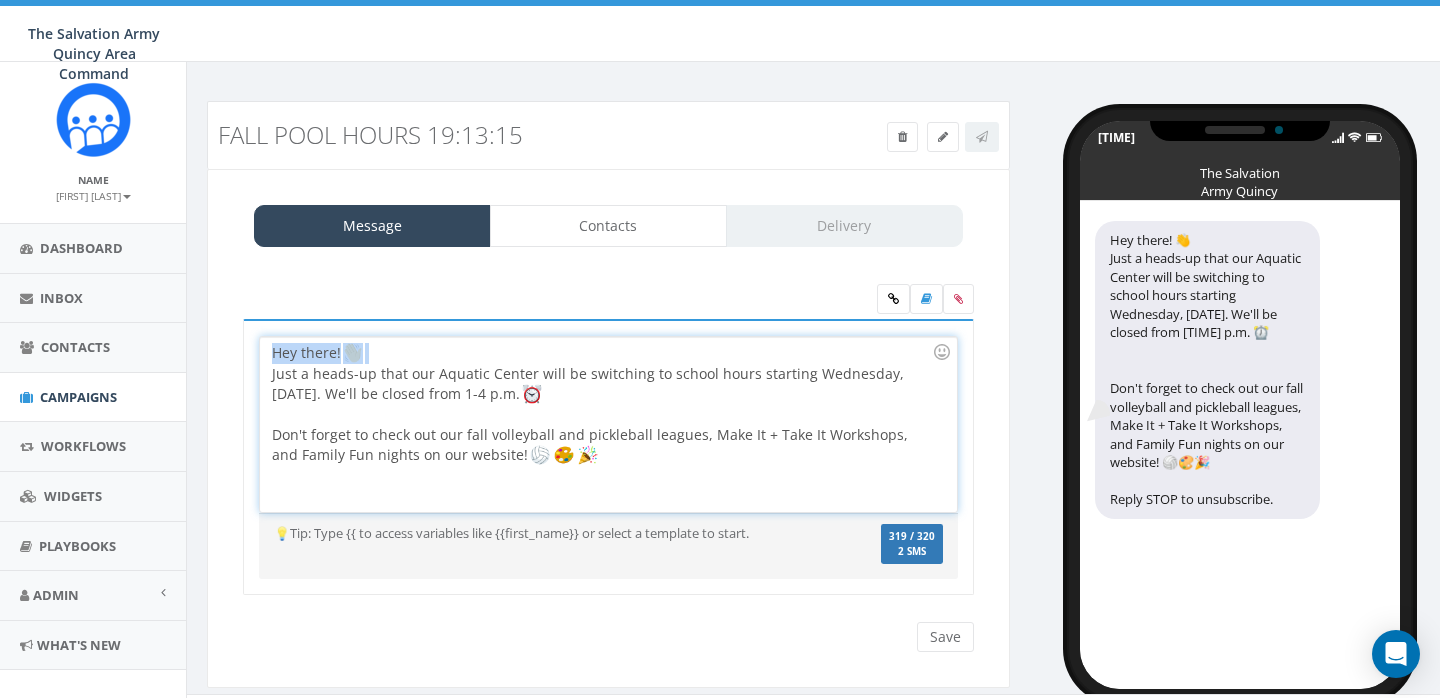 drag, startPoint x: 389, startPoint y: 350, endPoint x: 243, endPoint y: 350, distance: 146 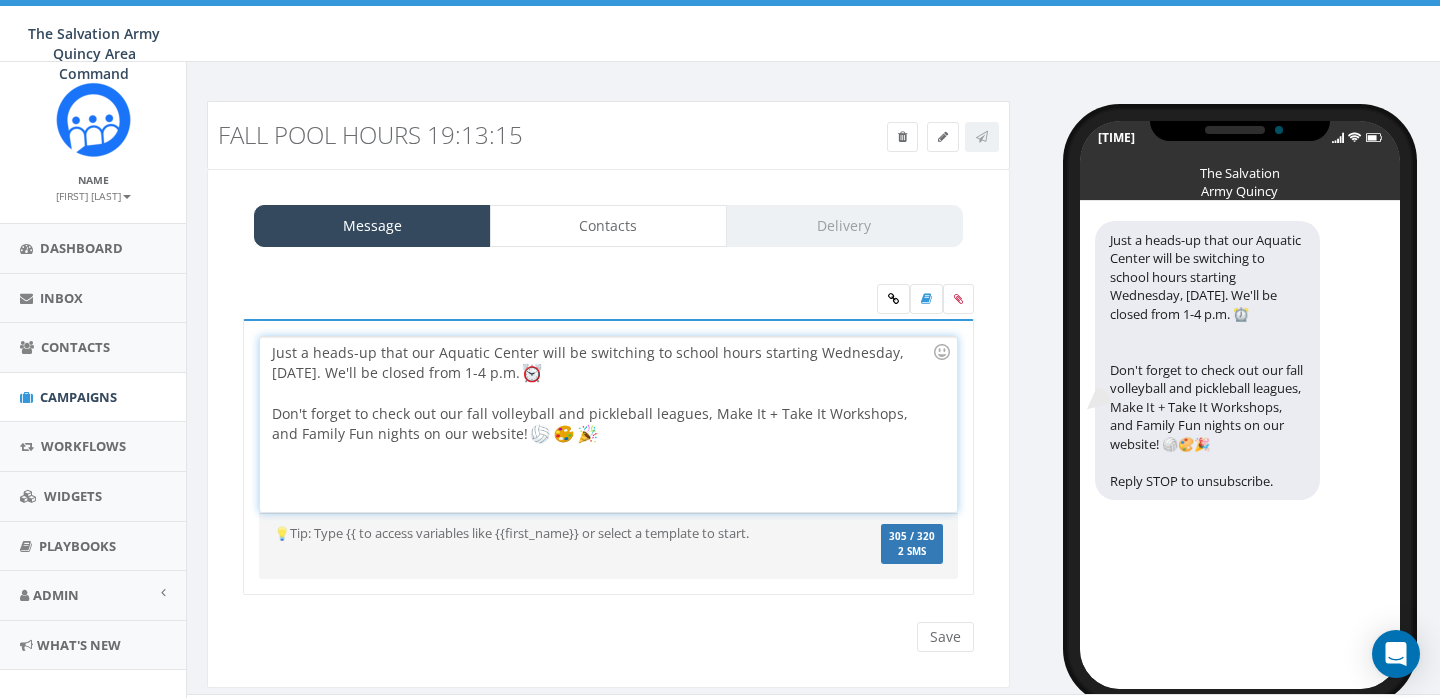 click on "Don't forget to check out our fall volleyball and pickleball leagues, Make It + Take It Workshops, and Family Fun nights on our website!" at bounding box center (592, 423) 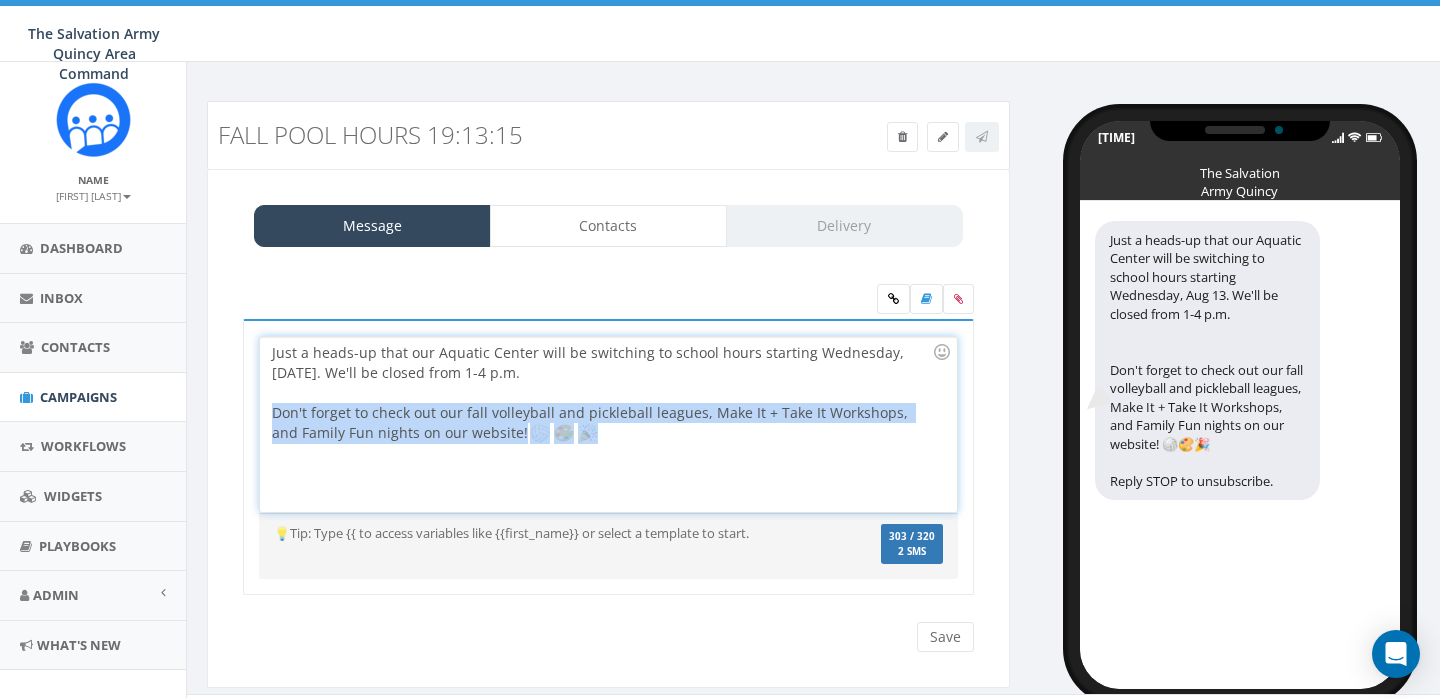 drag, startPoint x: 595, startPoint y: 436, endPoint x: 250, endPoint y: 403, distance: 346.57468 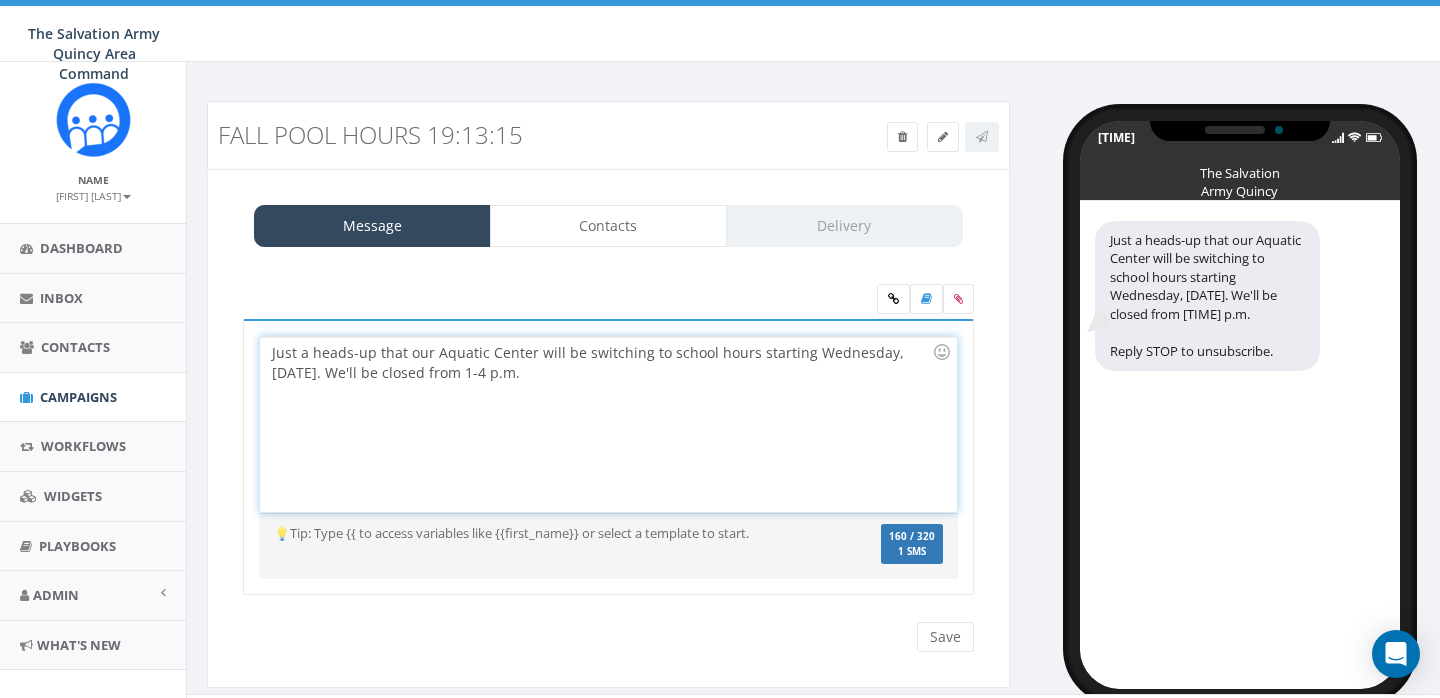 click on "Just a heads-up that our Aquatic Center will be switching to school hours starting Wednesday, [DATE]. We'll be closed from 1-4 p.m." at bounding box center (608, 424) 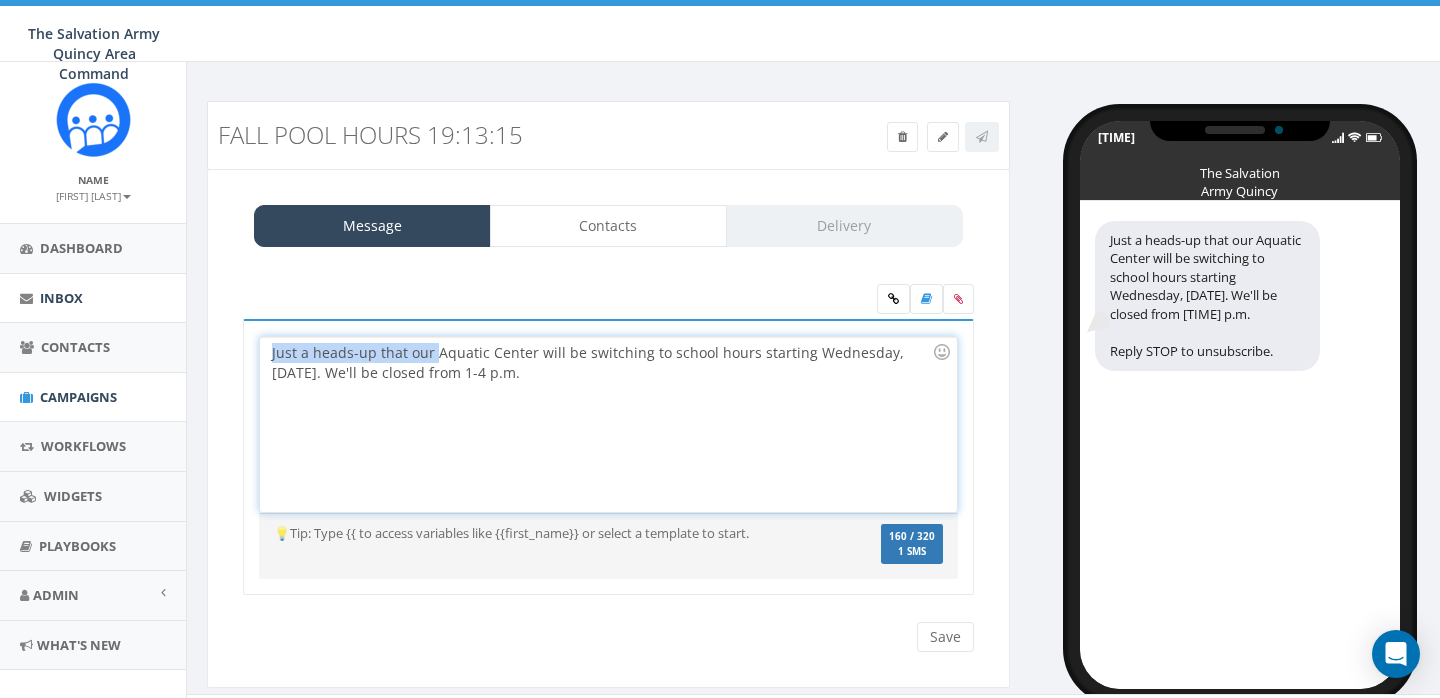 drag, startPoint x: 432, startPoint y: 356, endPoint x: 147, endPoint y: 319, distance: 287.39172 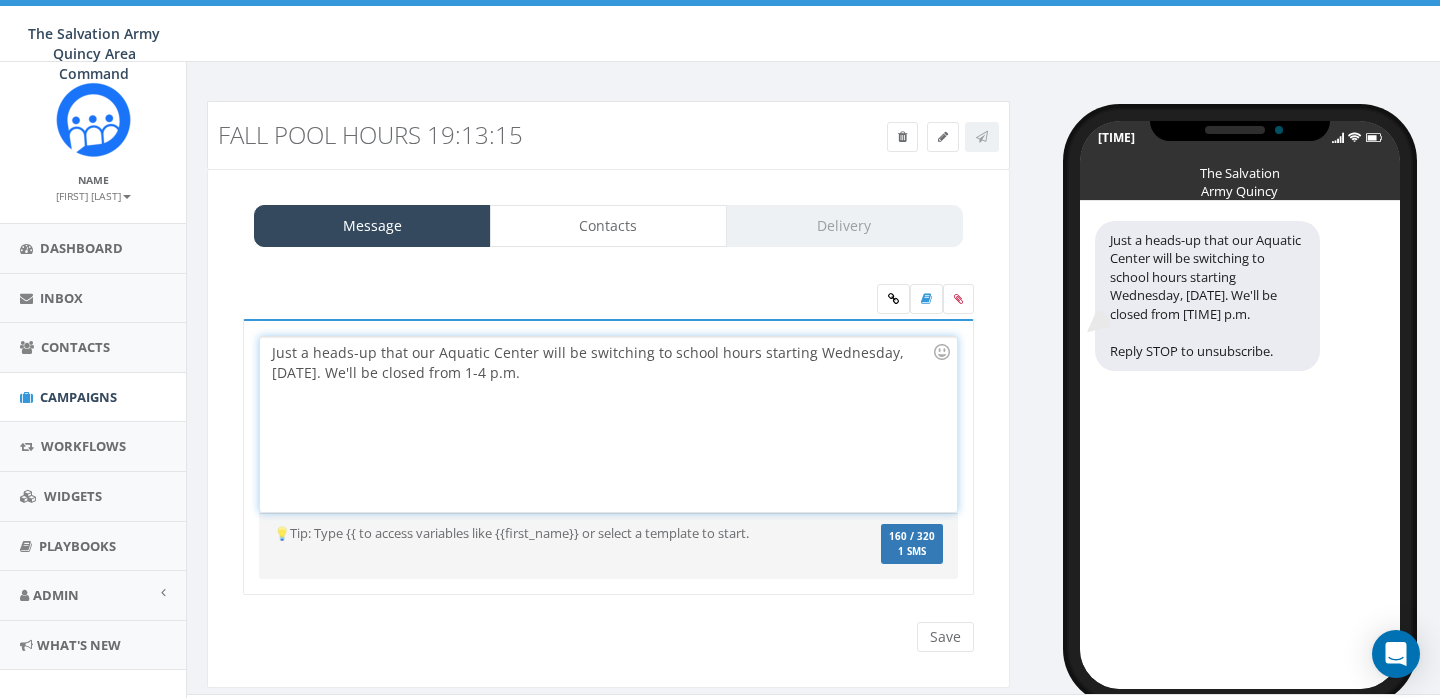 click on "Just a heads-up that our Aquatic Center will be switching to school hours starting Wednesday, [DATE]. We'll be closed from 1-4 p.m." 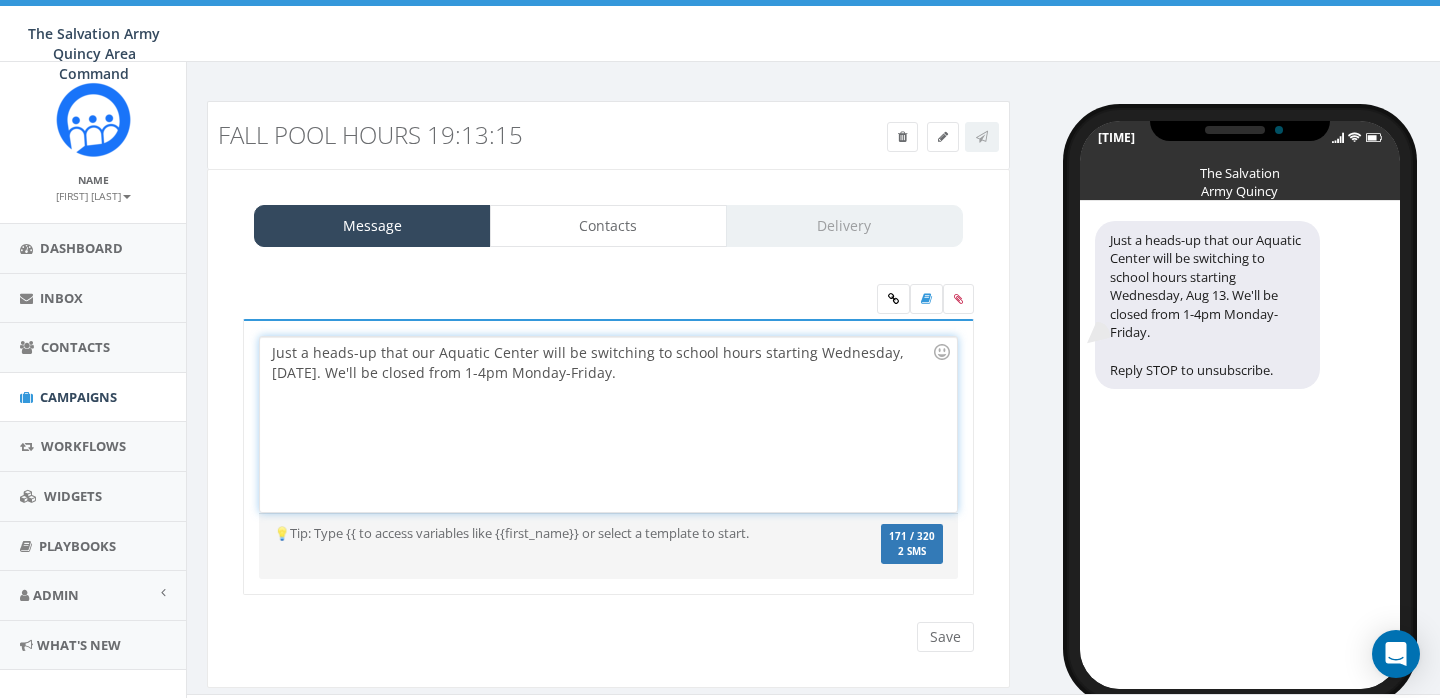 click on "Just a heads-up that our Aquatic Center will be switching to school hours starting Wednesday, [DATE]. We'll be closed from 1-4pm Monday-Friday." at bounding box center [608, 424] 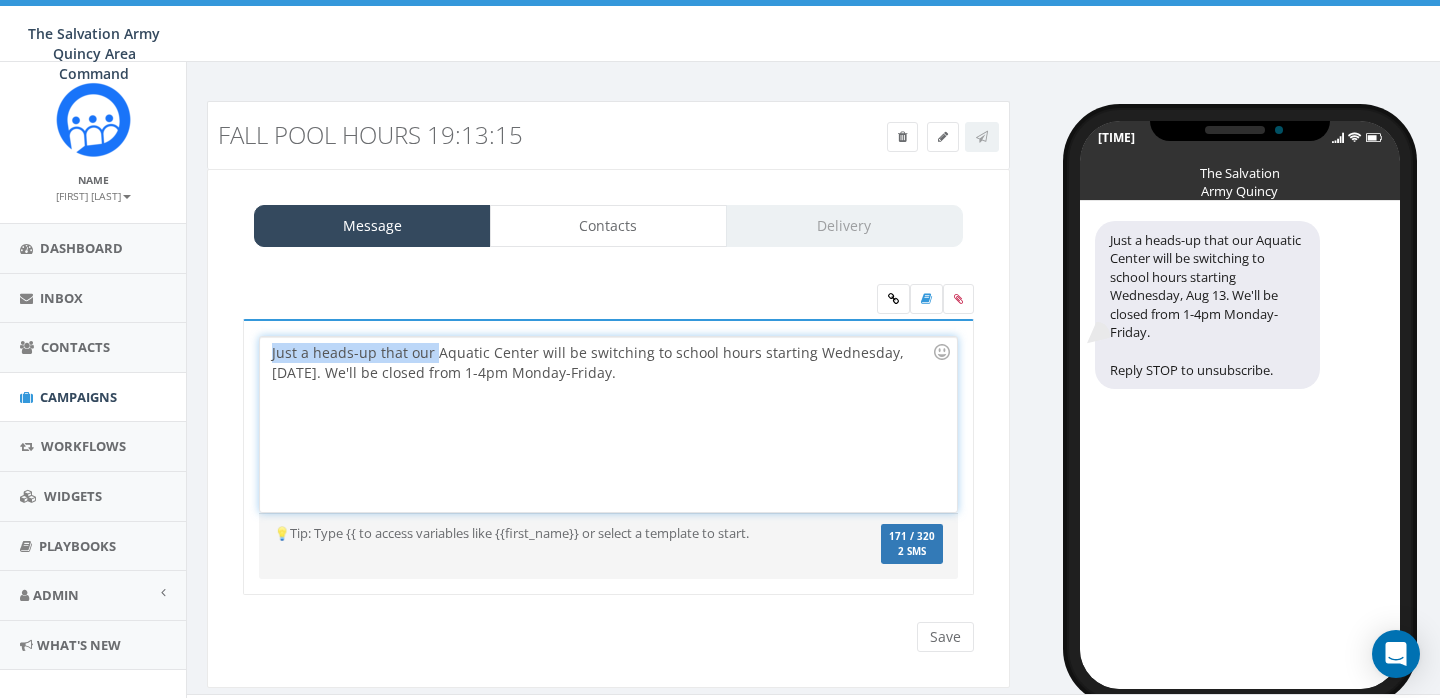 drag, startPoint x: 432, startPoint y: 354, endPoint x: 270, endPoint y: 355, distance: 162.00308 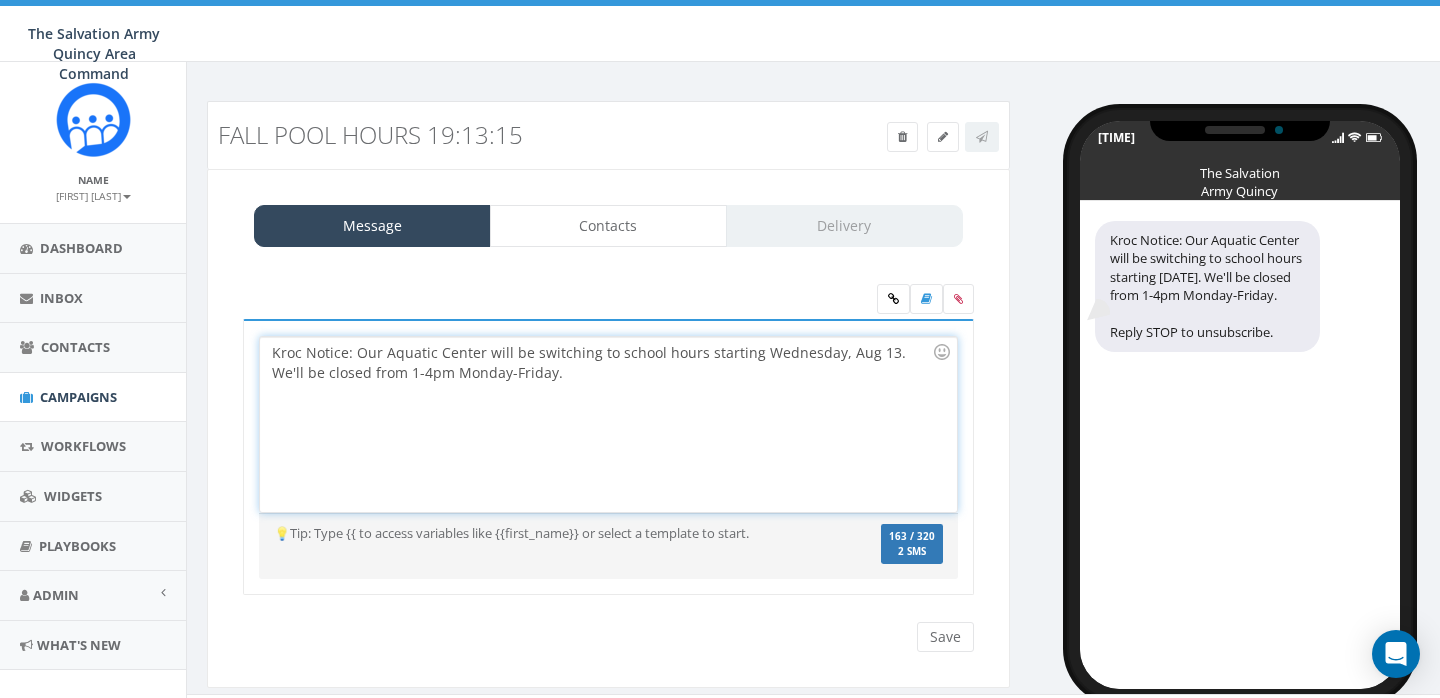 click on "Kroc Notice: Our Aquatic Center will be switching to school hours starting Wednesday, Aug 13. We'll be closed from 1-4pm Monday-Friday." at bounding box center (591, 362) 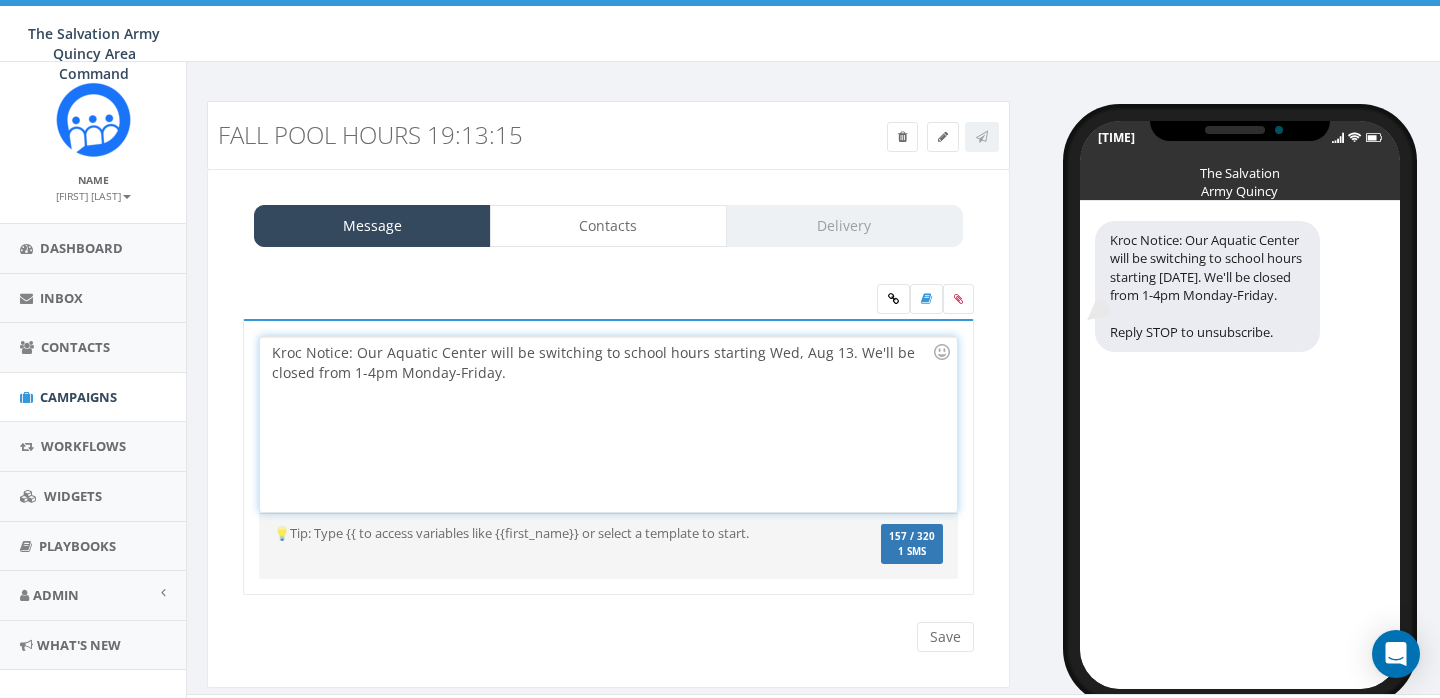 click on "Kroc Notice: Our Aquatic Center will be switching to school hours starting Wed, Aug 13. We'll be closed from 1-4pm Monday-Friday." at bounding box center (608, 424) 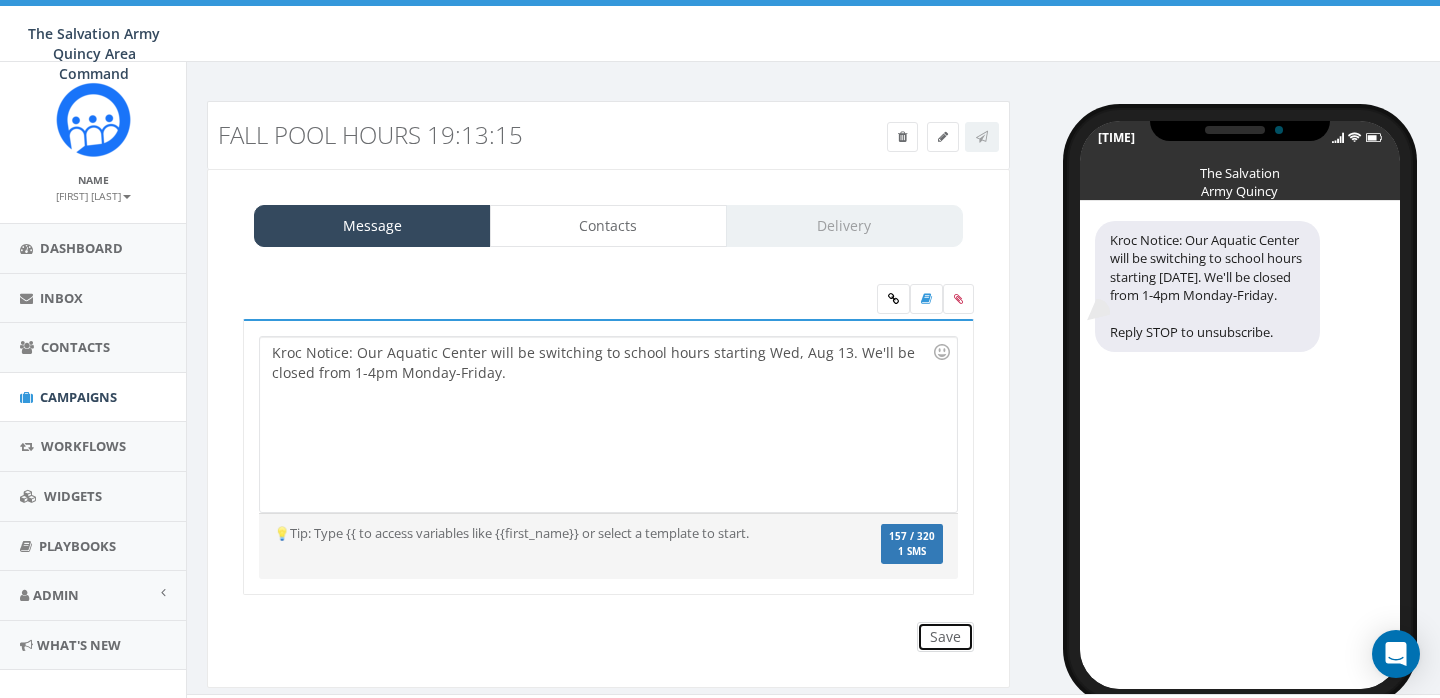 click on "Save" at bounding box center [945, 637] 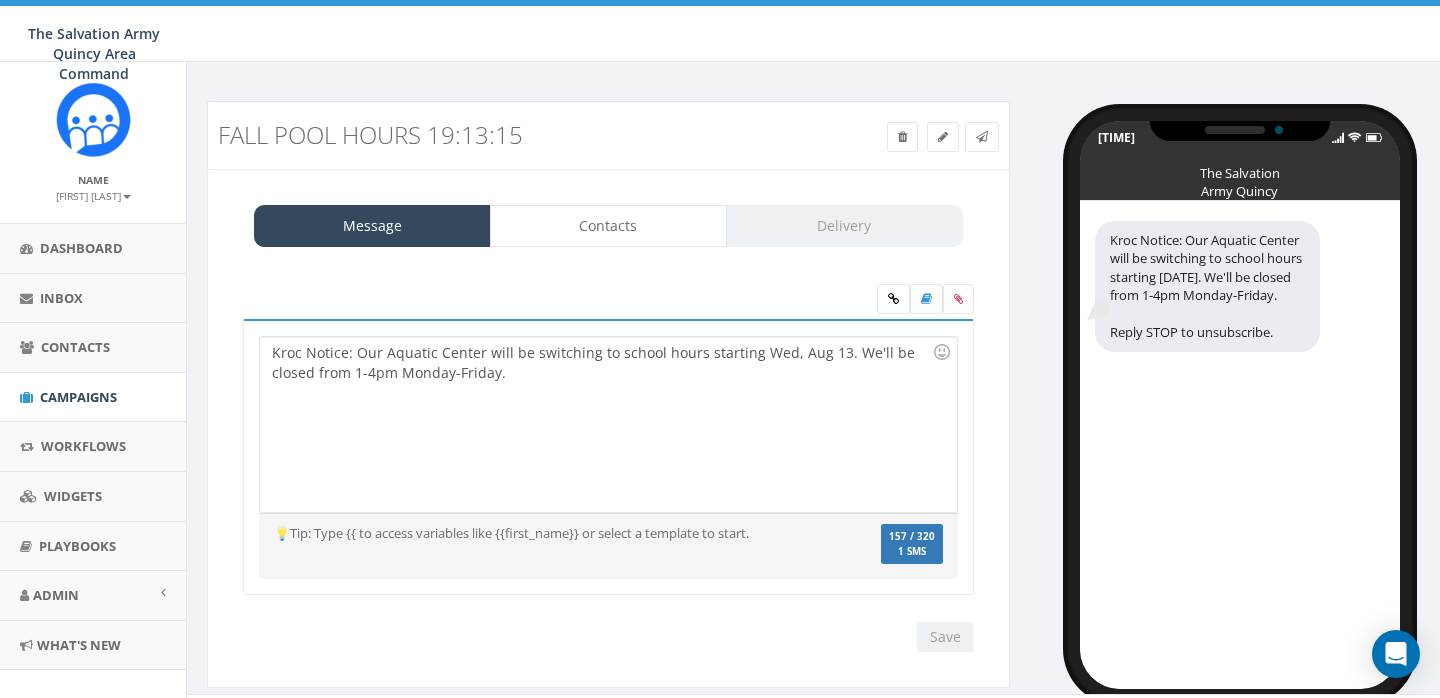 click on "Save   Next" at bounding box center (608, 637) 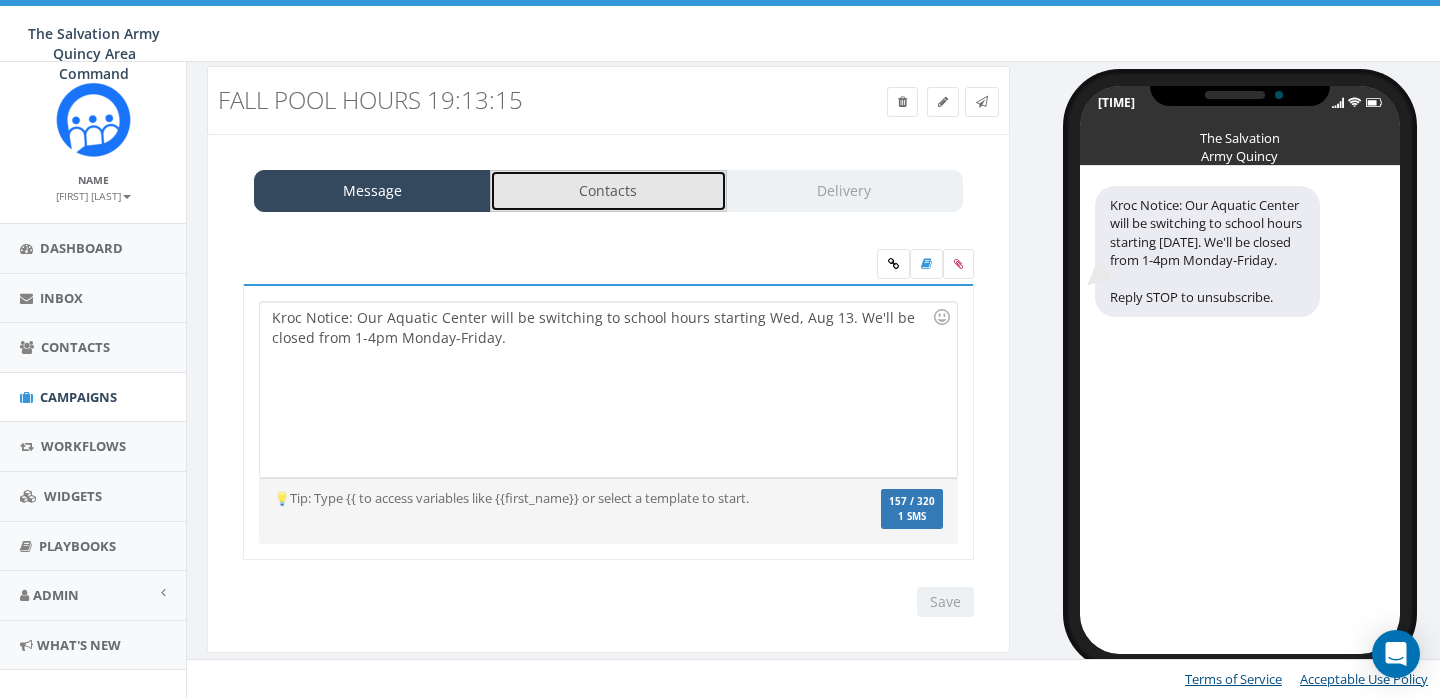 click on "Contacts" at bounding box center (608, 191) 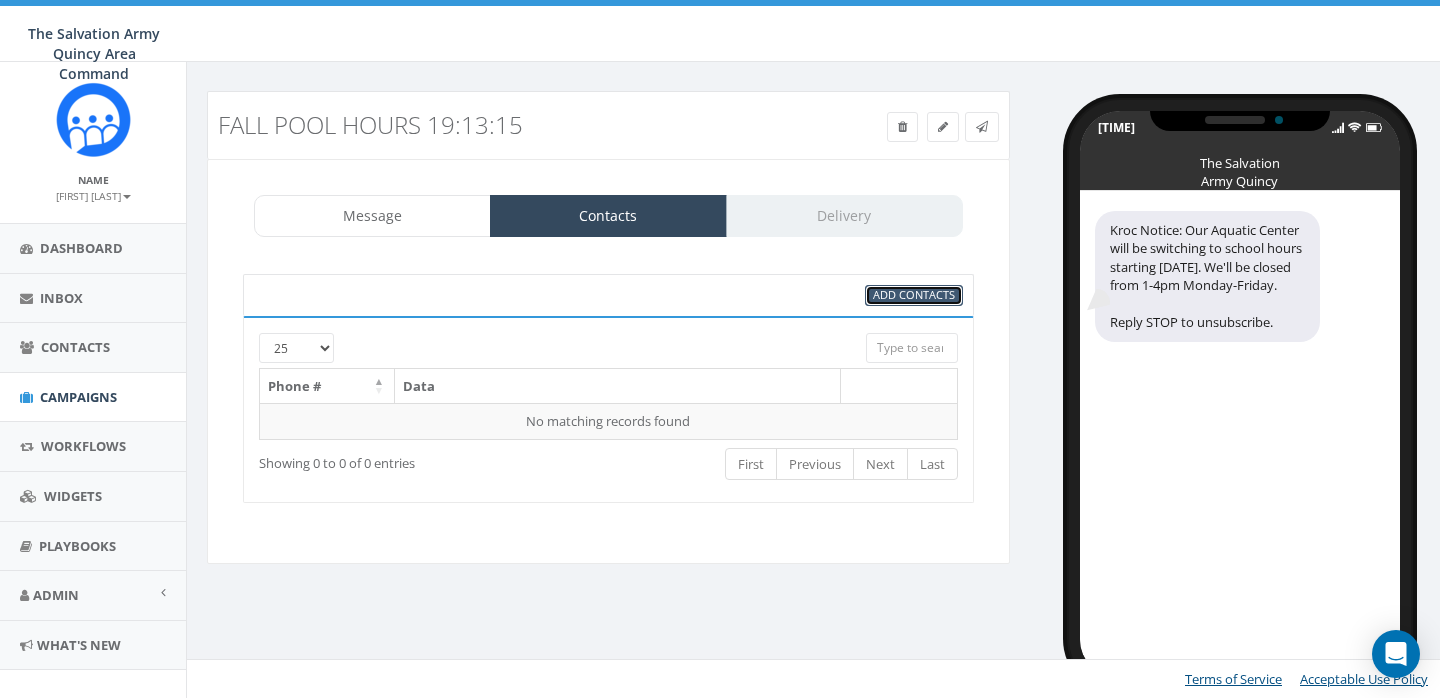 click on "Add Contacts" at bounding box center (914, 294) 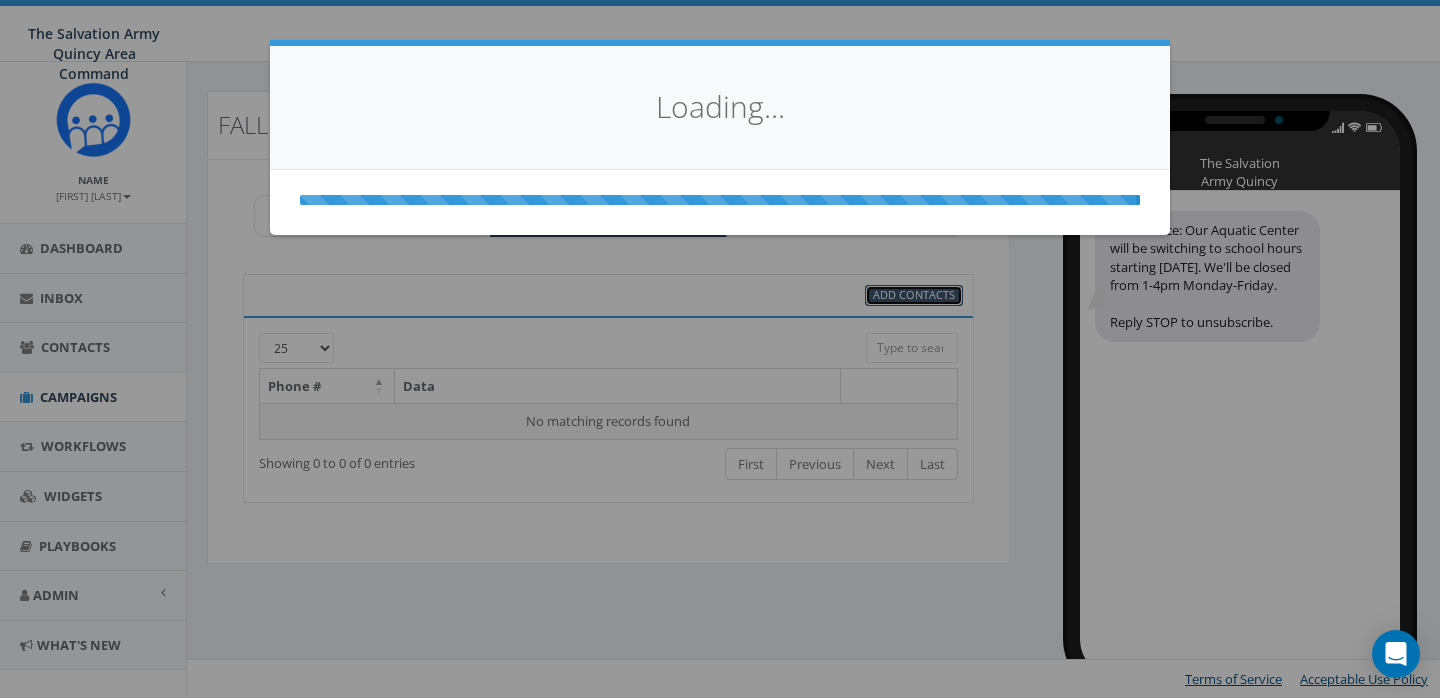 select 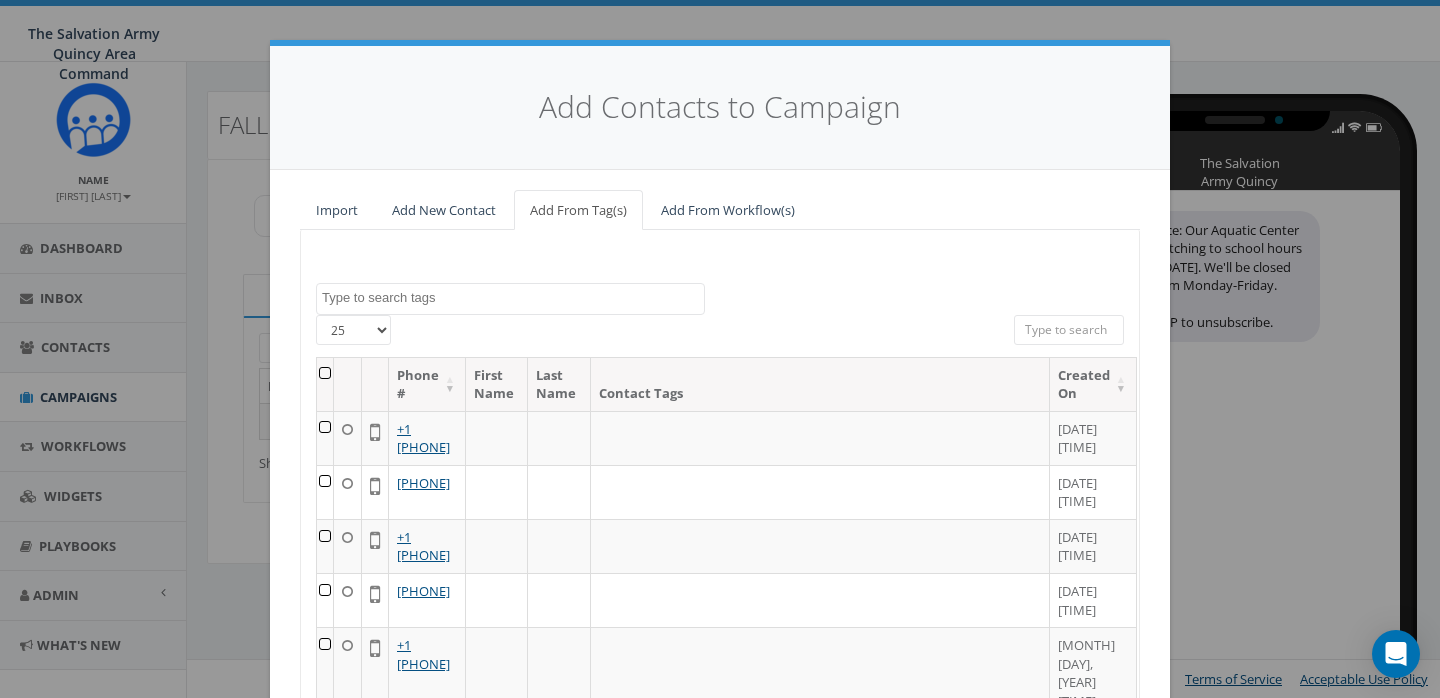 click at bounding box center [513, 298] 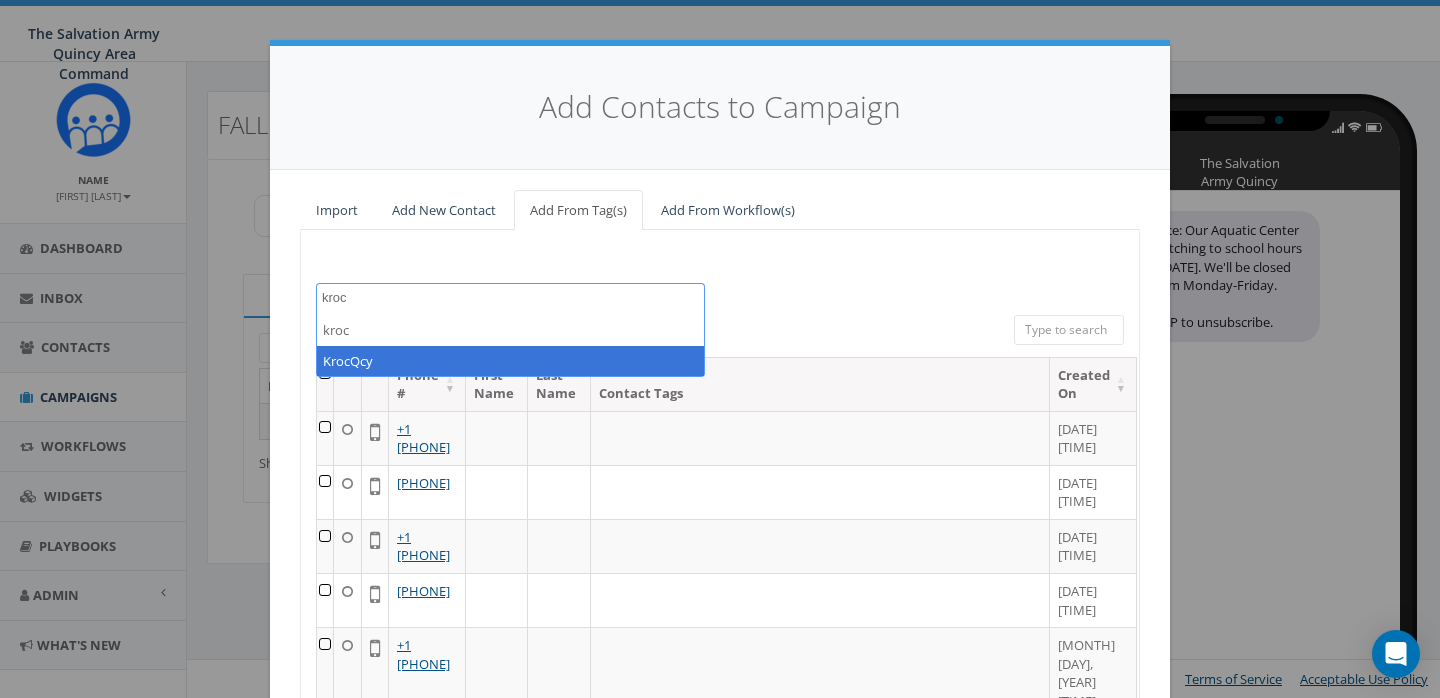 type on "kroc" 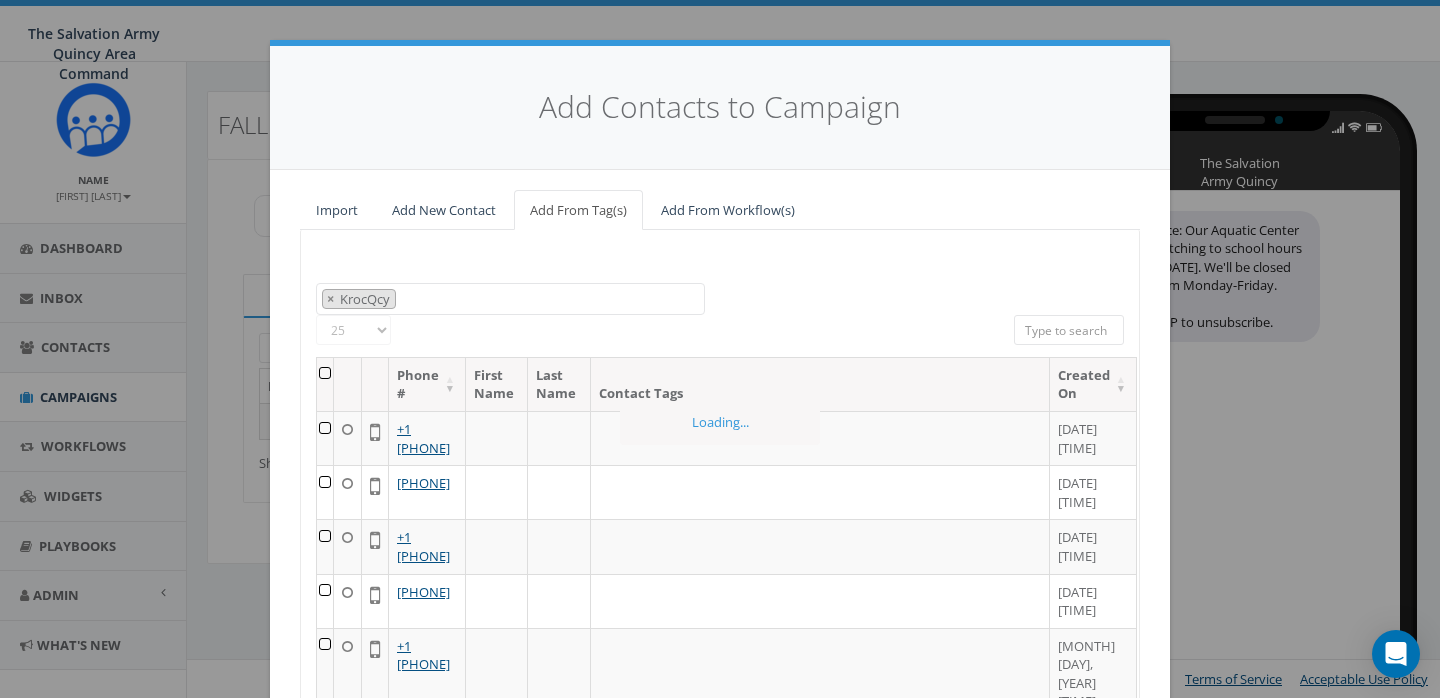 scroll, scrollTop: 280, scrollLeft: 0, axis: vertical 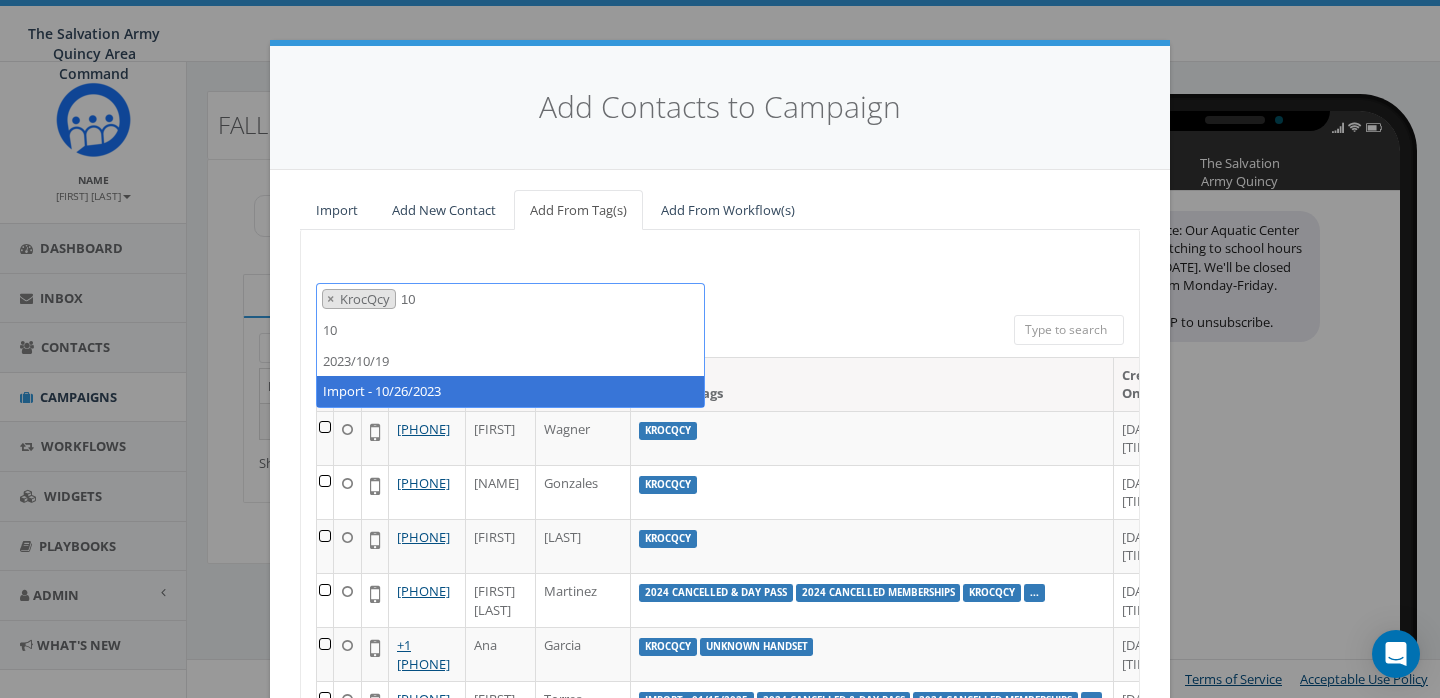 type on "10" 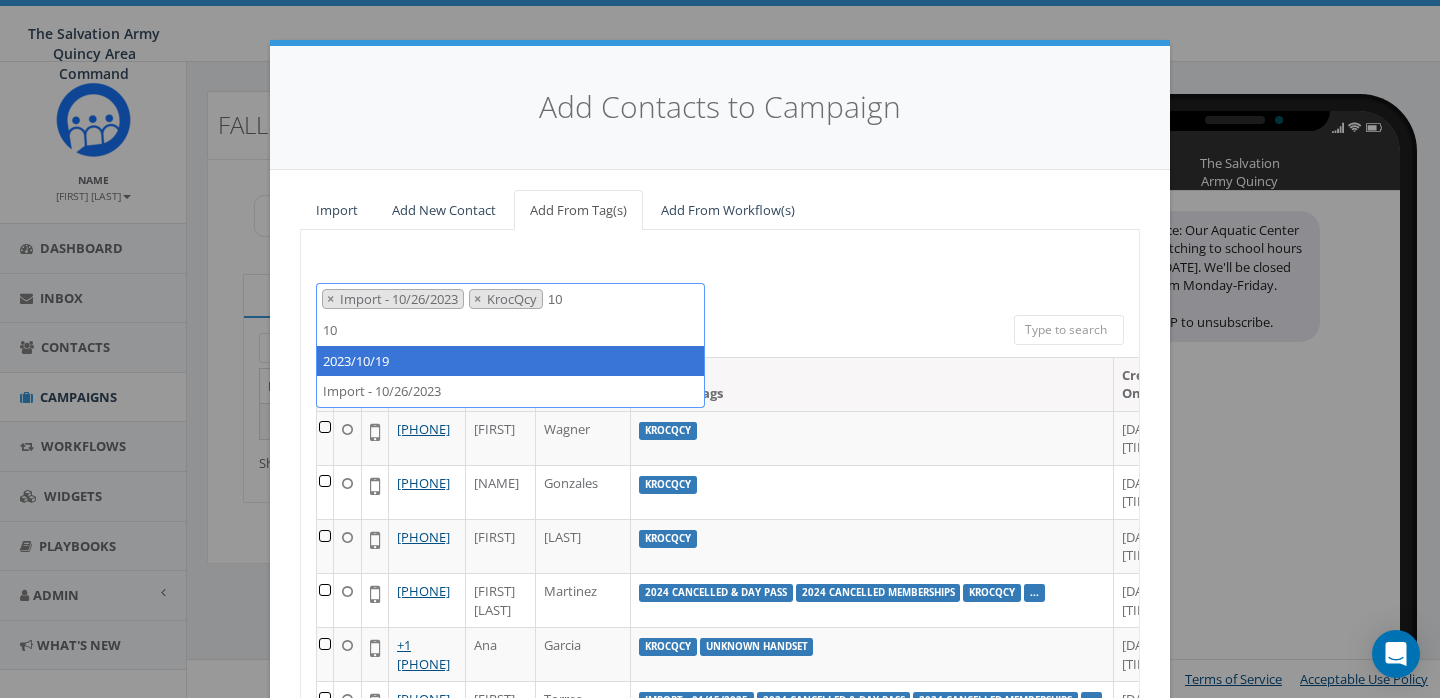 type on "10" 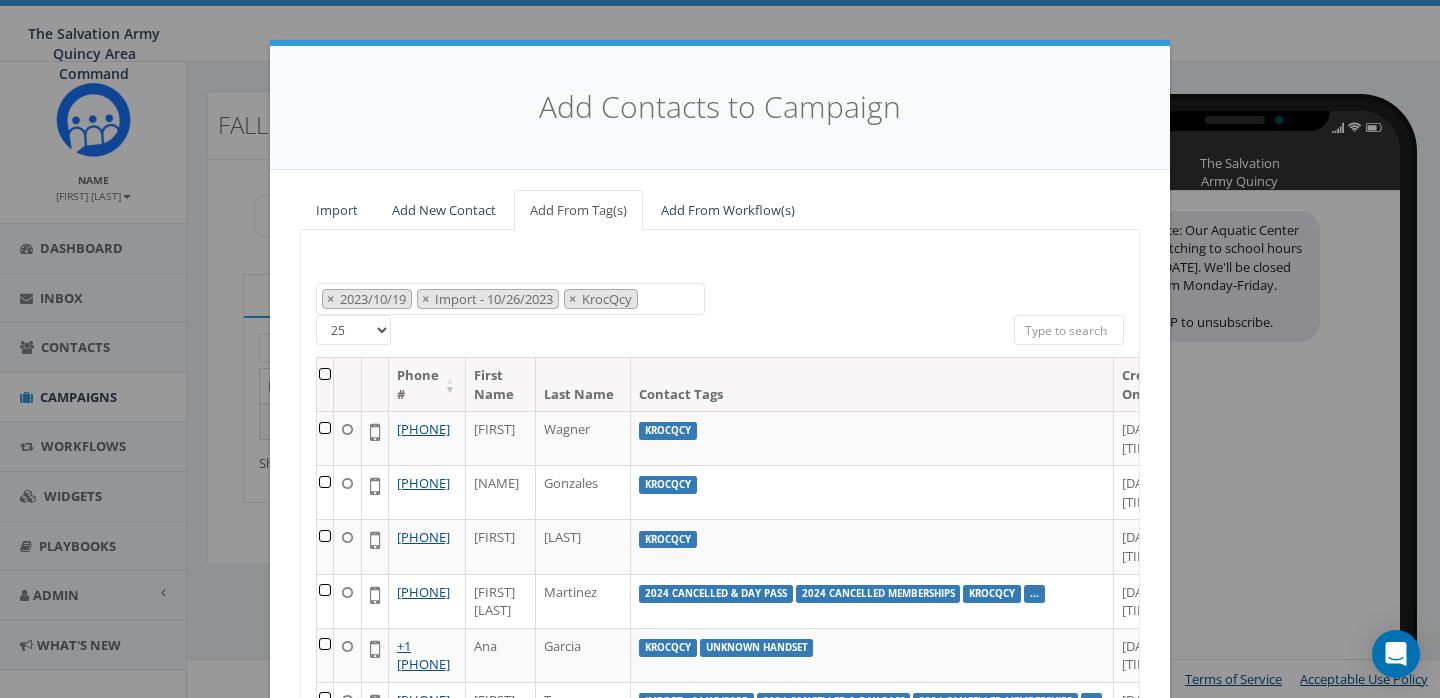 click at bounding box center [325, 384] 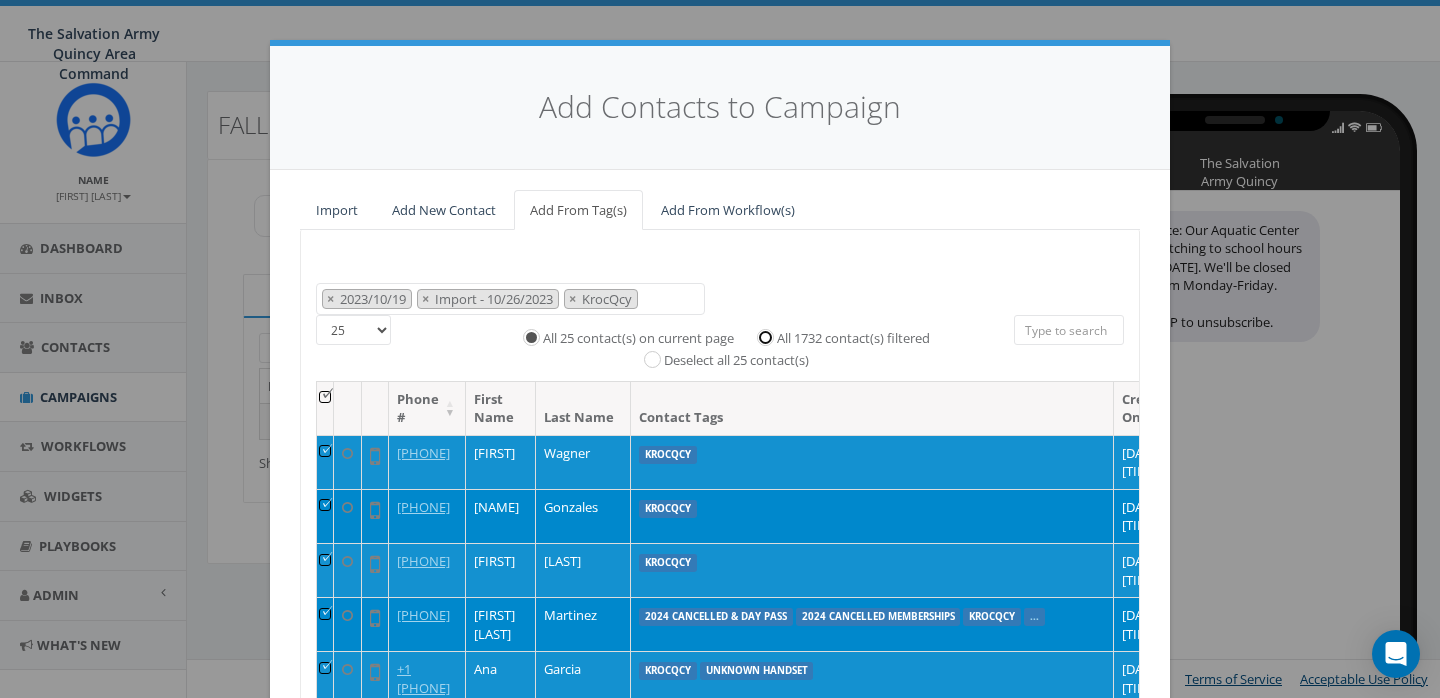 click on "All 1732 contact(s) filtered" at bounding box center (770, 335) 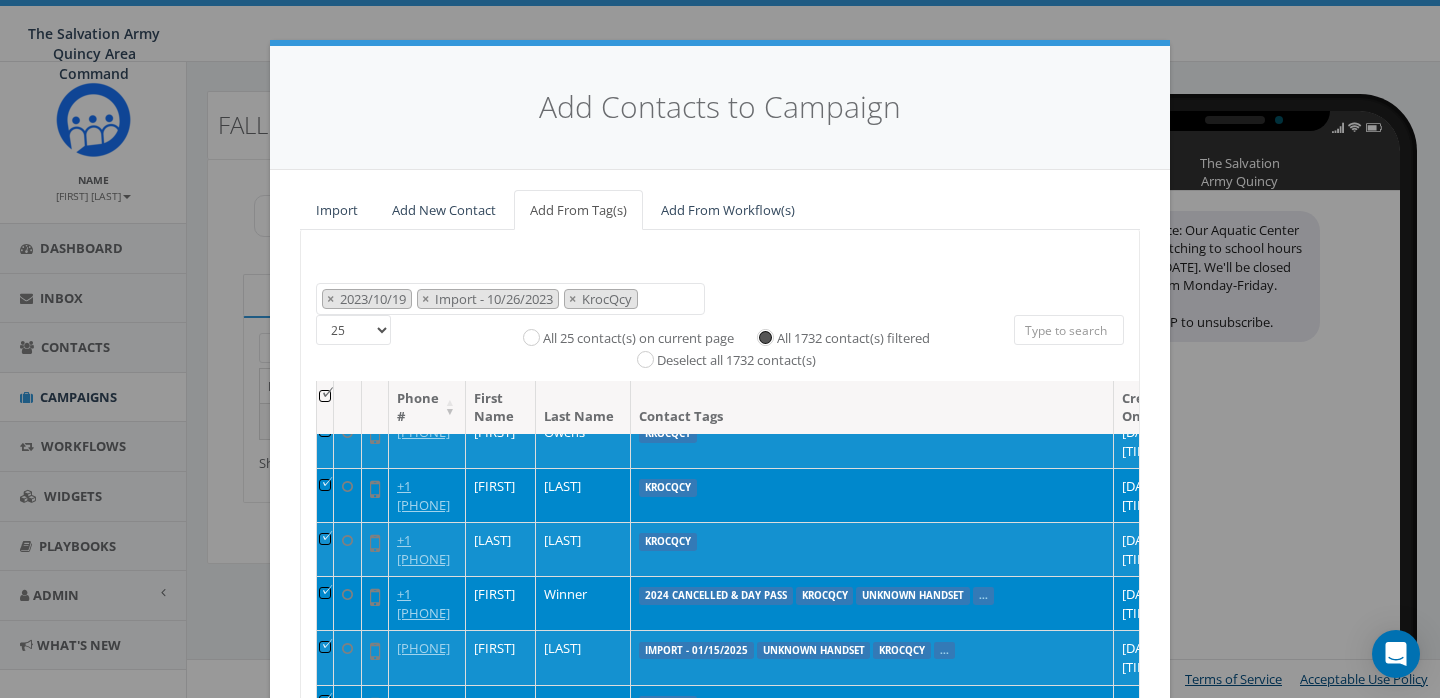 scroll, scrollTop: 1460, scrollLeft: 0, axis: vertical 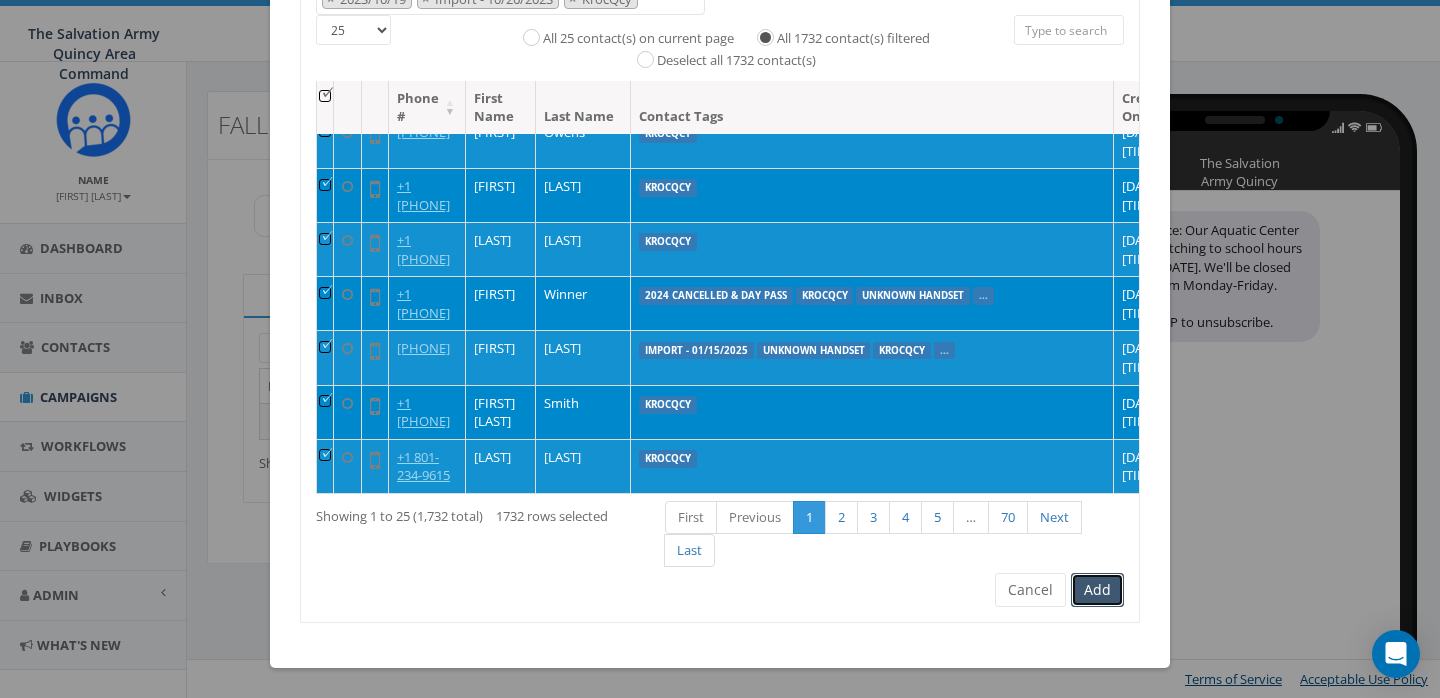 click on "Add" at bounding box center (1097, 590) 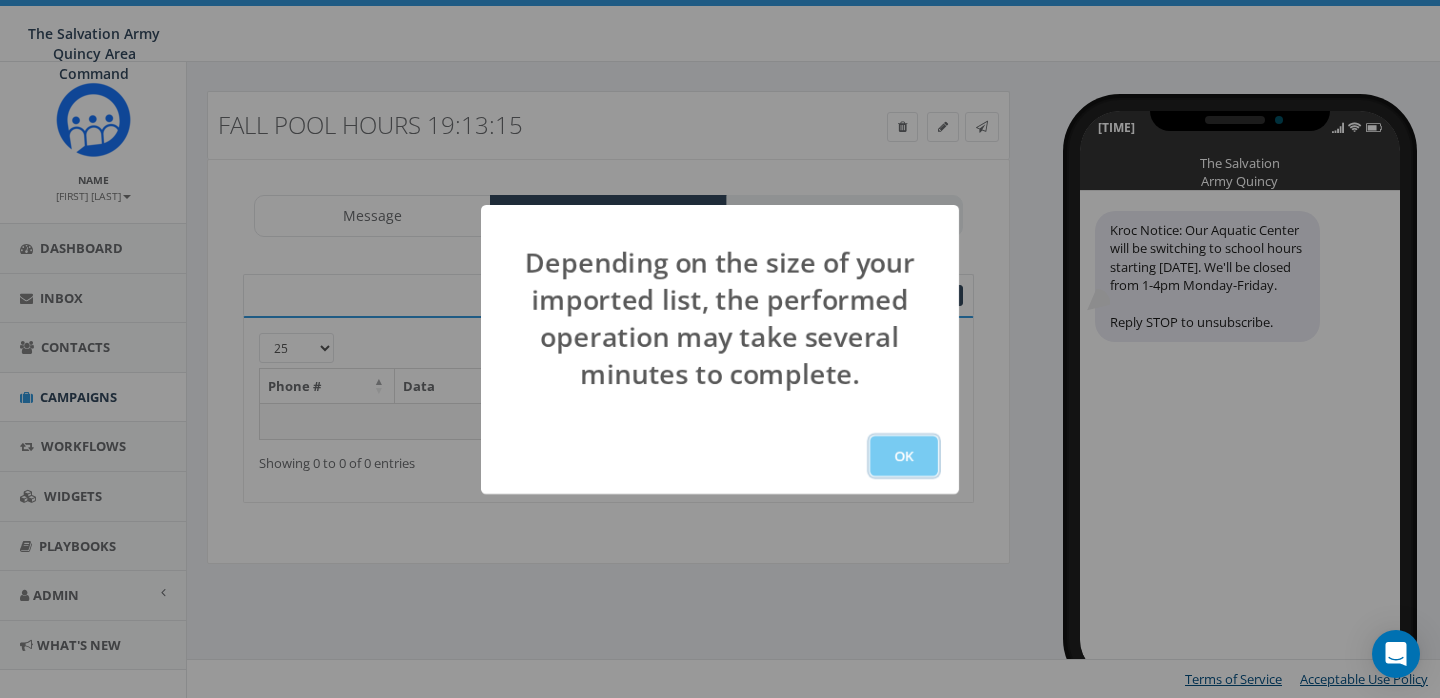 click on "OK" at bounding box center (904, 456) 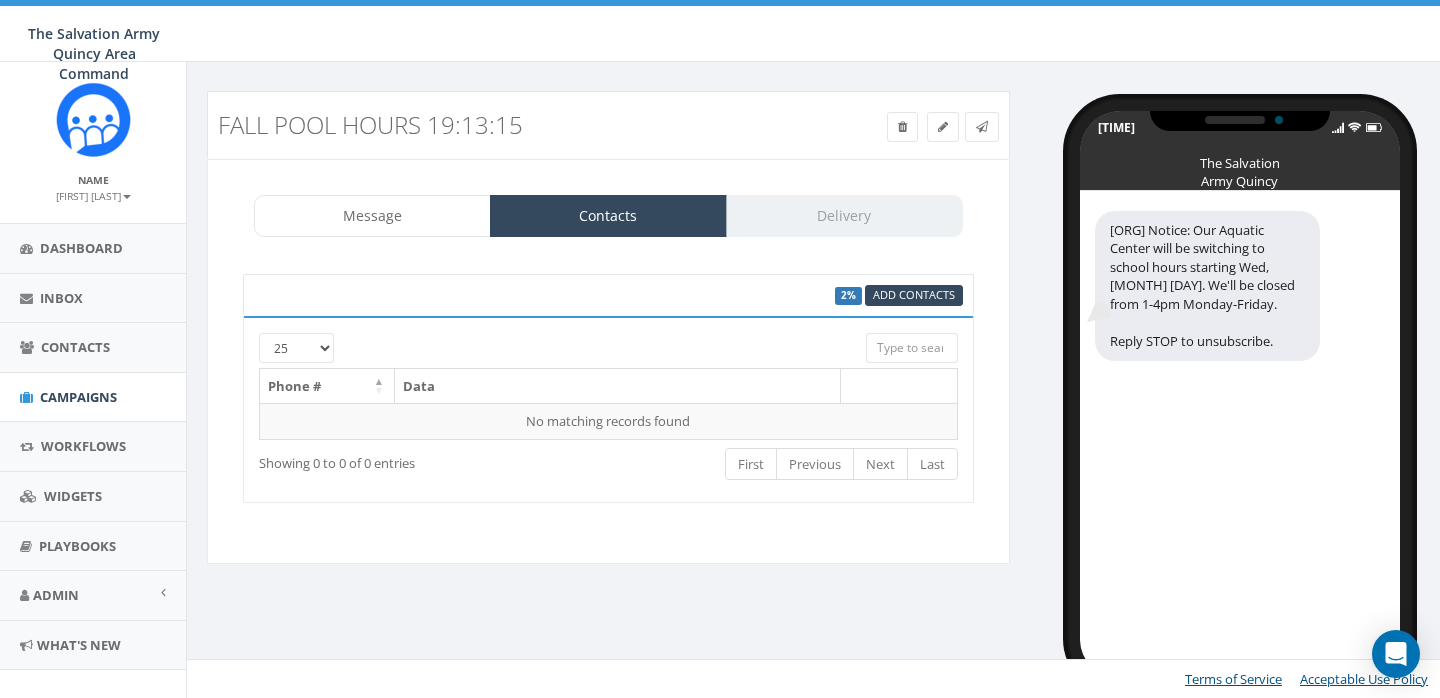 scroll, scrollTop: 0, scrollLeft: 0, axis: both 